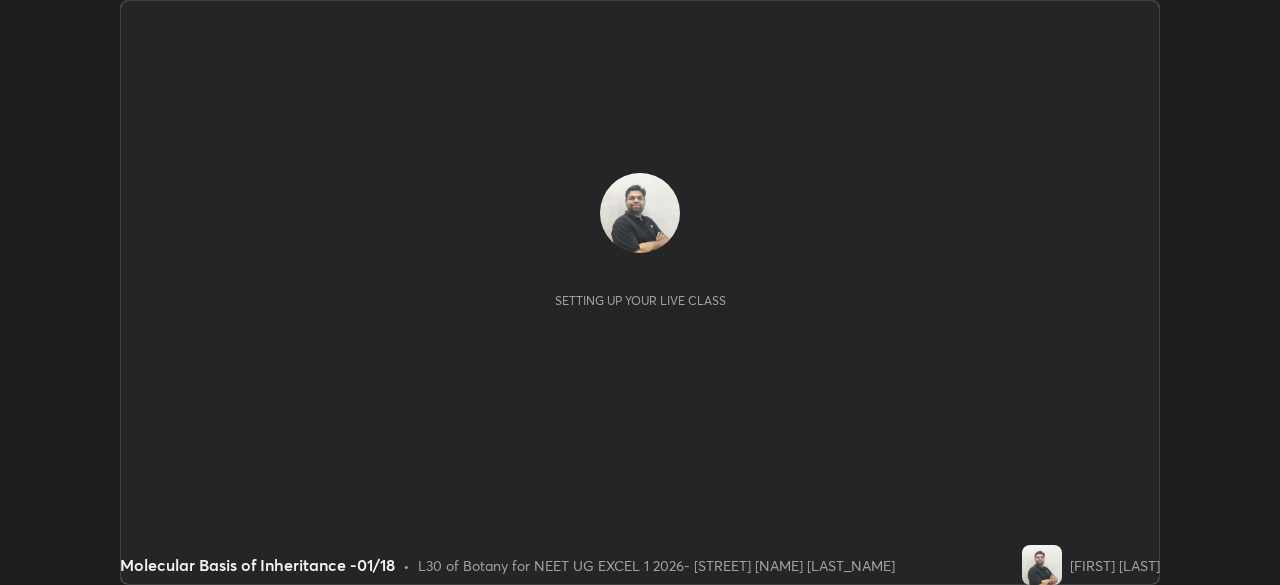 scroll, scrollTop: 0, scrollLeft: 0, axis: both 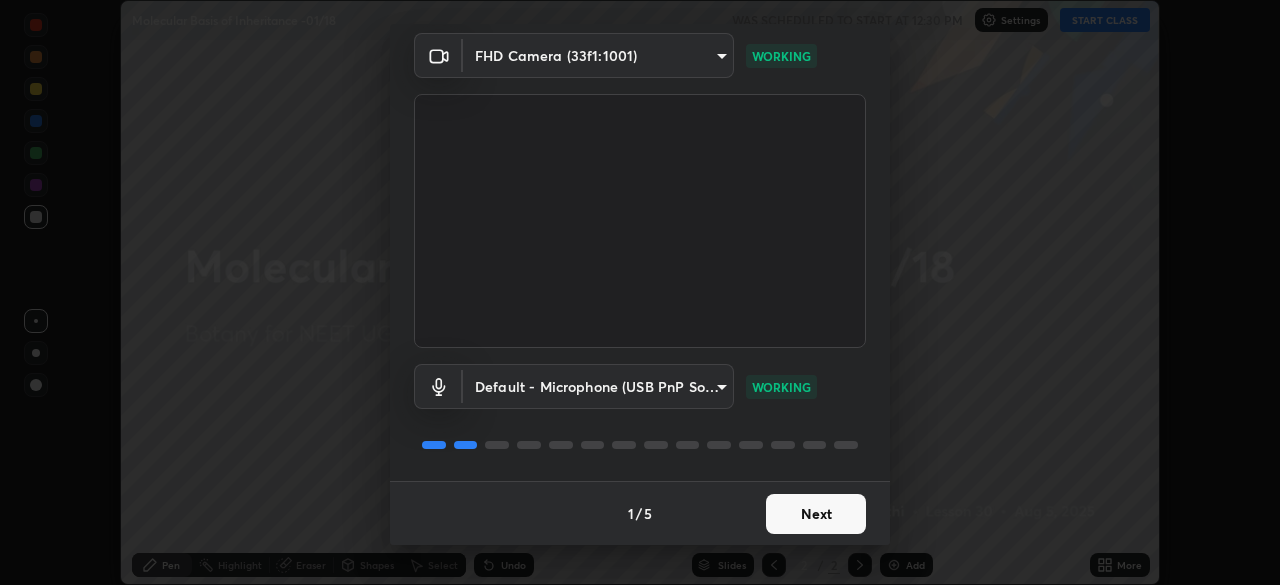 click on "Next" at bounding box center (816, 514) 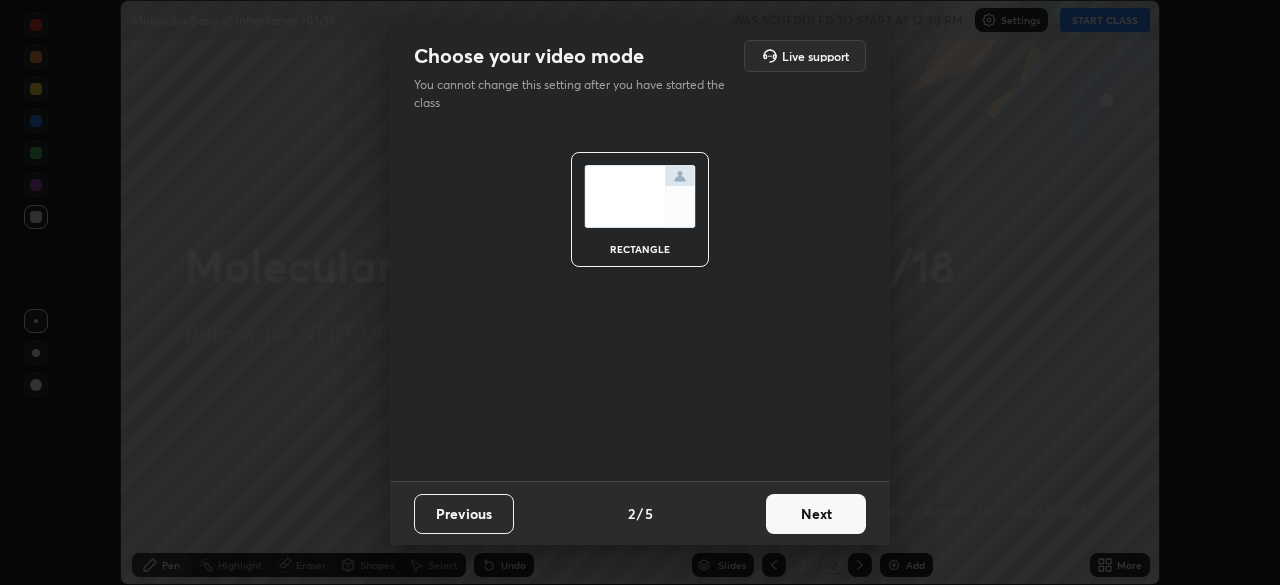 scroll, scrollTop: 0, scrollLeft: 0, axis: both 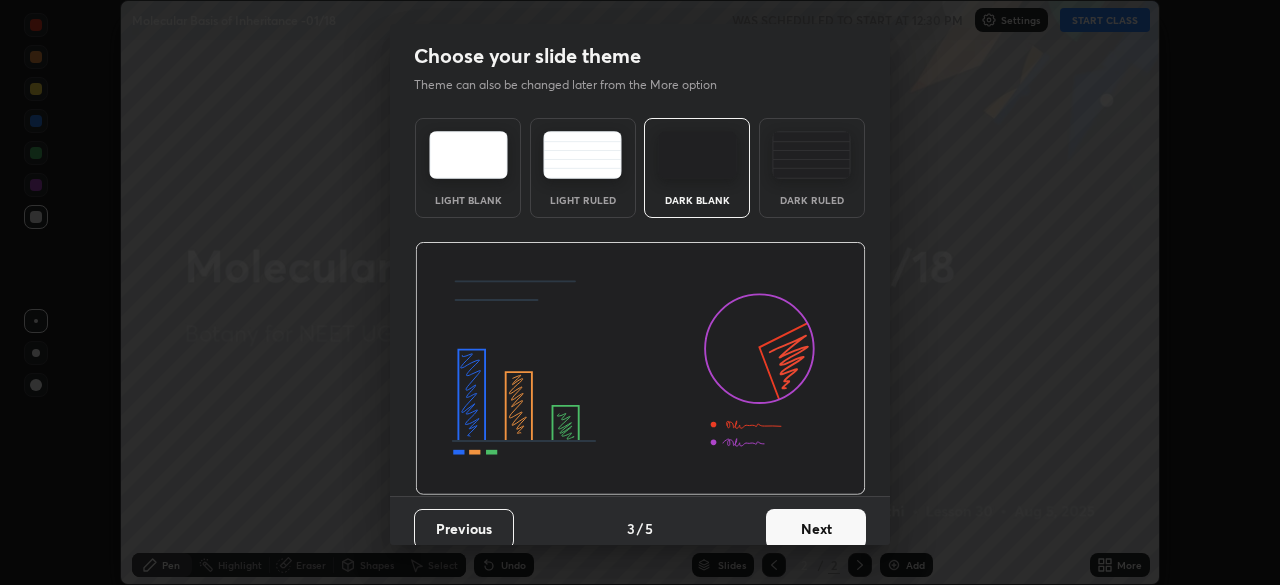 click on "Next" at bounding box center [816, 529] 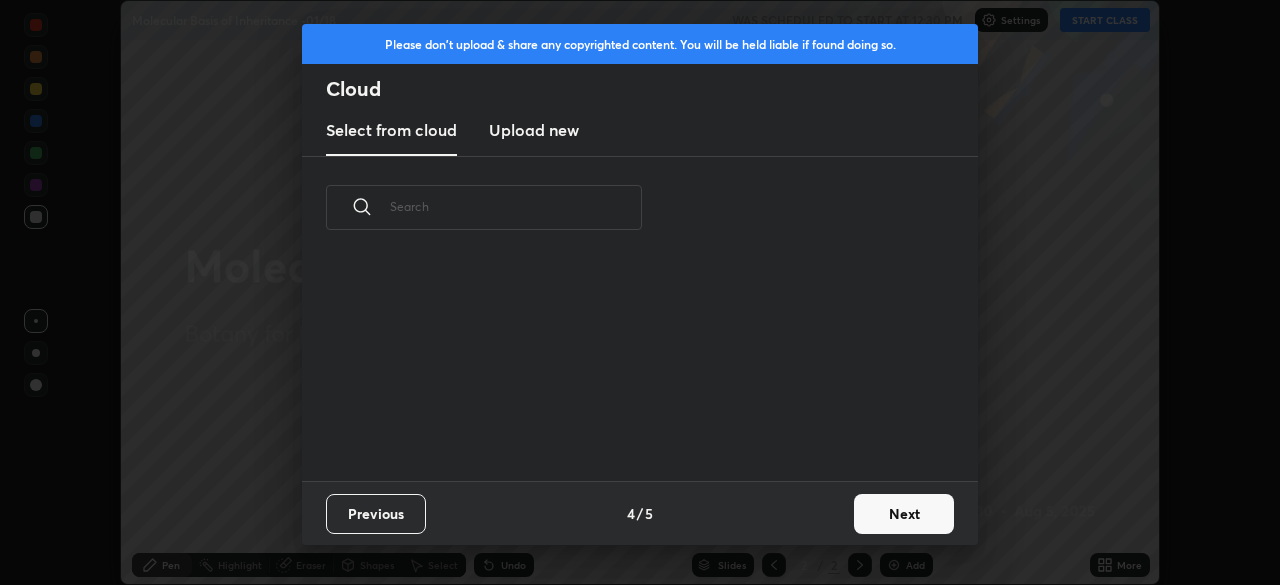 click on "Next" at bounding box center [904, 514] 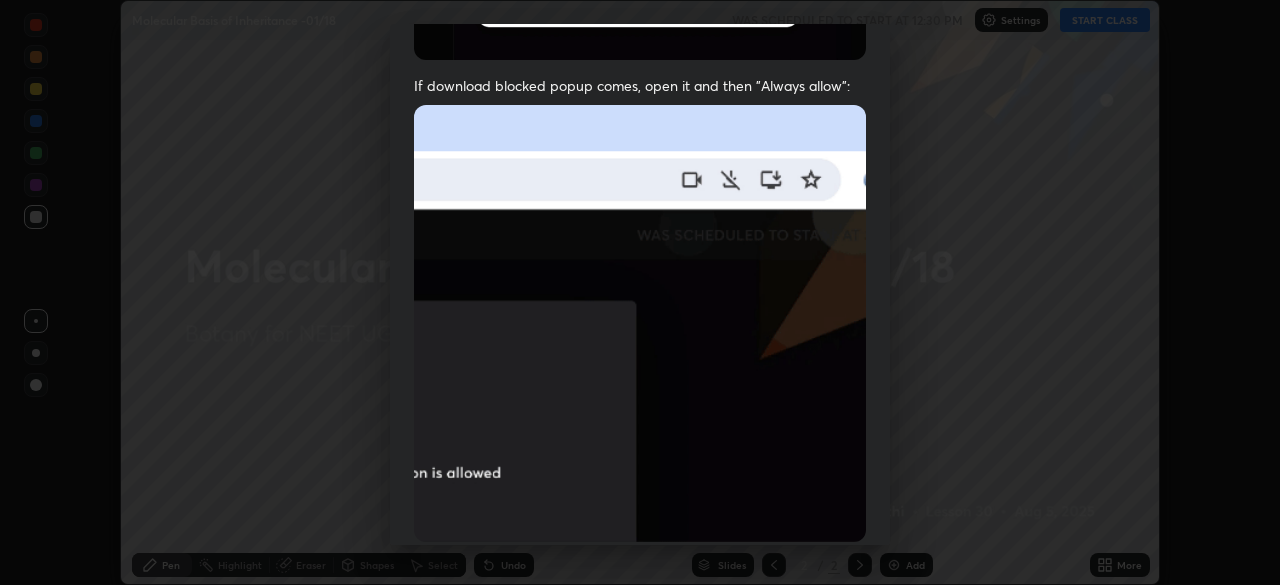 scroll, scrollTop: 479, scrollLeft: 0, axis: vertical 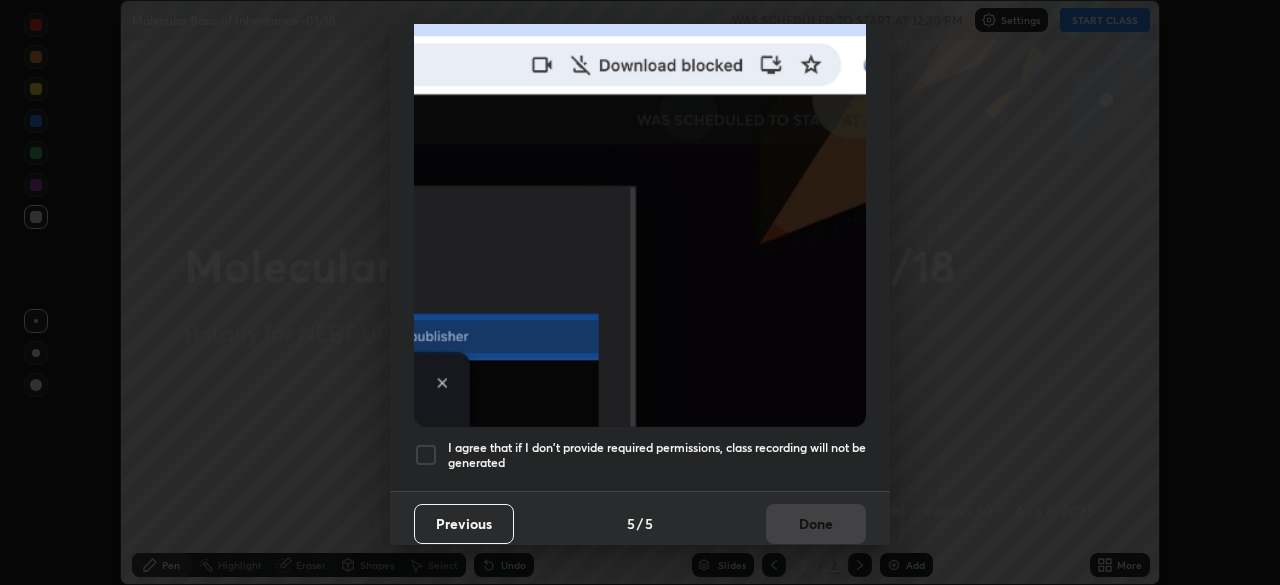 click at bounding box center [426, 455] 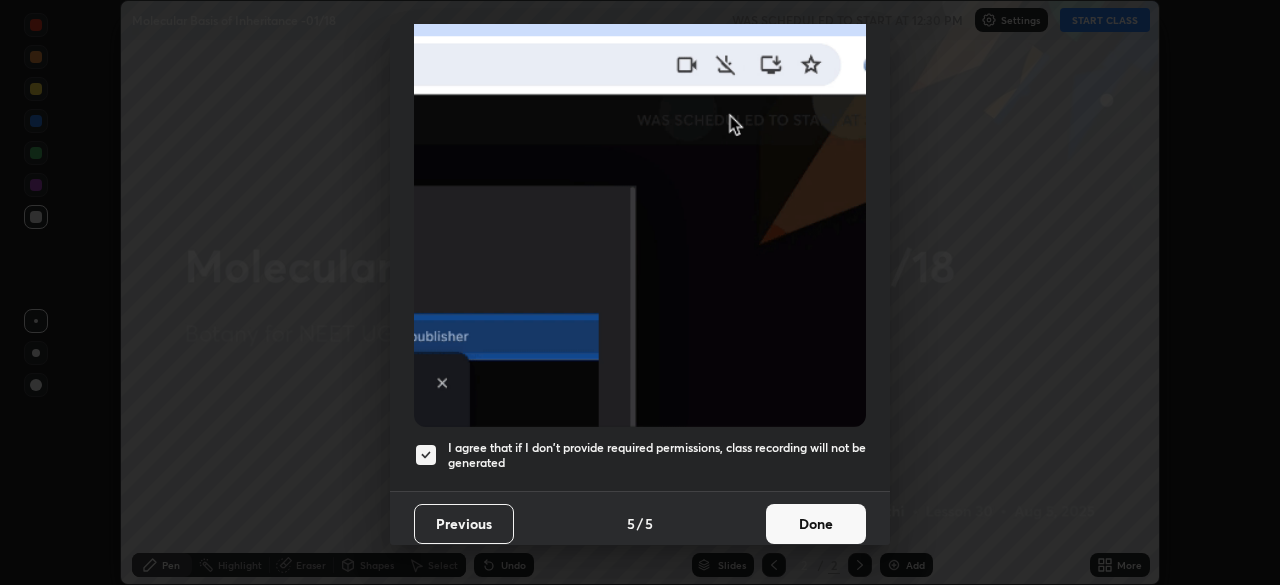 click on "Done" at bounding box center [816, 524] 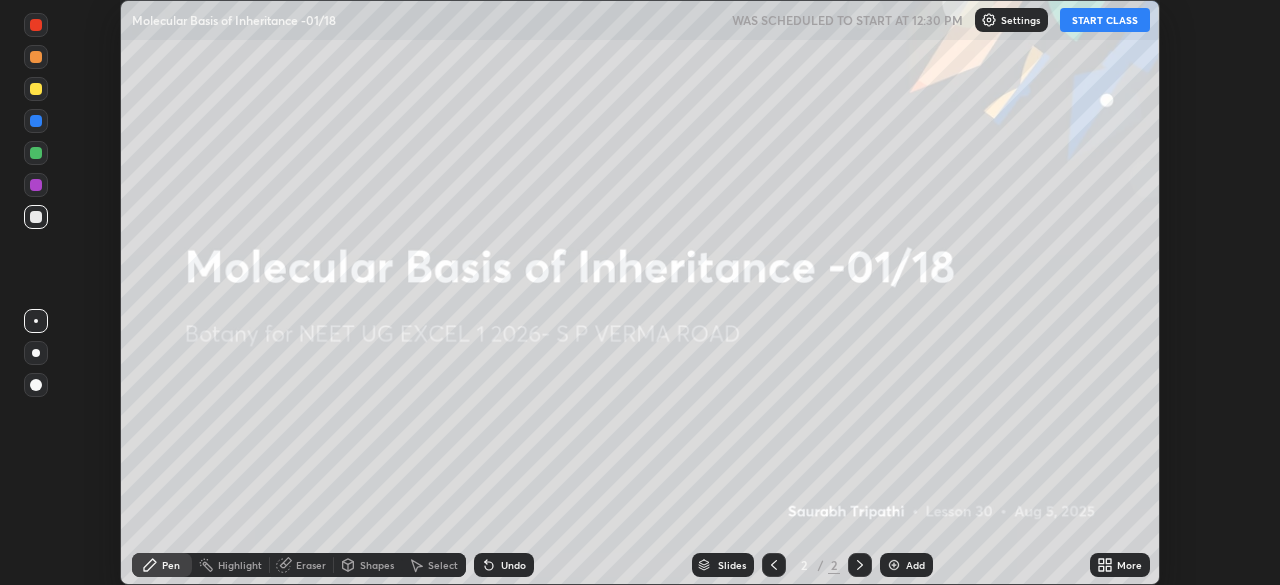 click 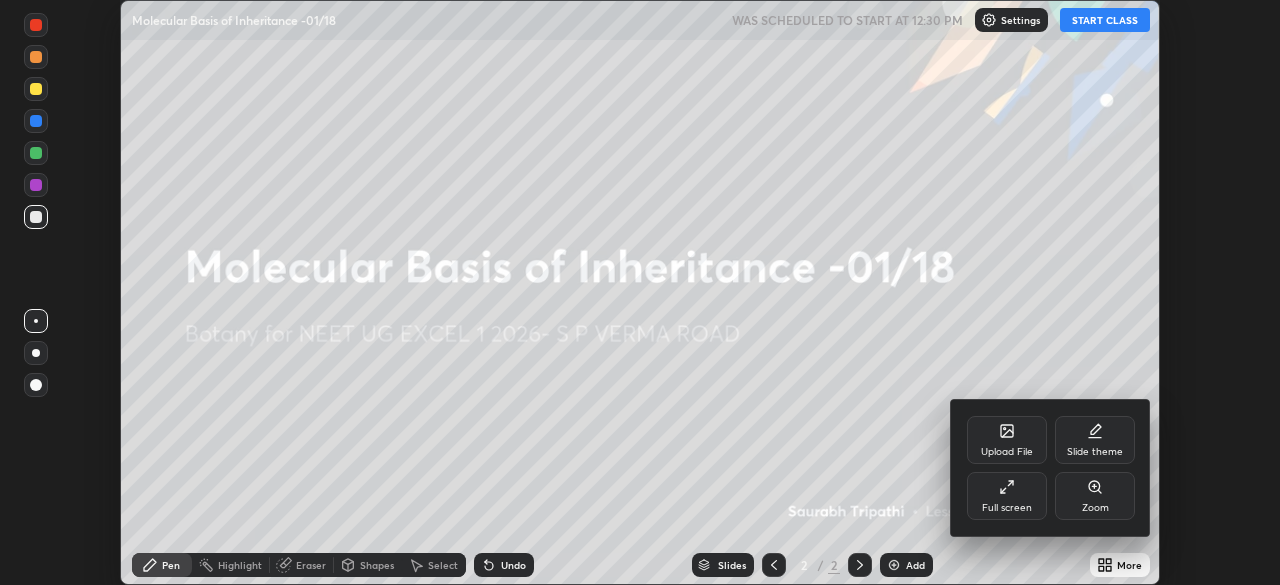click 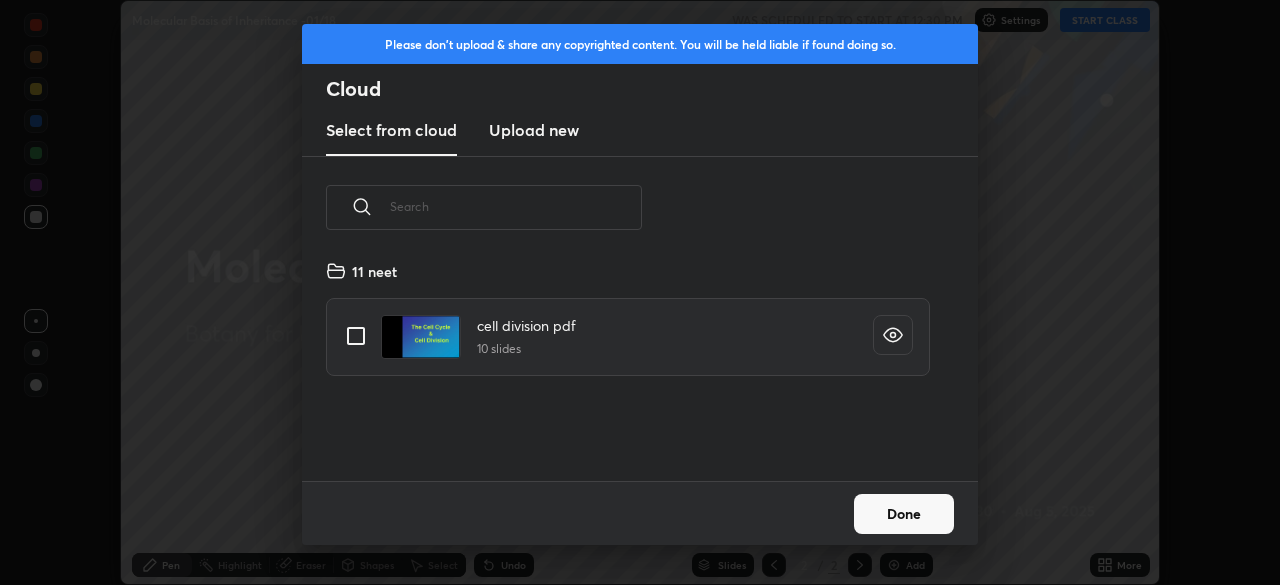 scroll, scrollTop: 7, scrollLeft: 11, axis: both 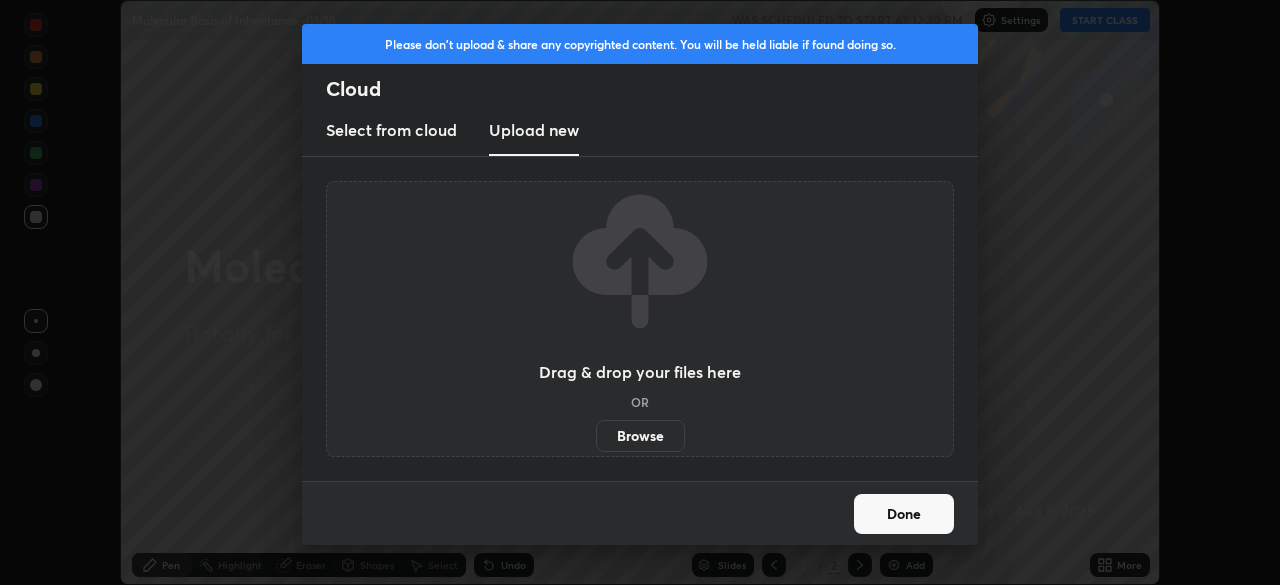 click on "Browse" at bounding box center (640, 436) 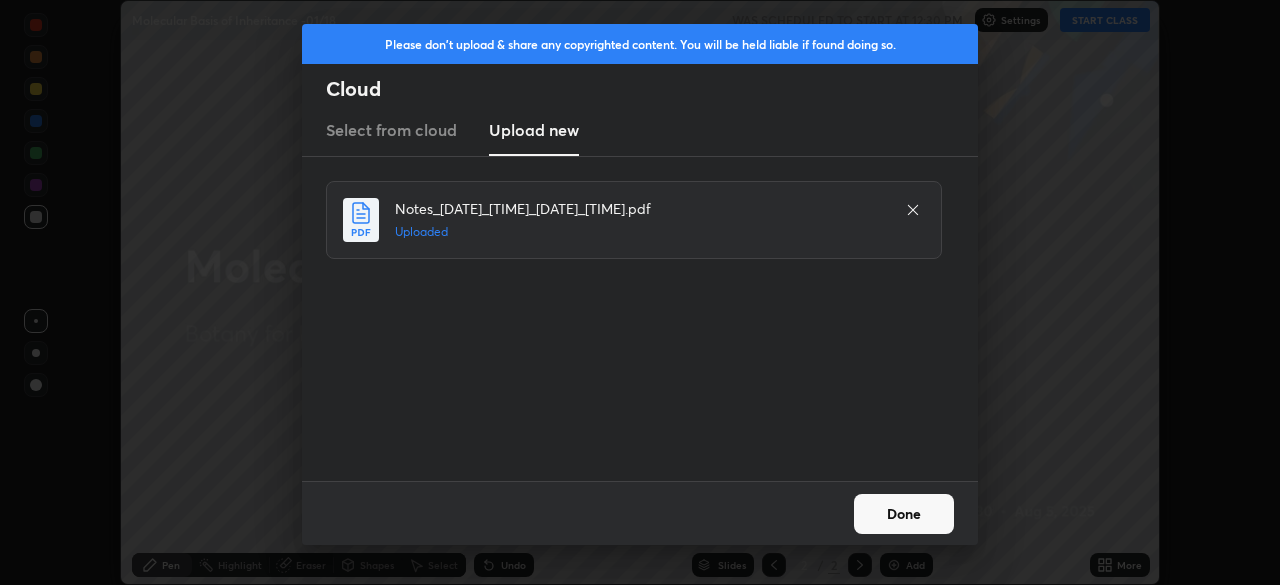 click on "Done" at bounding box center (904, 514) 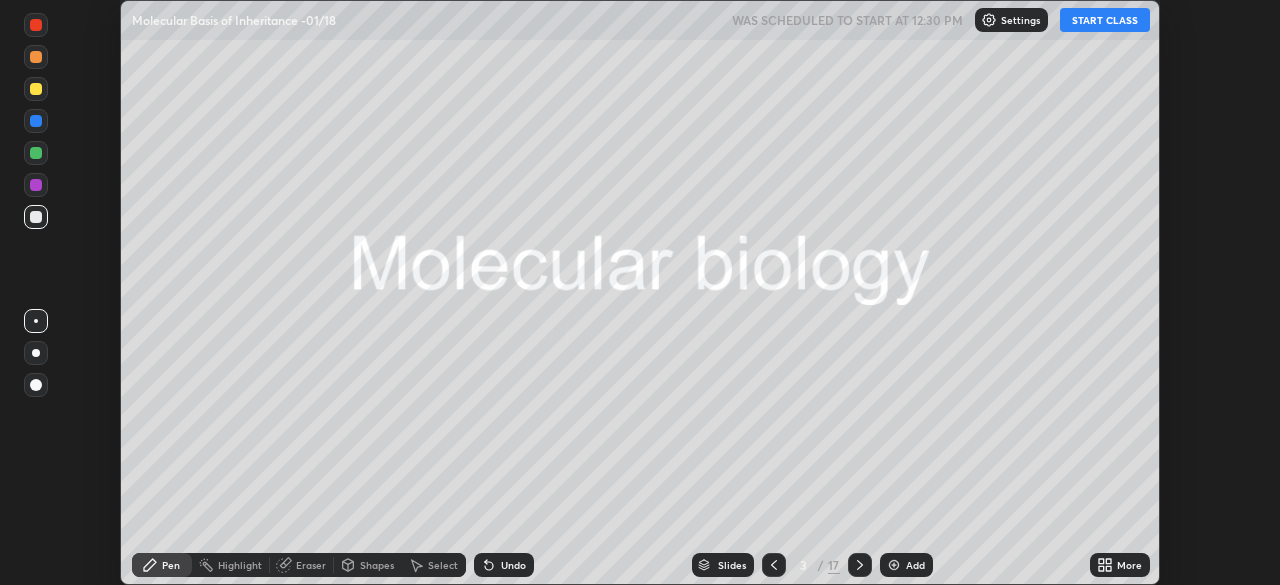 click 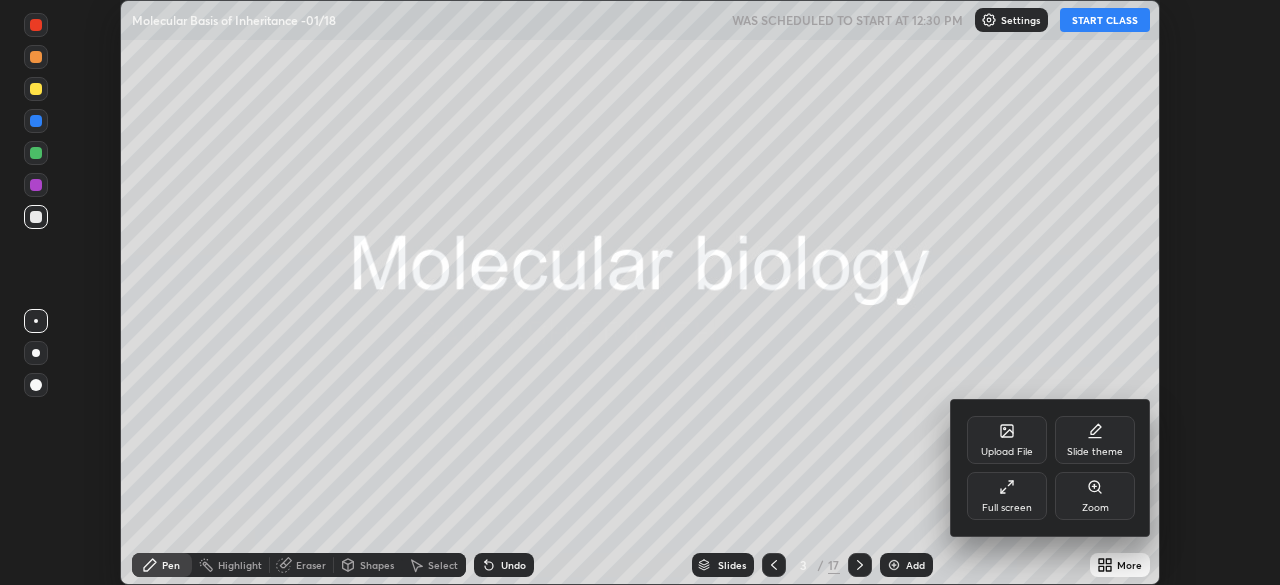 click on "Full screen" at bounding box center (1007, 496) 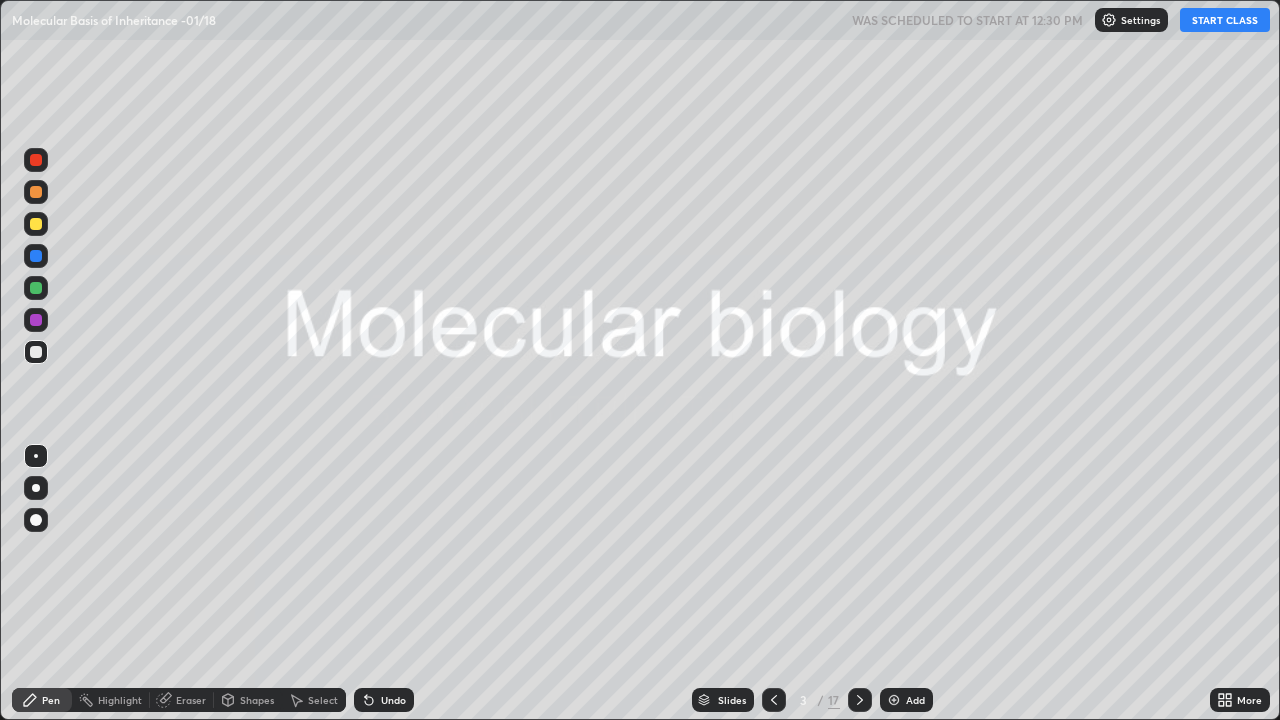 scroll, scrollTop: 99280, scrollLeft: 98720, axis: both 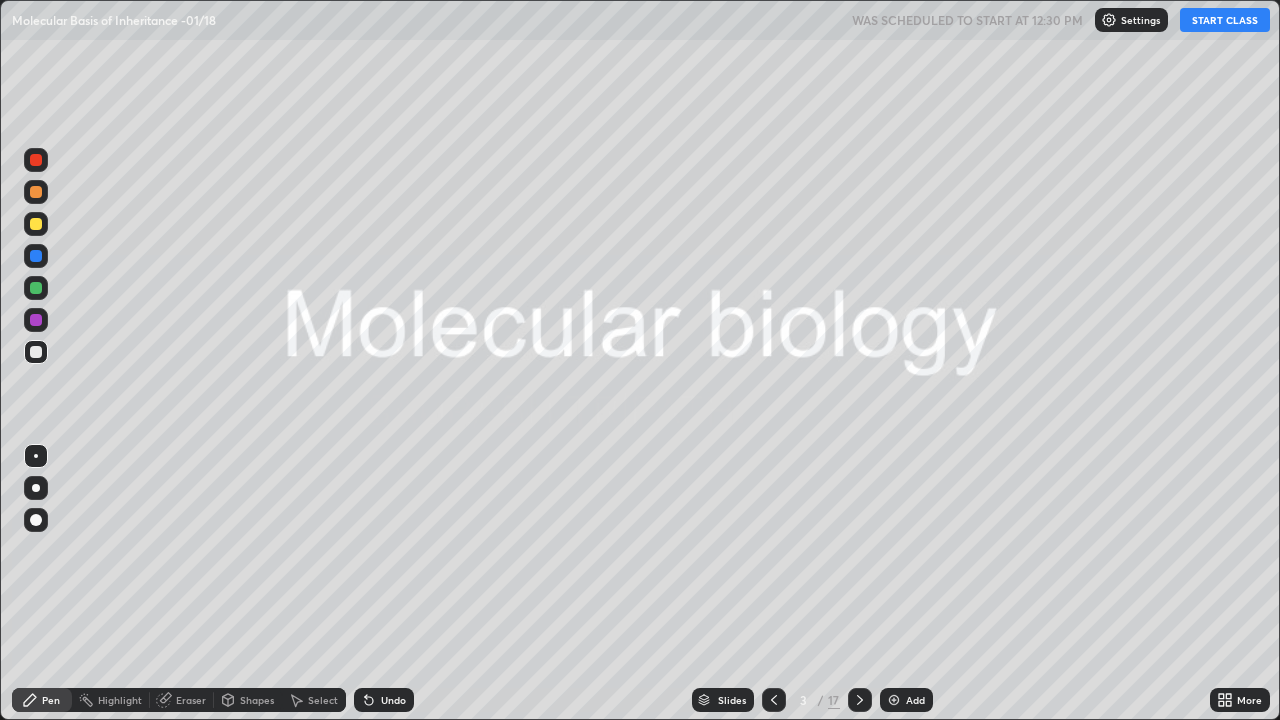 click 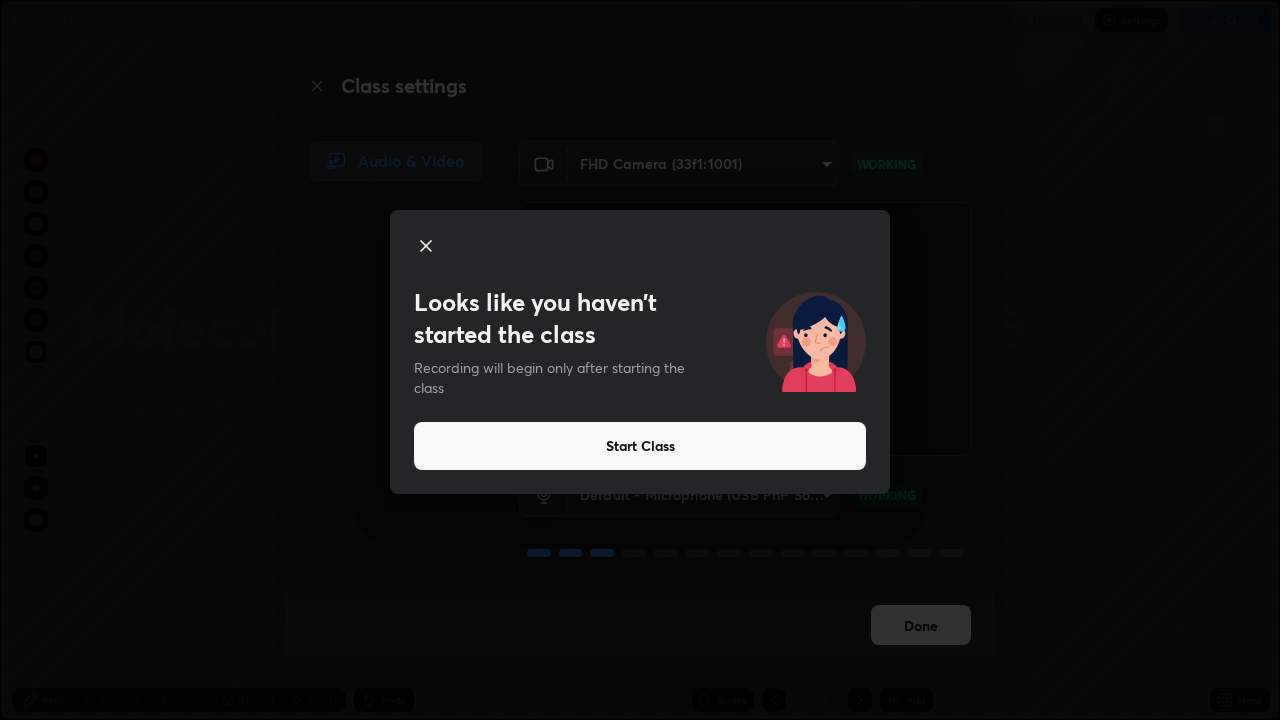 click on "Start Class" at bounding box center (640, 446) 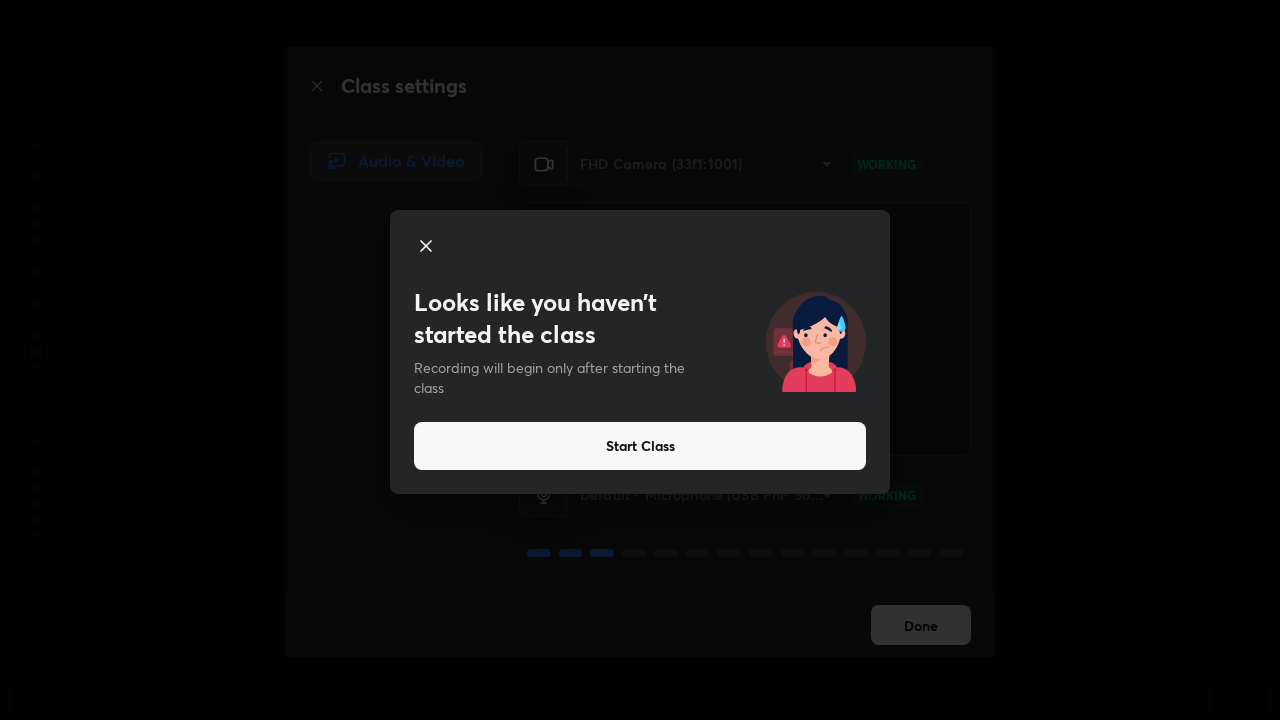 click at bounding box center (745, 329) 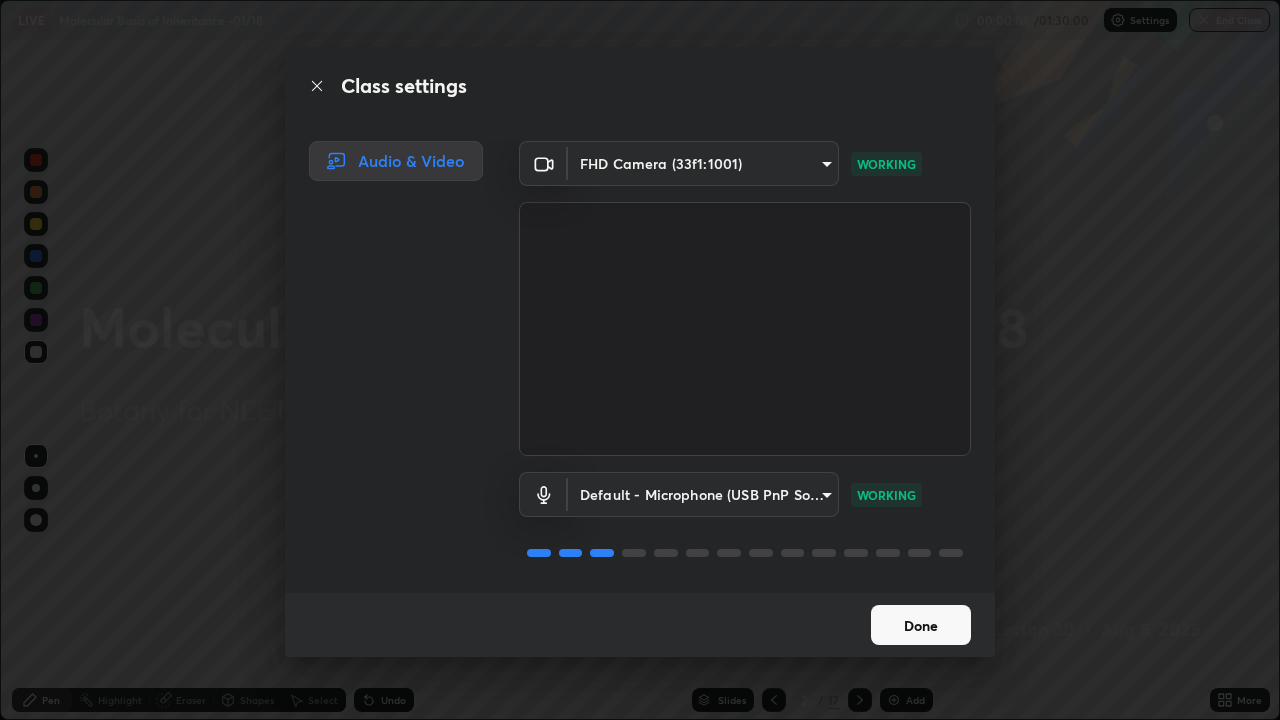 click on "Done" at bounding box center (921, 625) 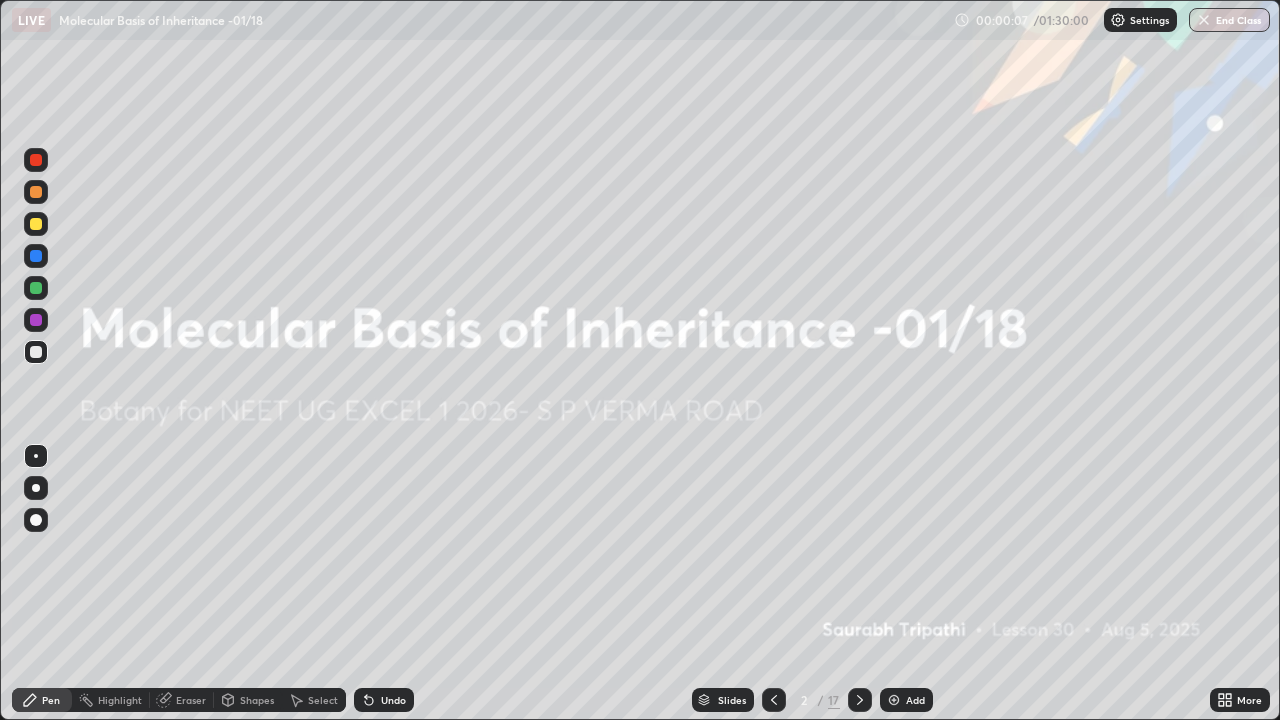 click on "Slides" at bounding box center [732, 700] 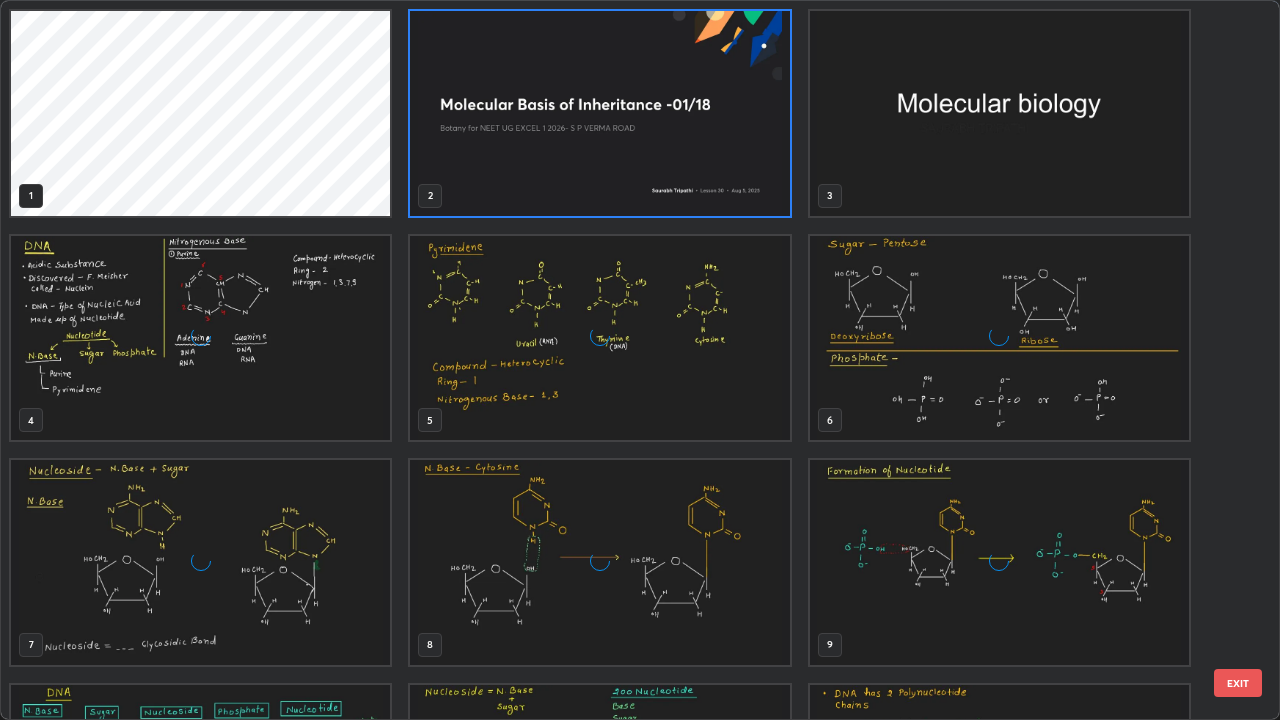 scroll, scrollTop: 7, scrollLeft: 11, axis: both 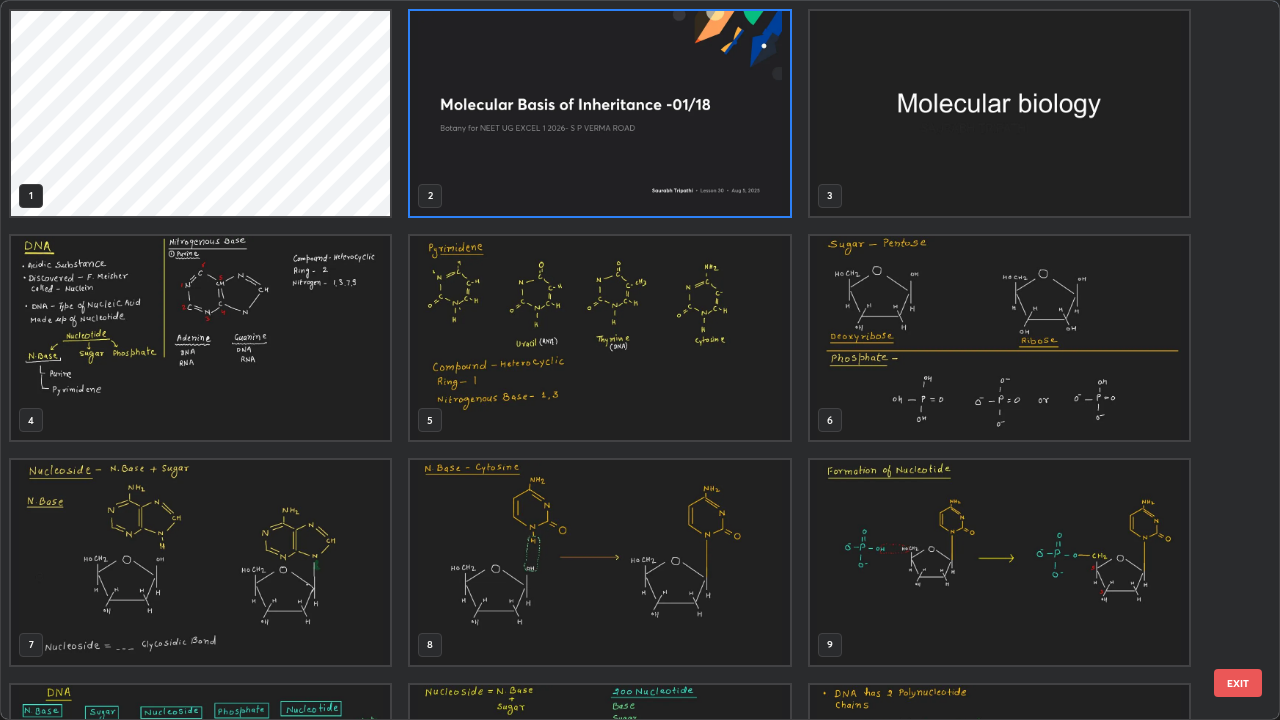 click at bounding box center [999, 113] 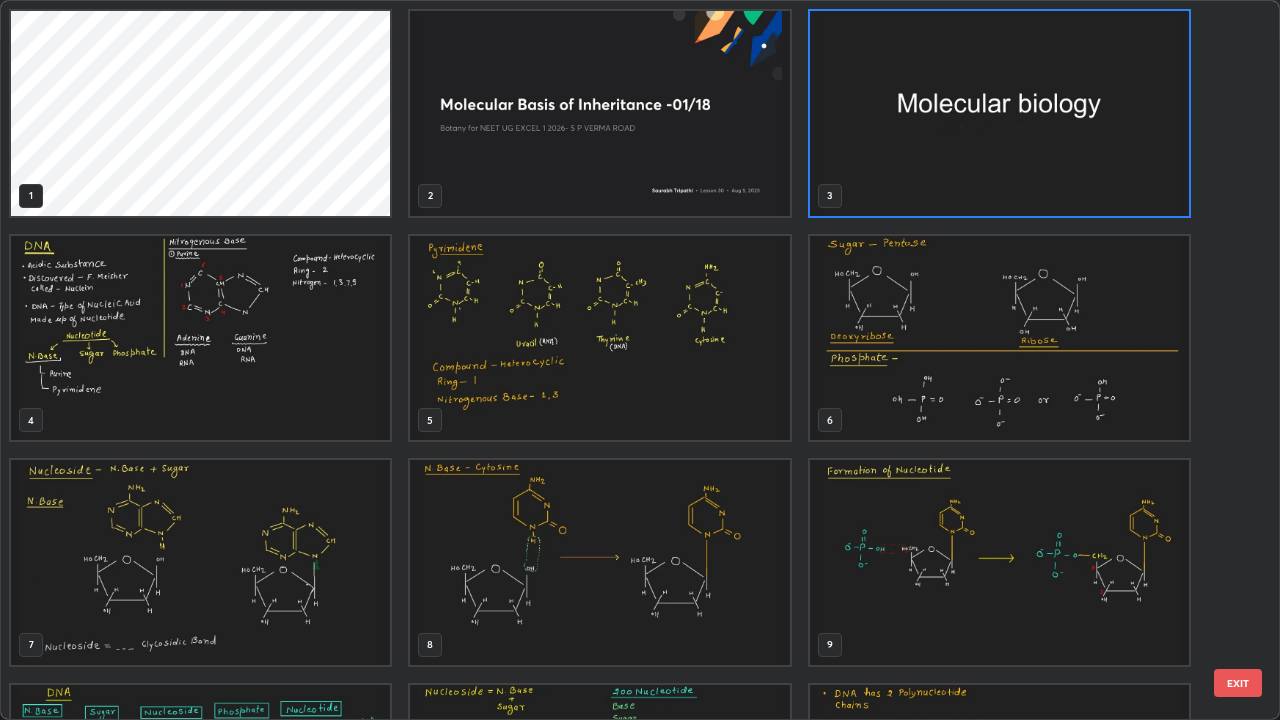 click at bounding box center (999, 113) 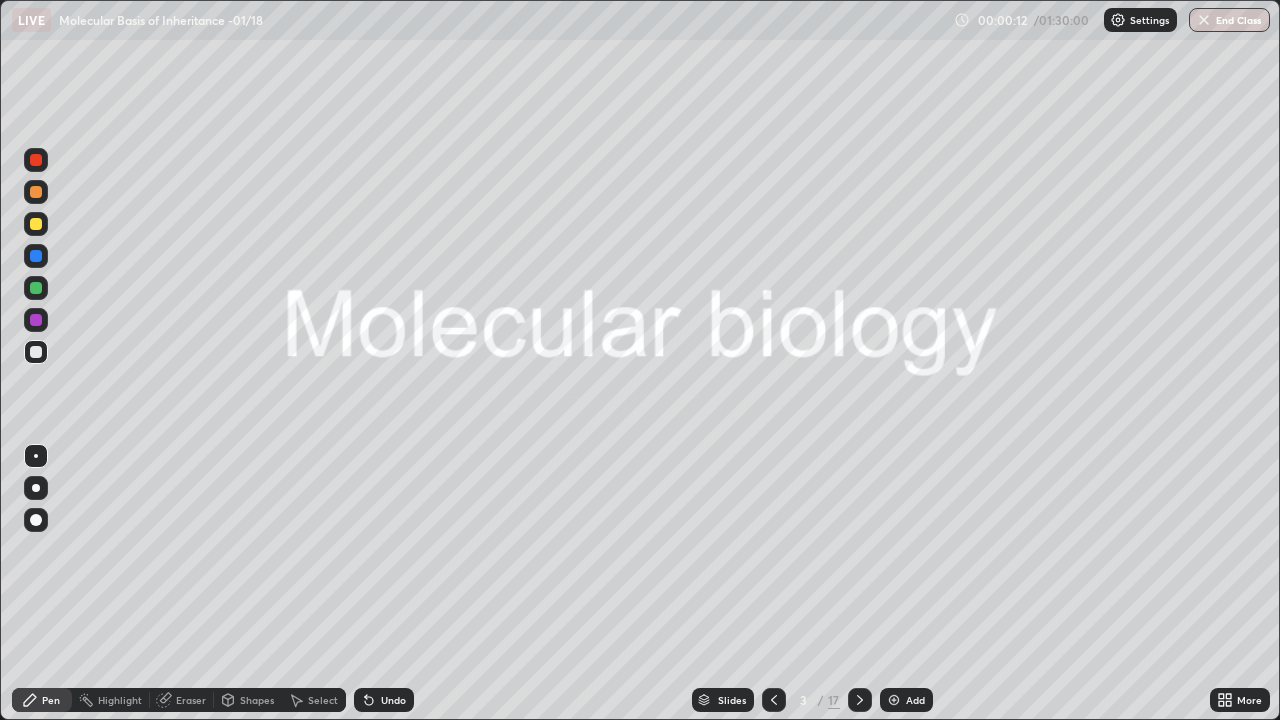 click at bounding box center [999, 113] 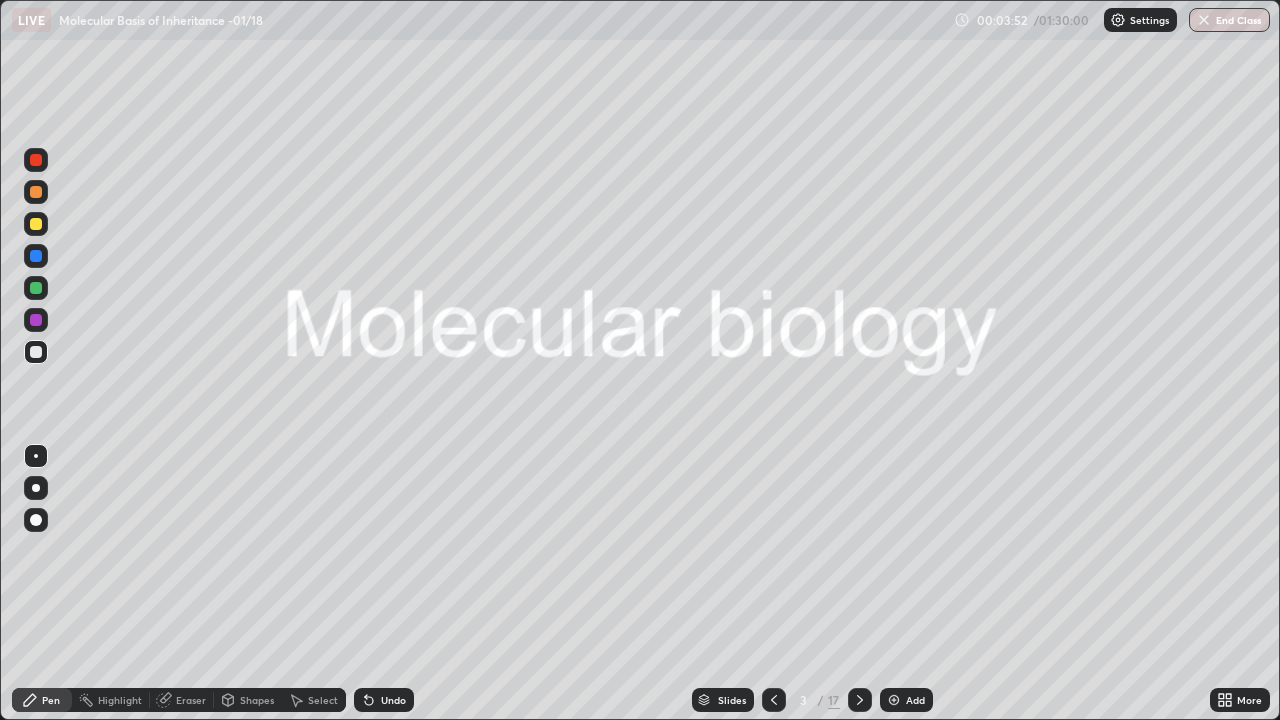 click 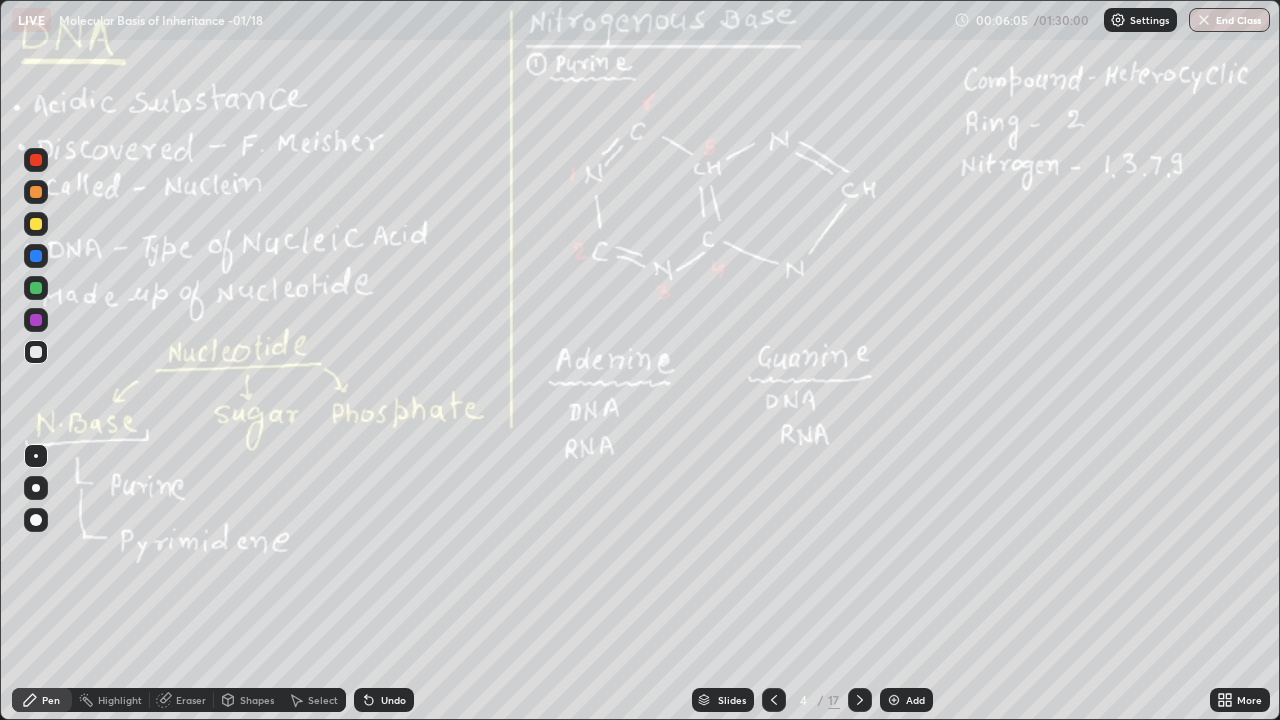 click at bounding box center (36, 352) 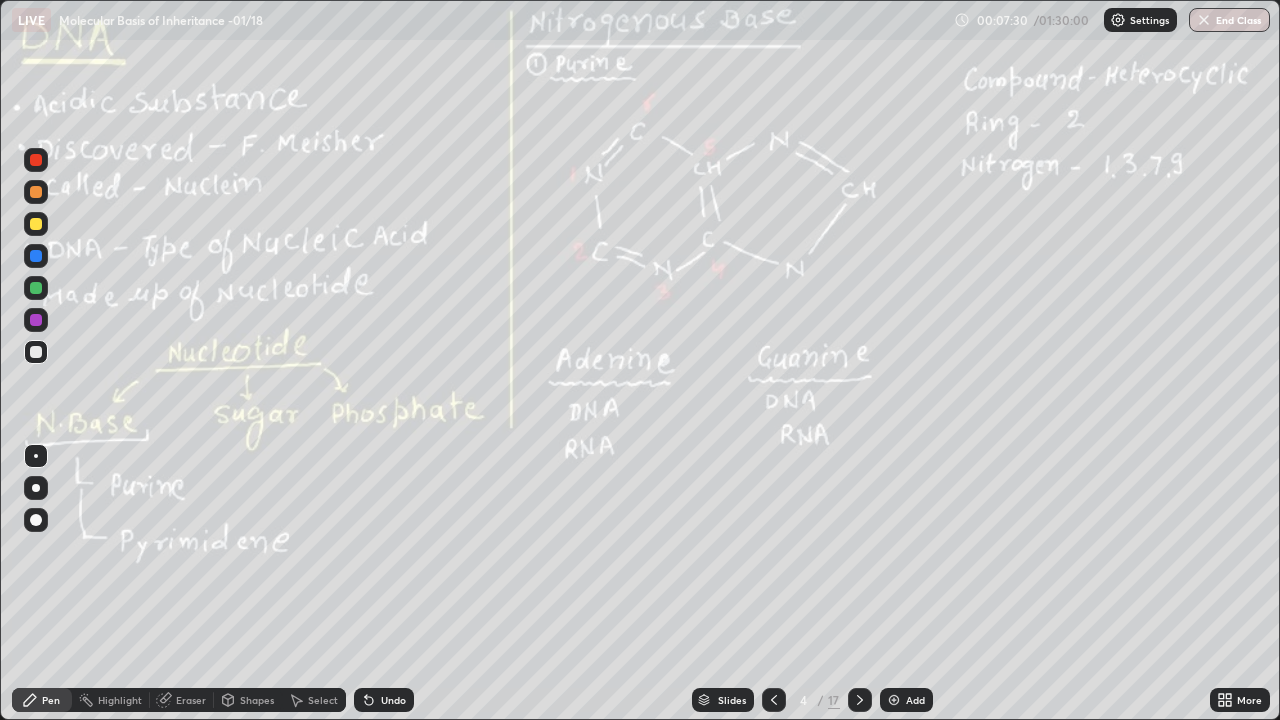 click at bounding box center (894, 700) 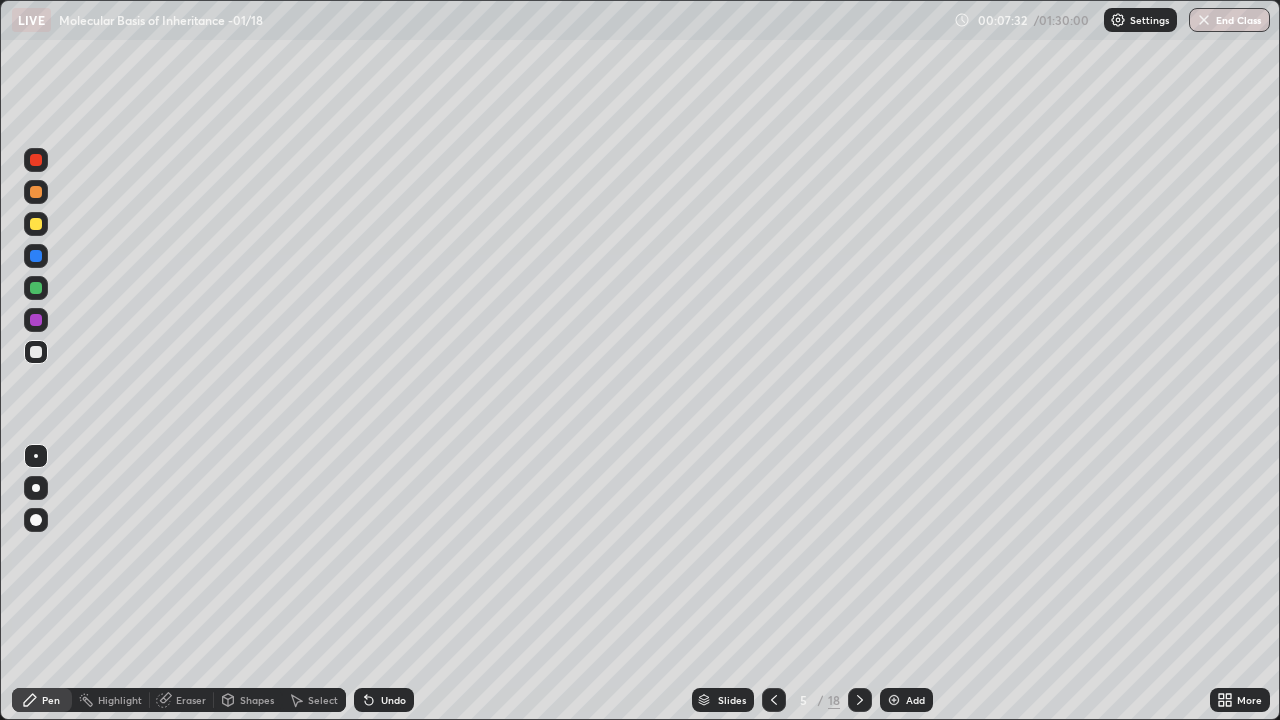 click at bounding box center [36, 520] 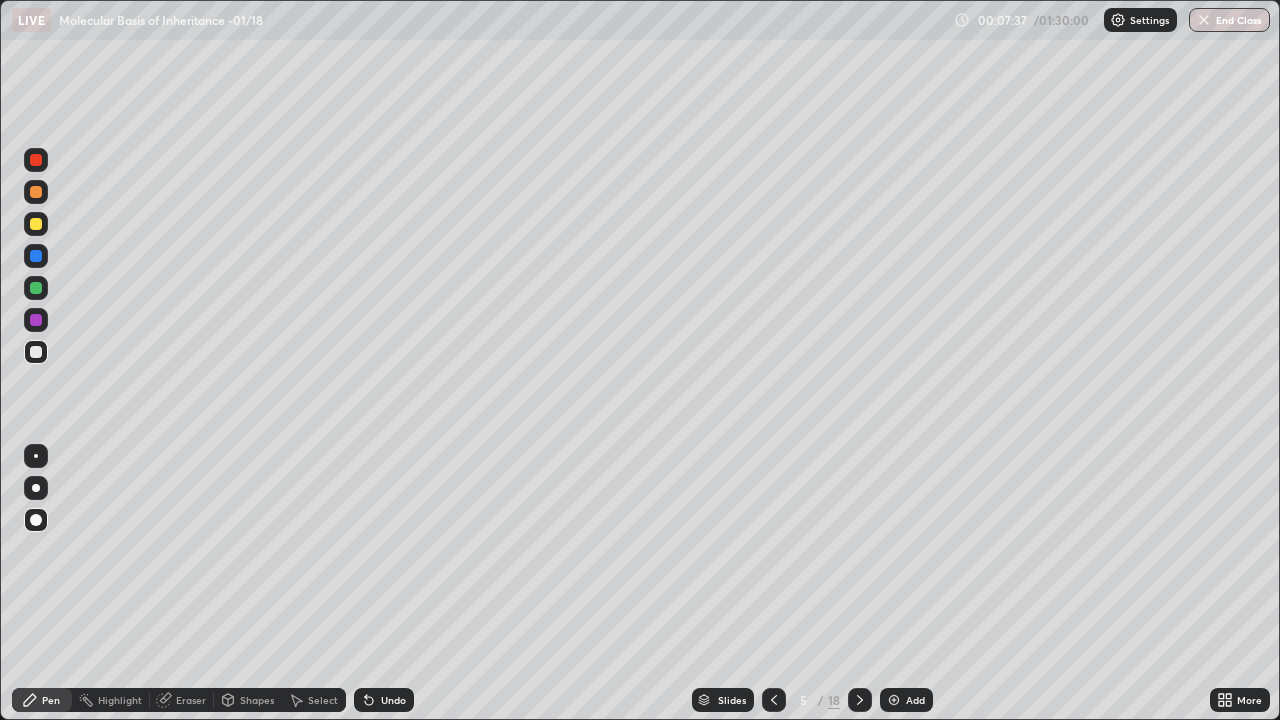 click at bounding box center [36, 352] 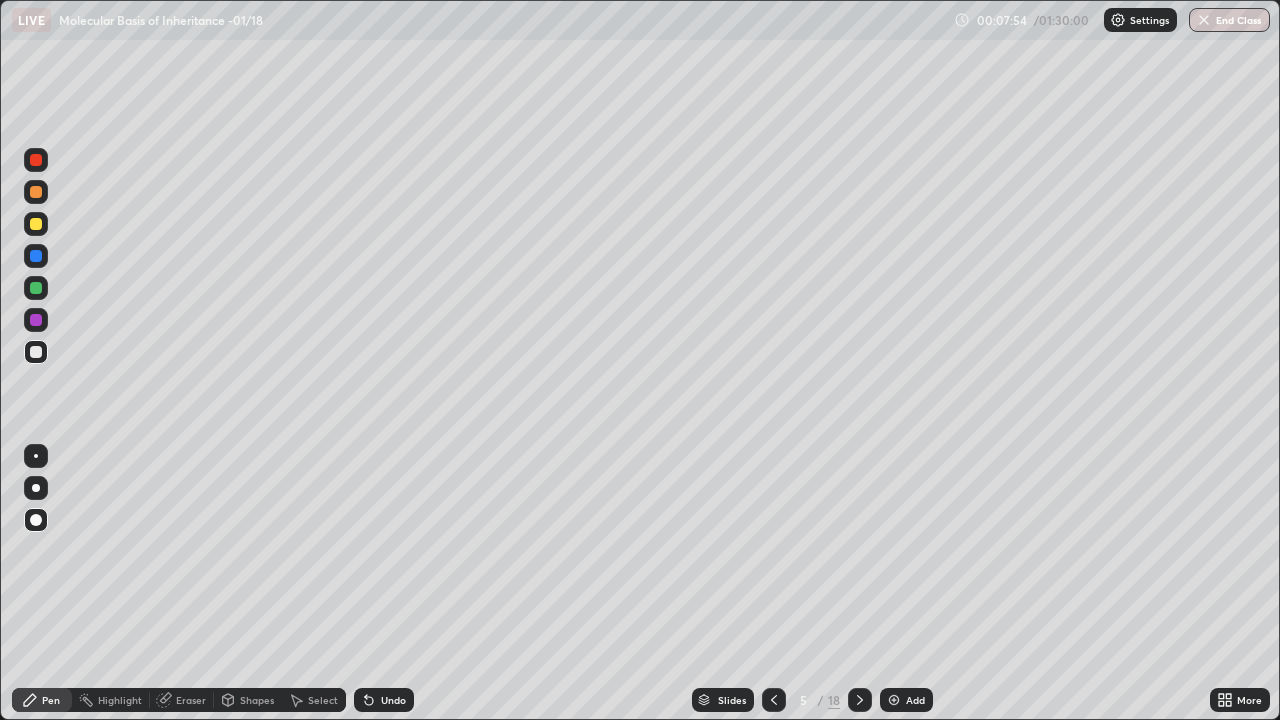 click at bounding box center [36, 488] 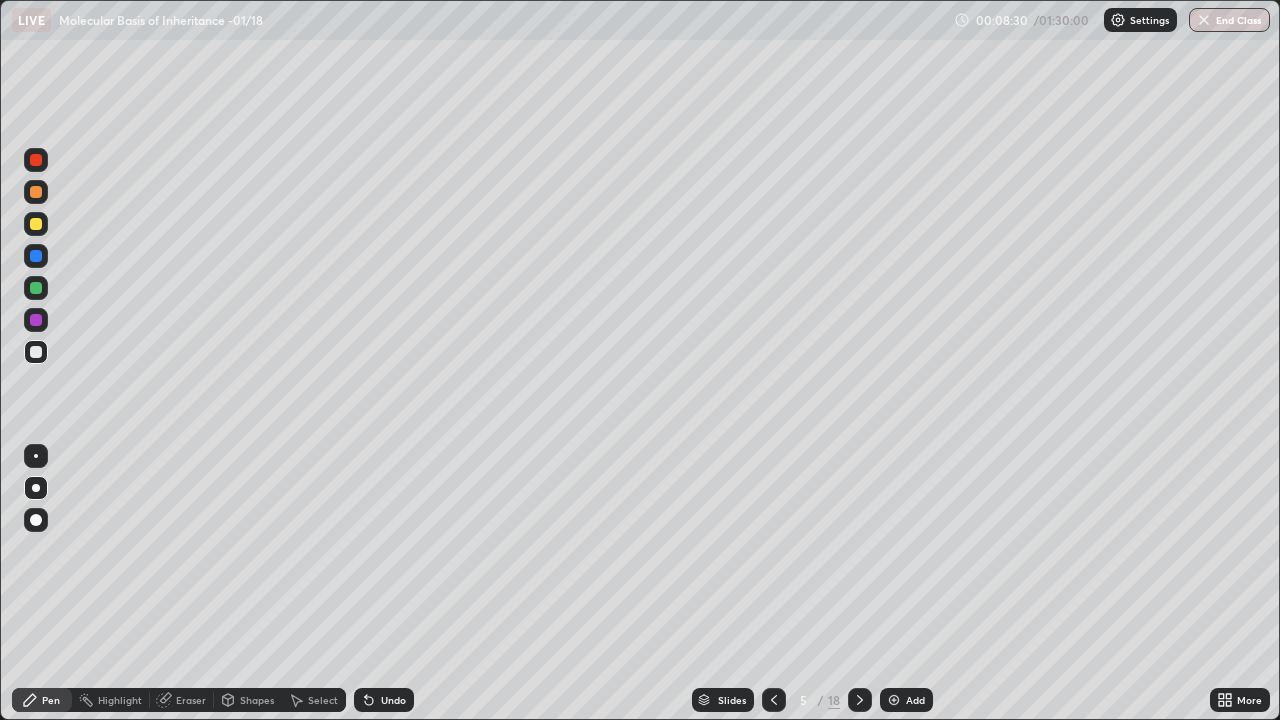 click on "Undo" at bounding box center [384, 700] 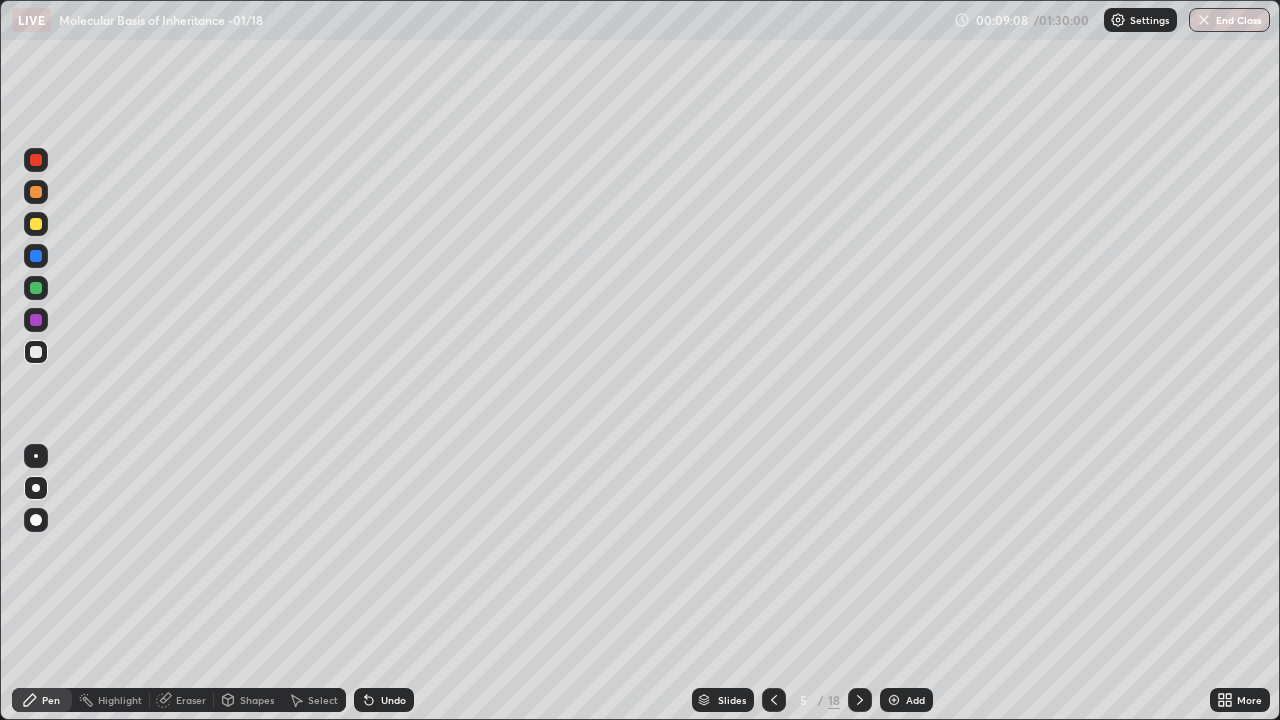 click at bounding box center (36, 456) 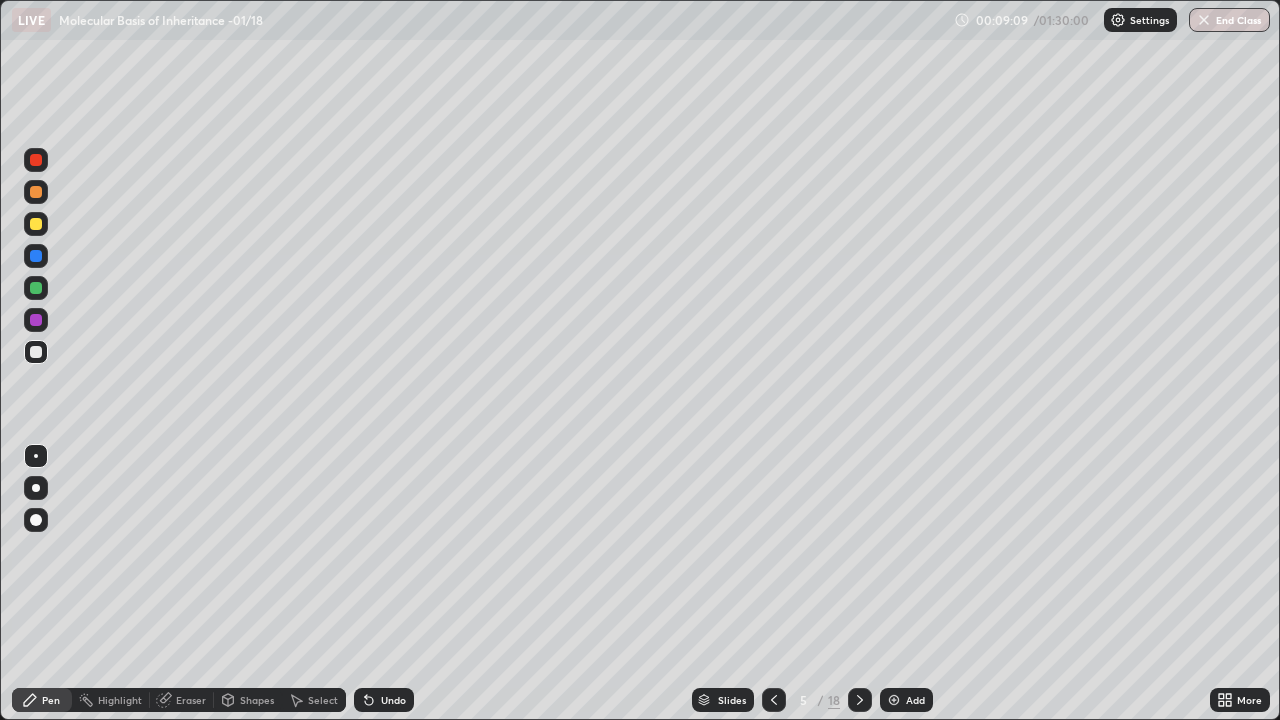 click 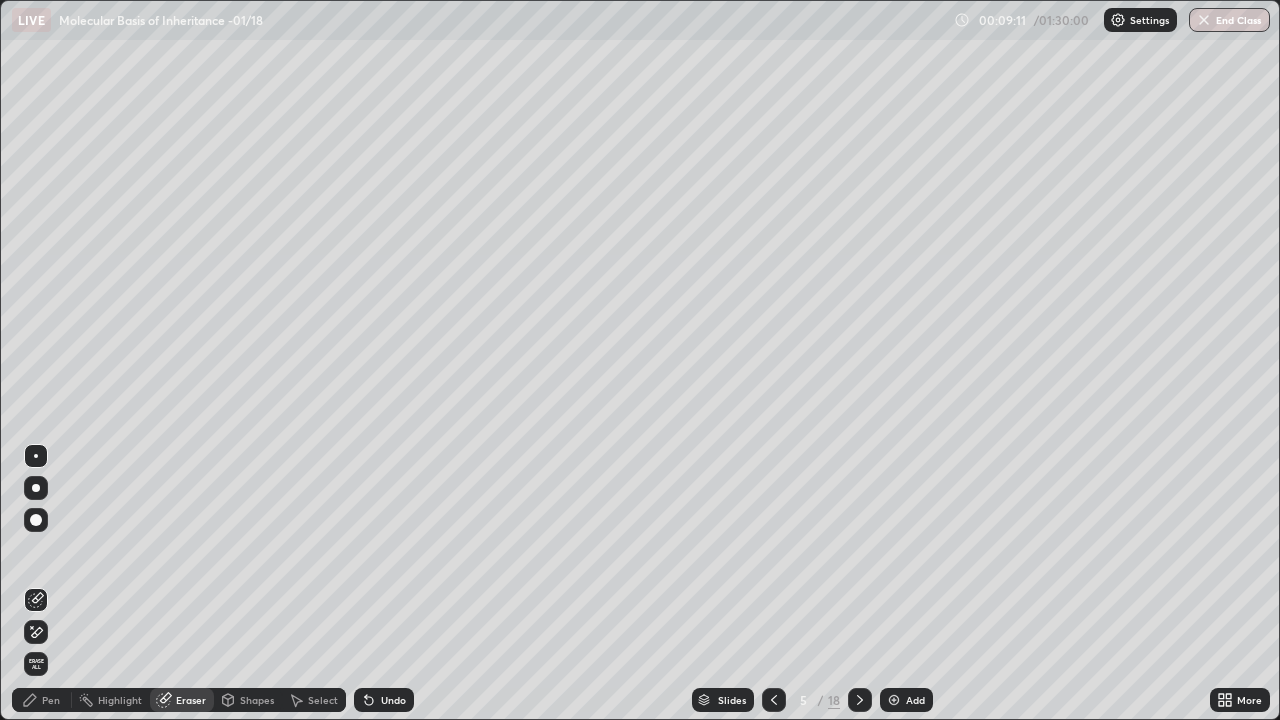 click on "Pen" at bounding box center (42, 700) 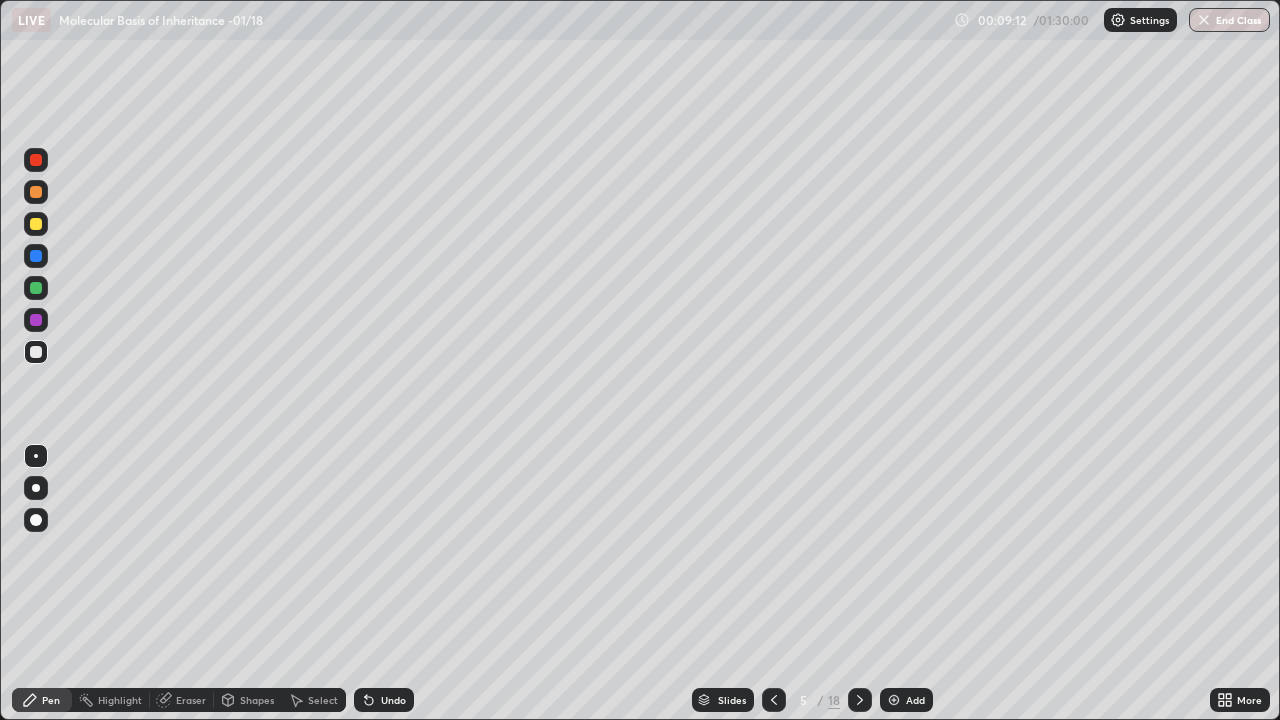 click at bounding box center [36, 488] 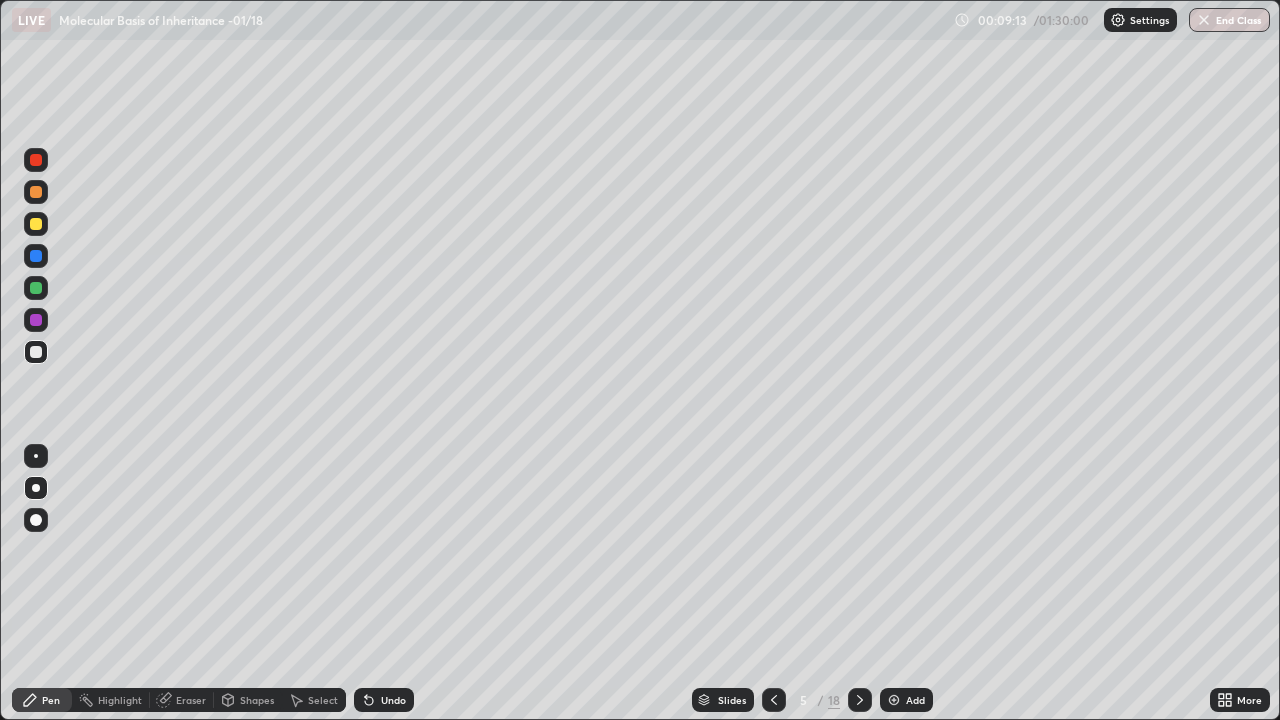 click at bounding box center [36, 224] 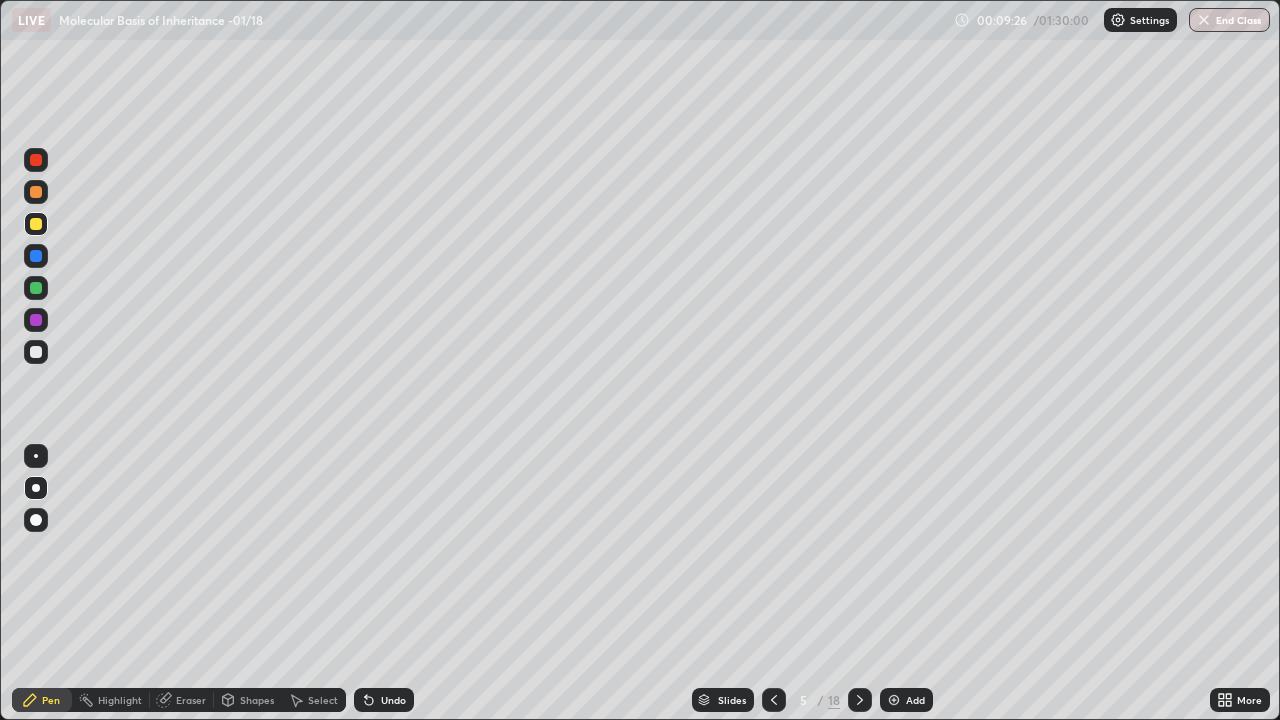 click on "Undo" at bounding box center (393, 700) 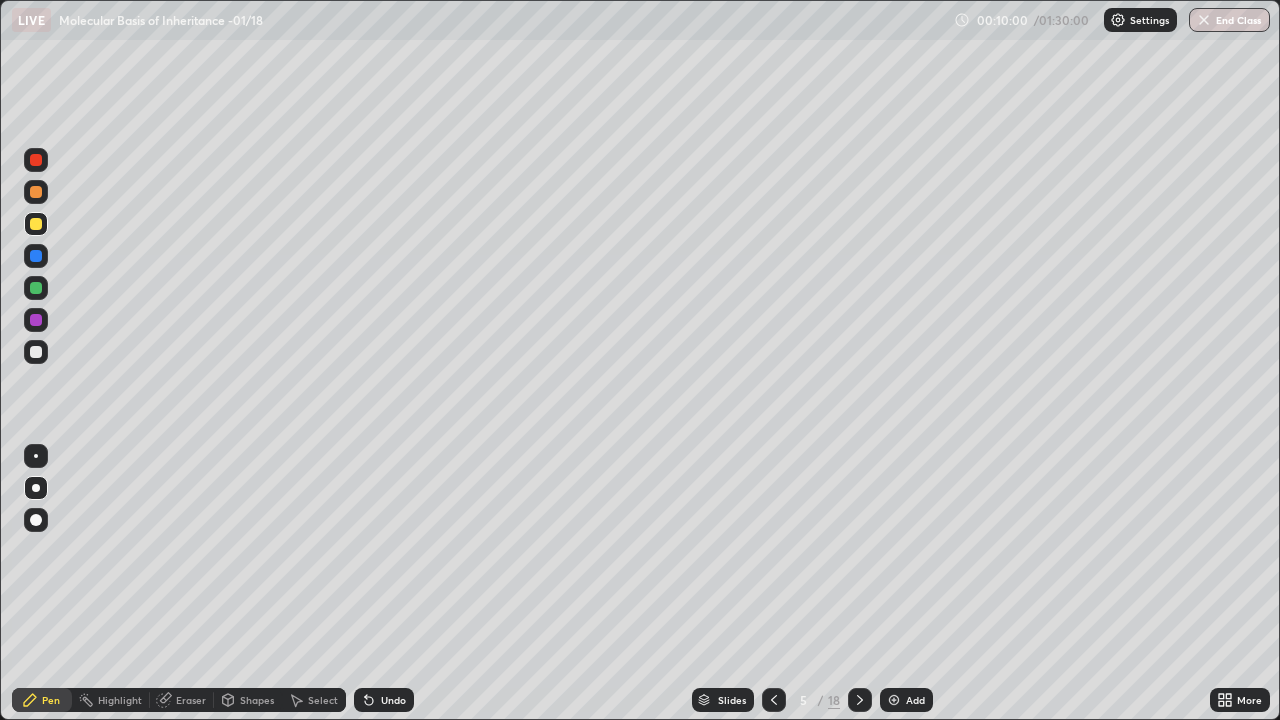 click at bounding box center [36, 456] 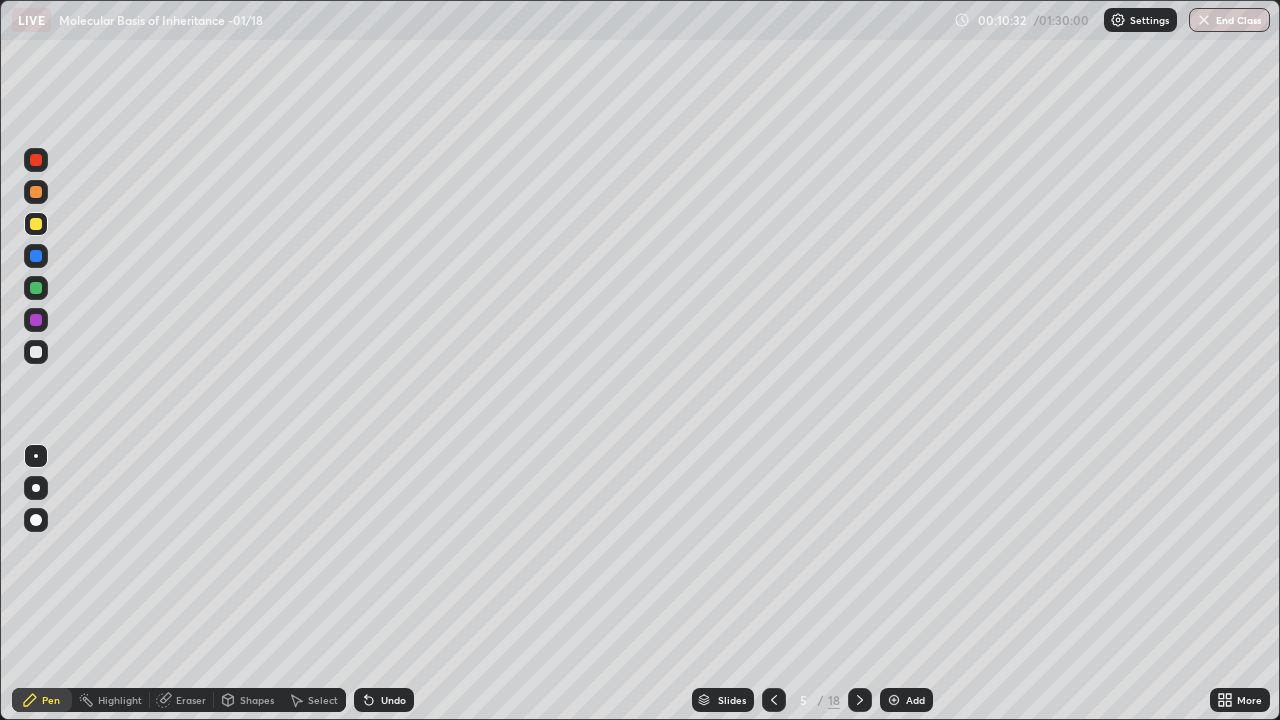 click on "Eraser" at bounding box center (182, 700) 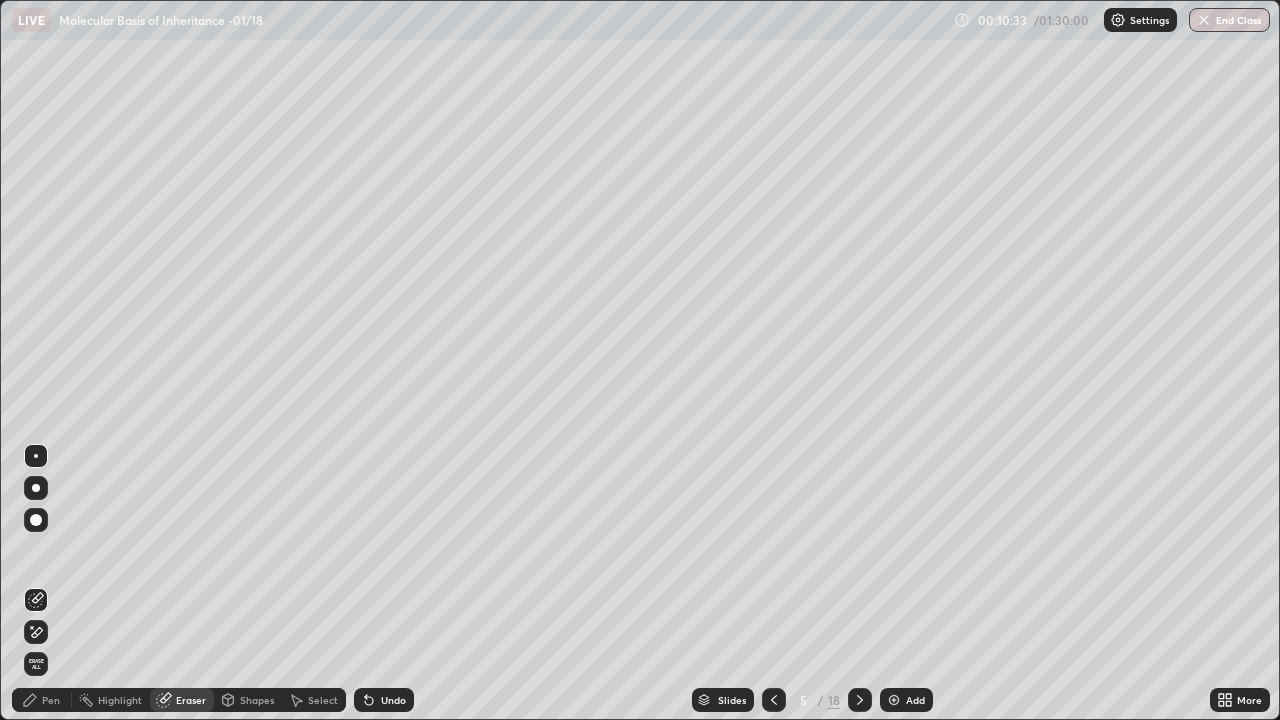 click 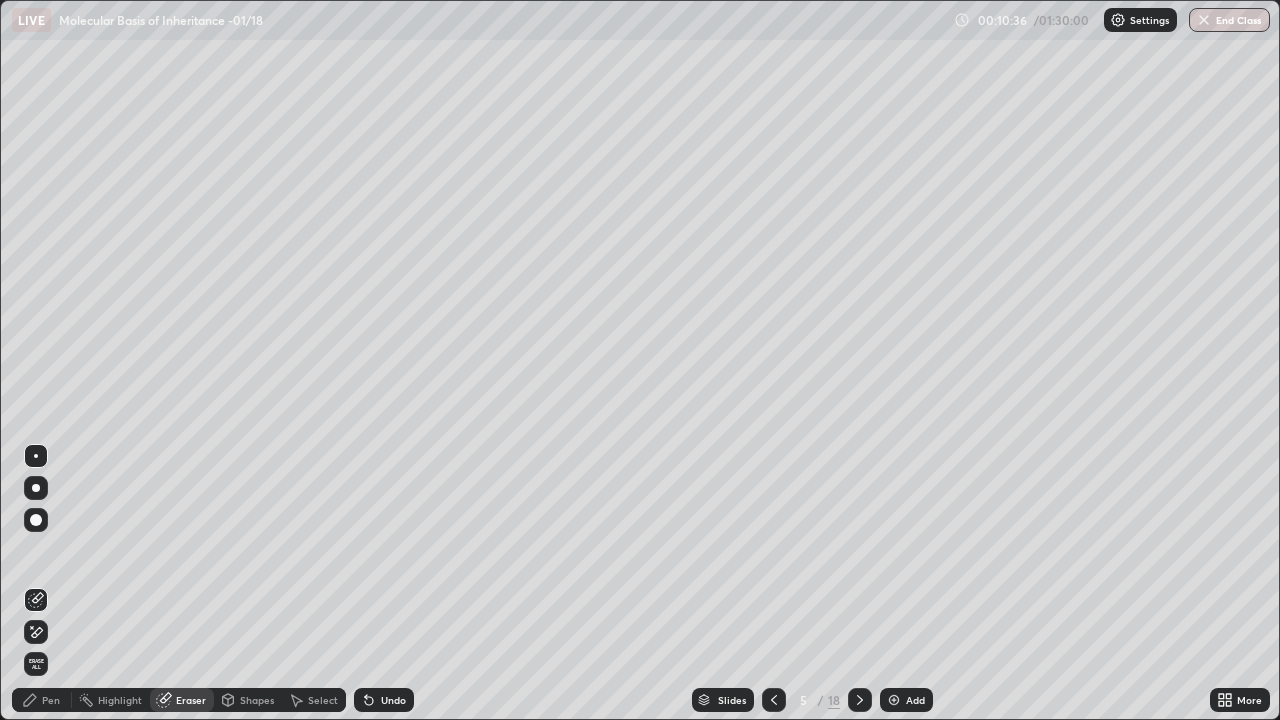click on "Pen" at bounding box center [42, 700] 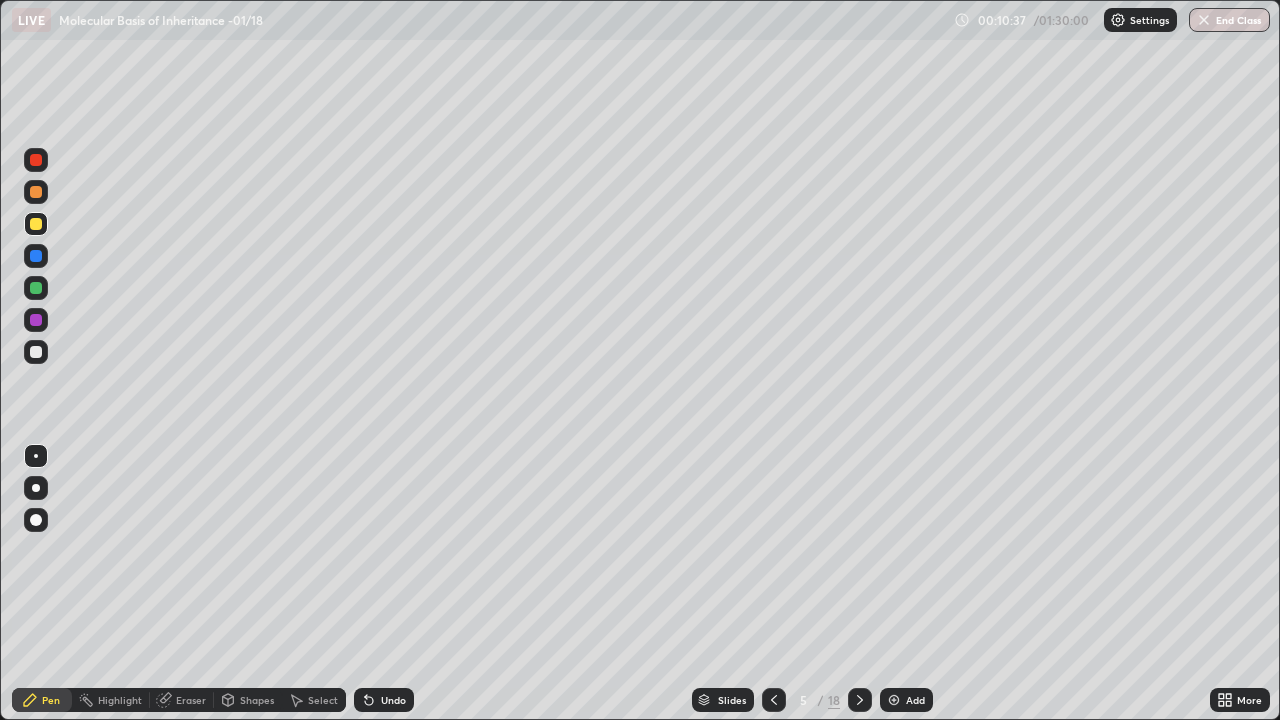 click at bounding box center (36, 456) 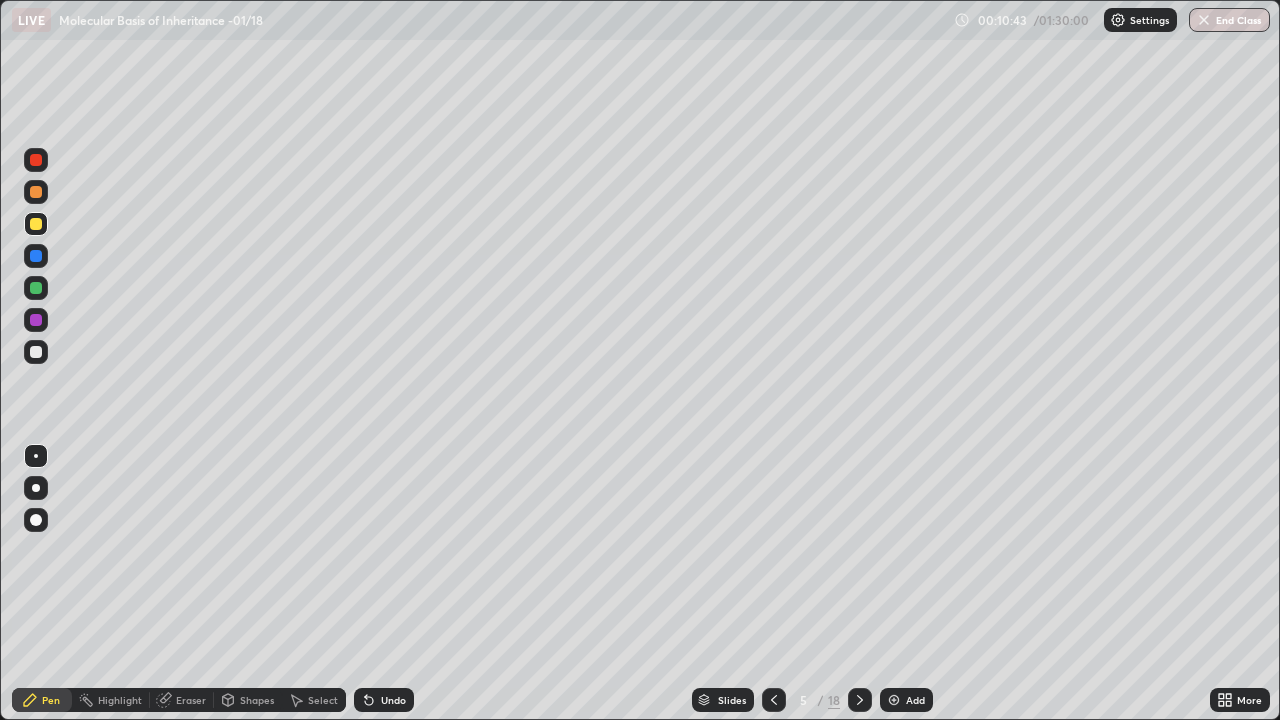 click 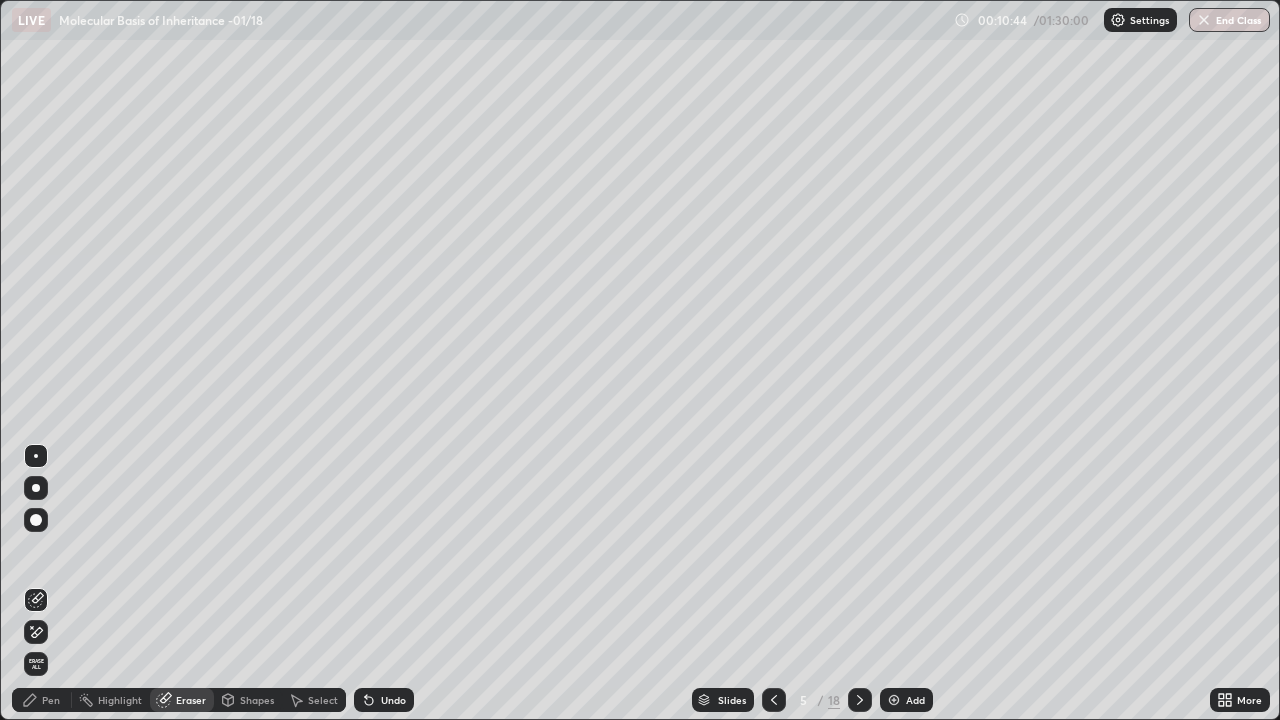 click 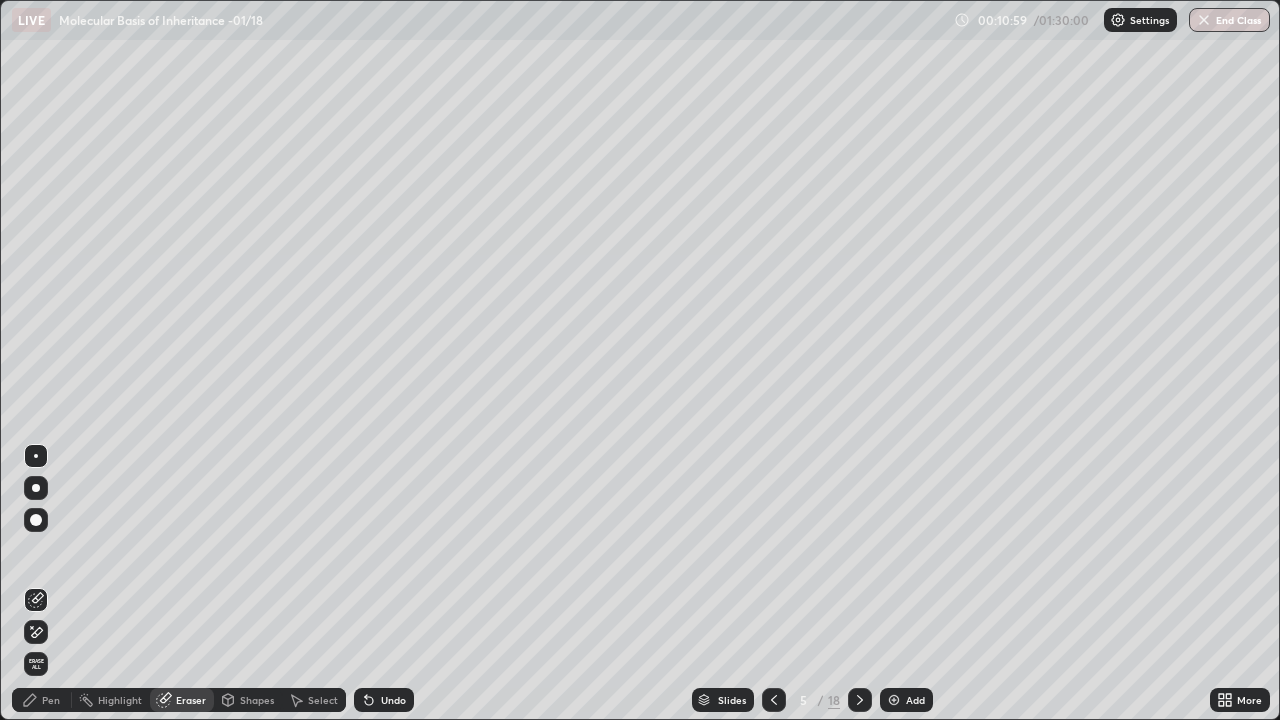 click on "Pen" at bounding box center (51, 700) 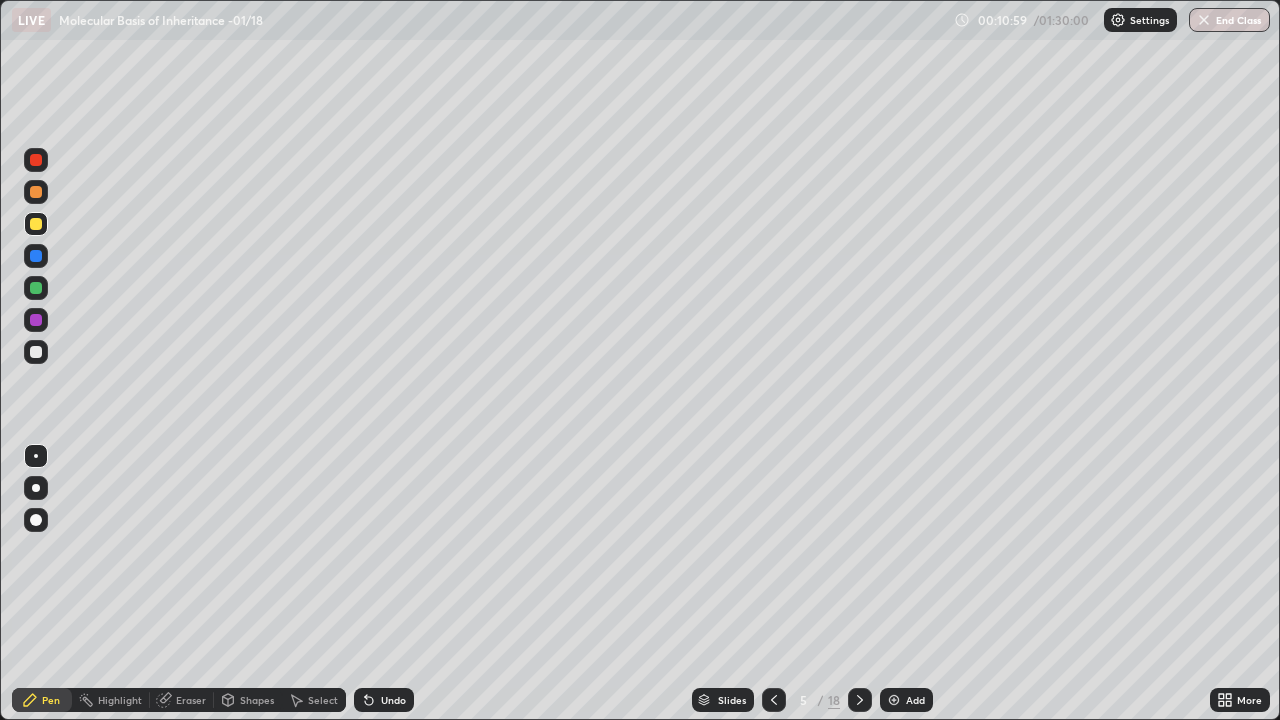 click at bounding box center (36, 488) 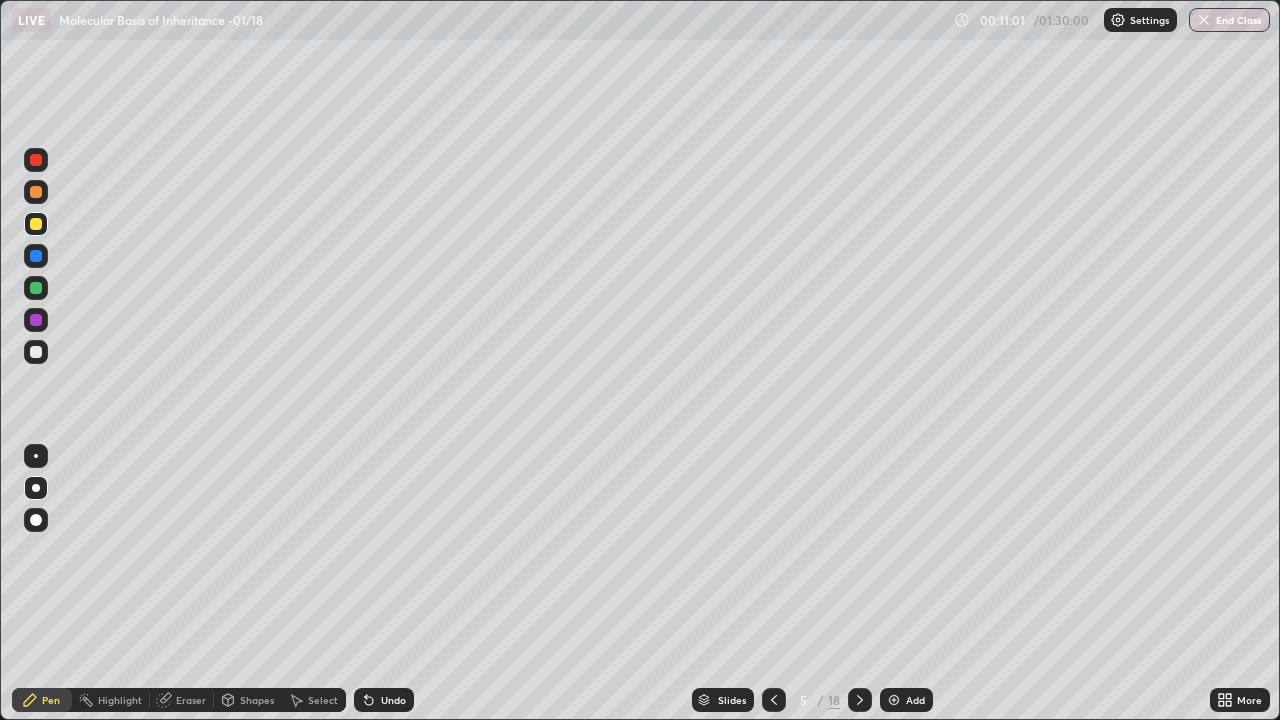 click at bounding box center (36, 352) 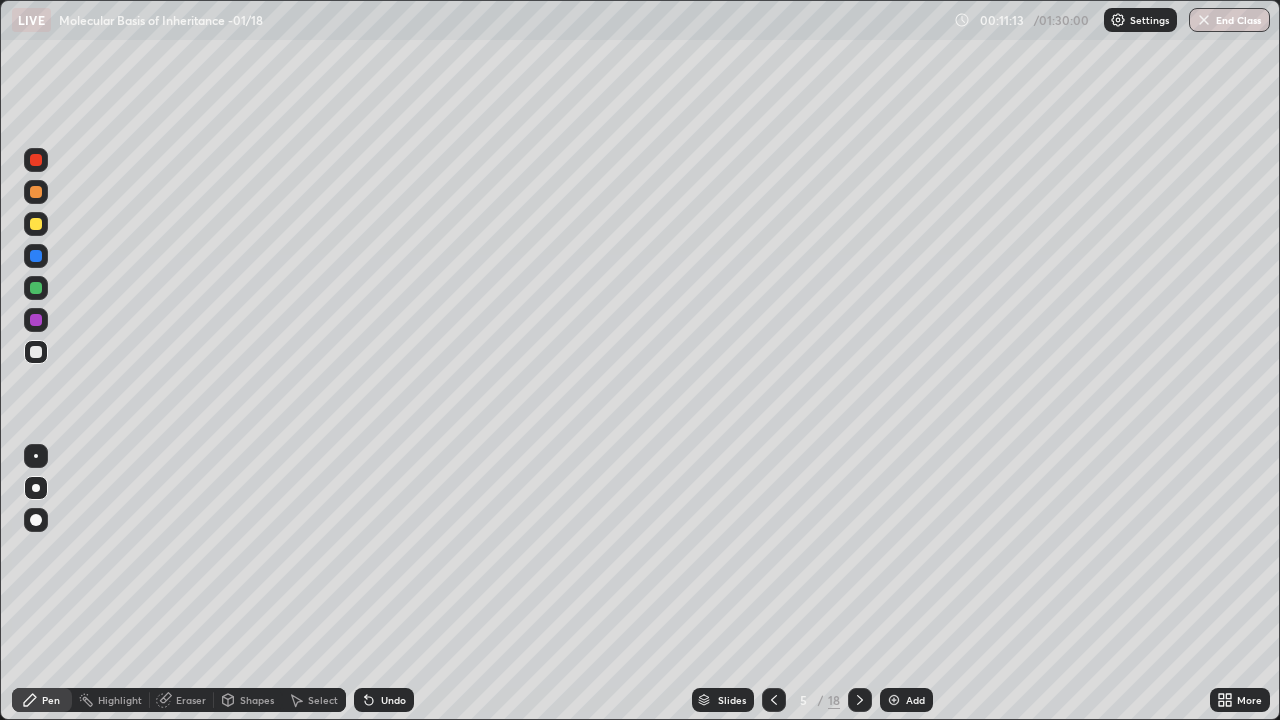 click on "Undo" at bounding box center [393, 700] 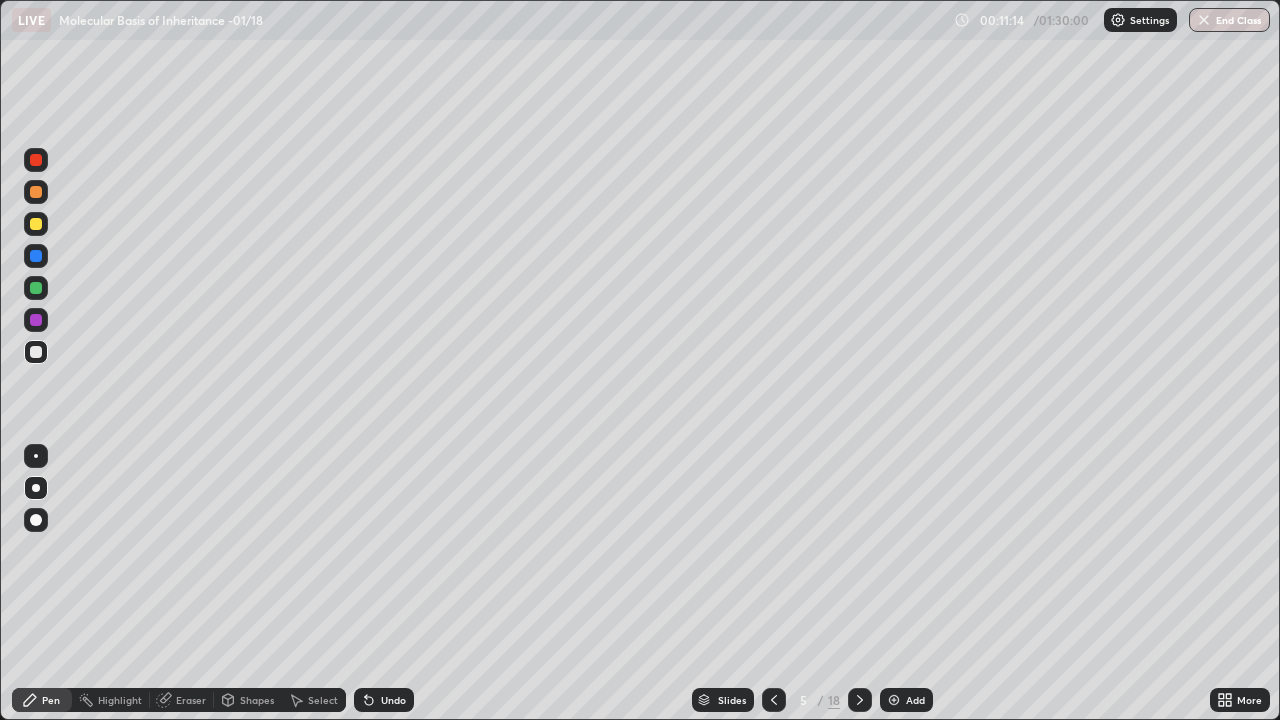 click on "Undo" at bounding box center [393, 700] 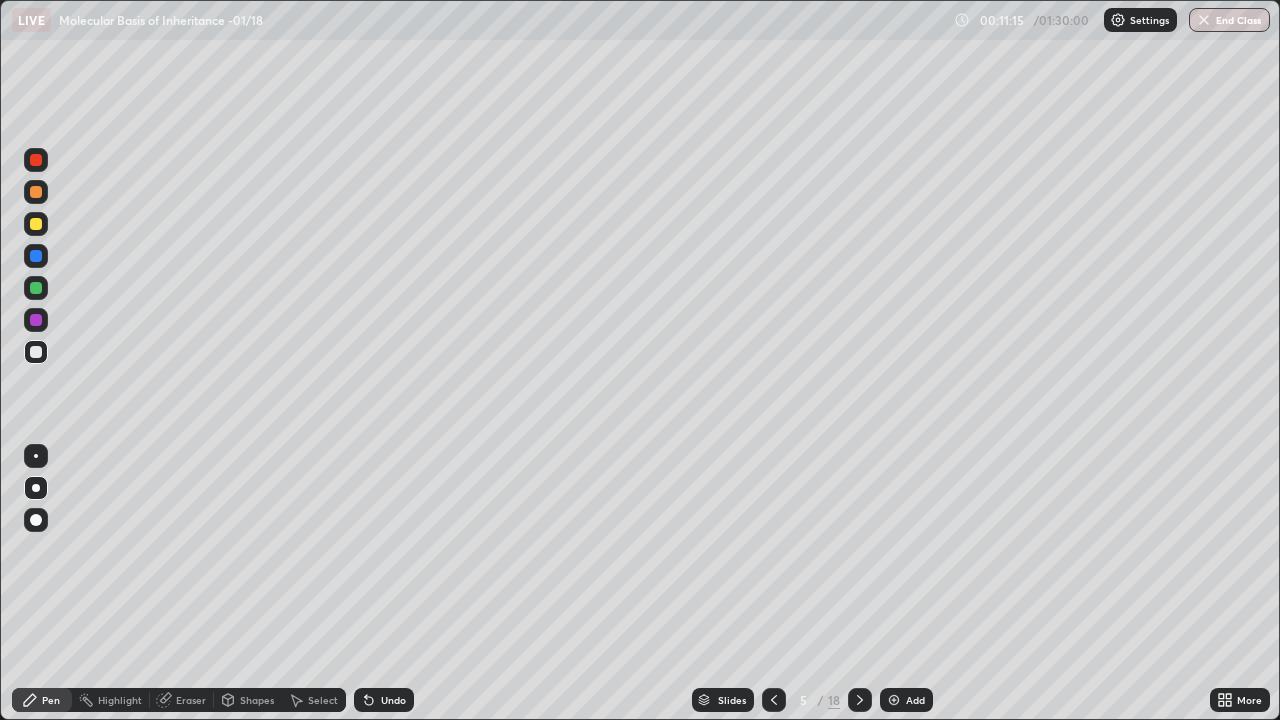 click on "Undo" at bounding box center [393, 700] 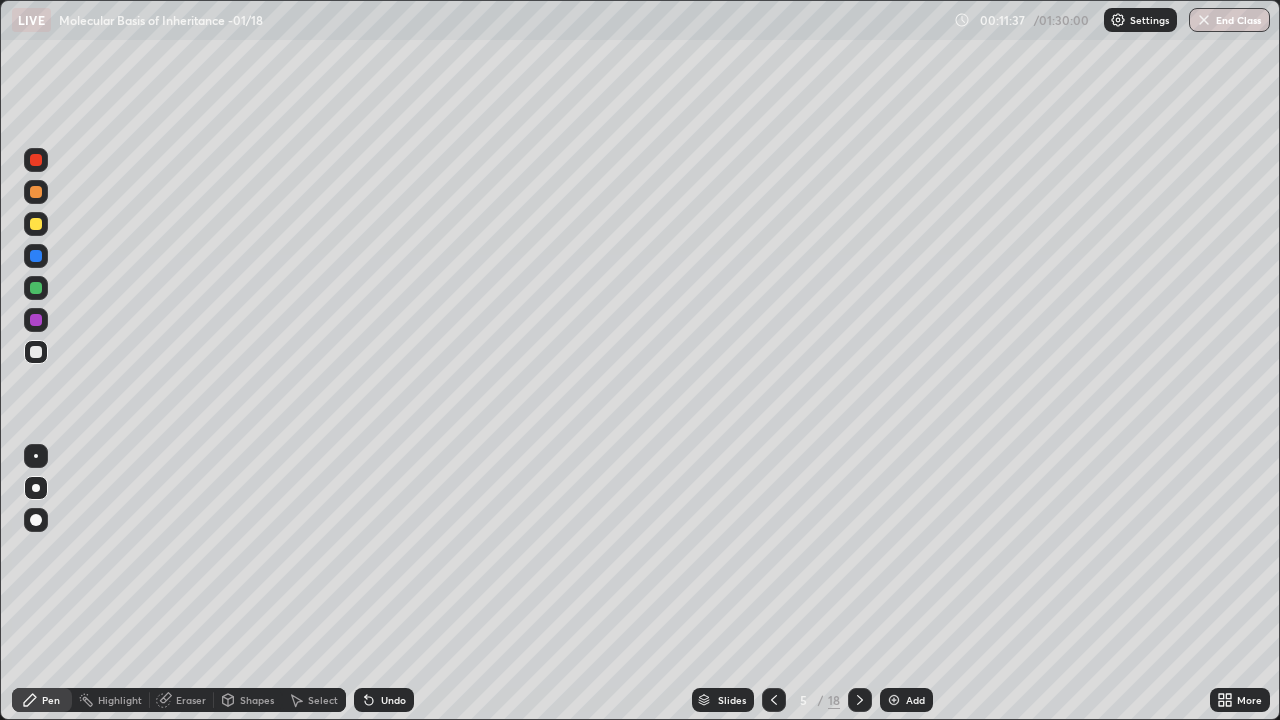 click at bounding box center (36, 456) 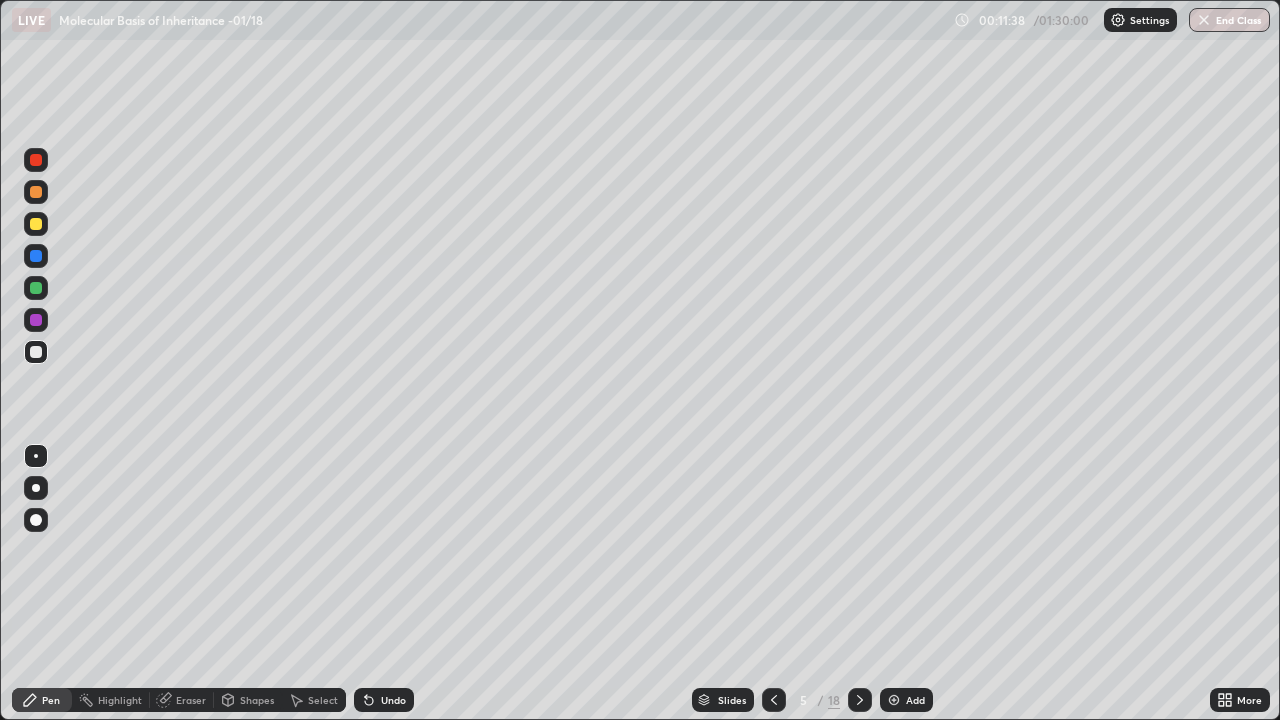 click at bounding box center (36, 320) 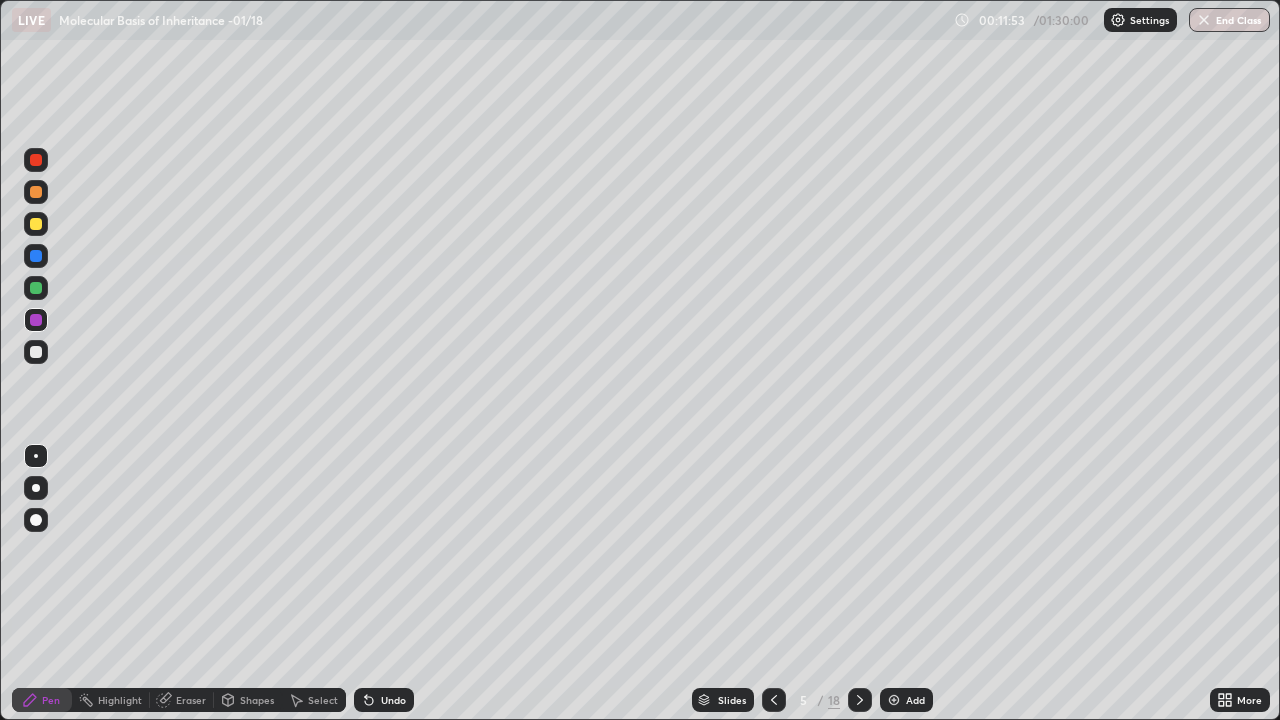 click 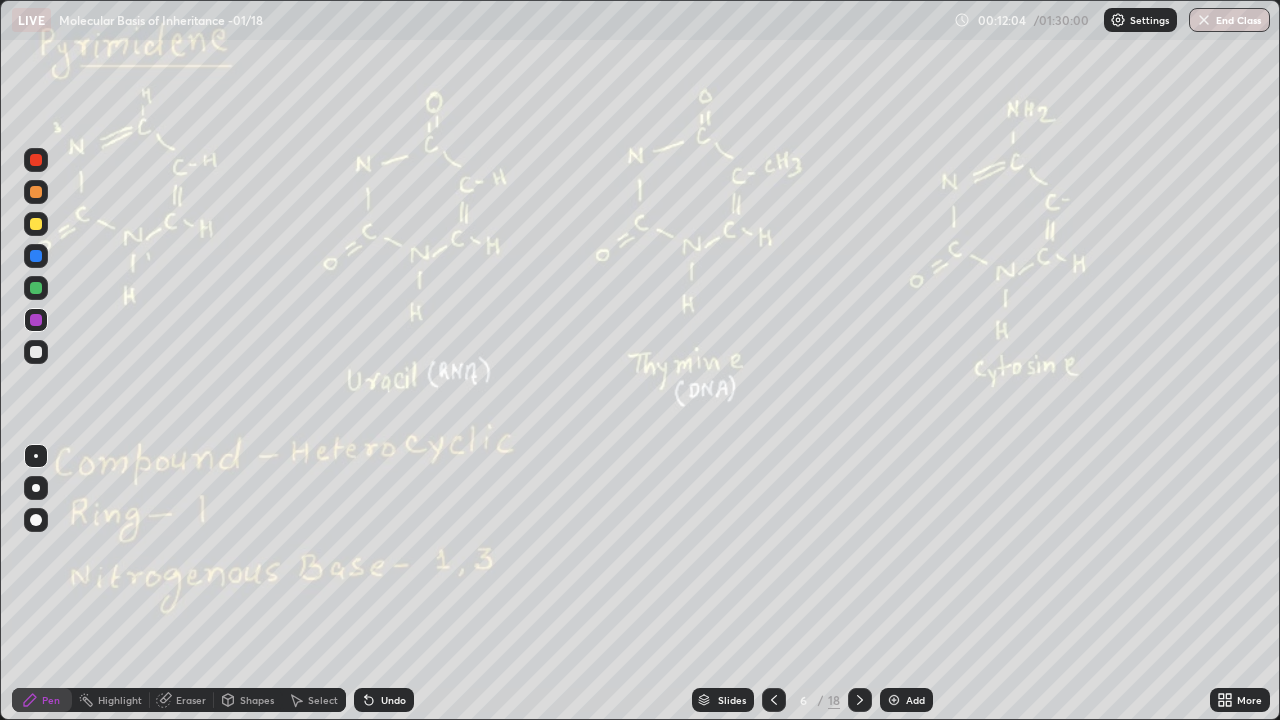 click at bounding box center [36, 488] 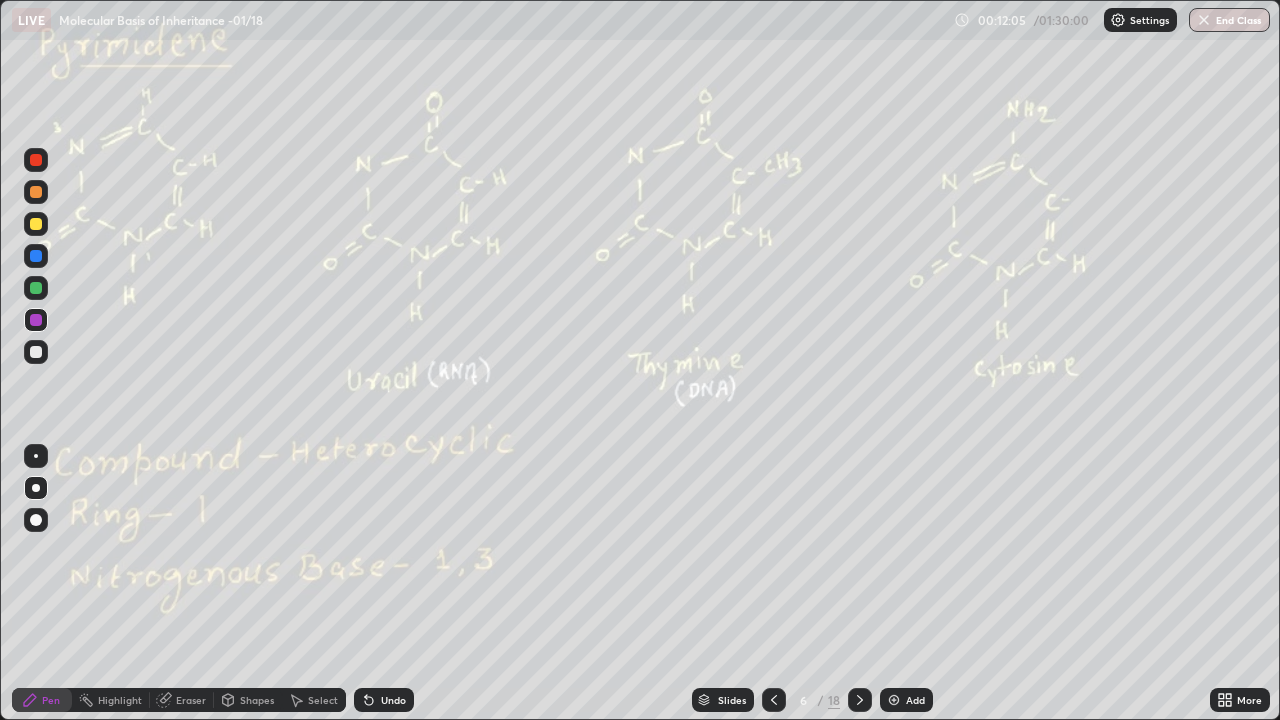 click at bounding box center (36, 352) 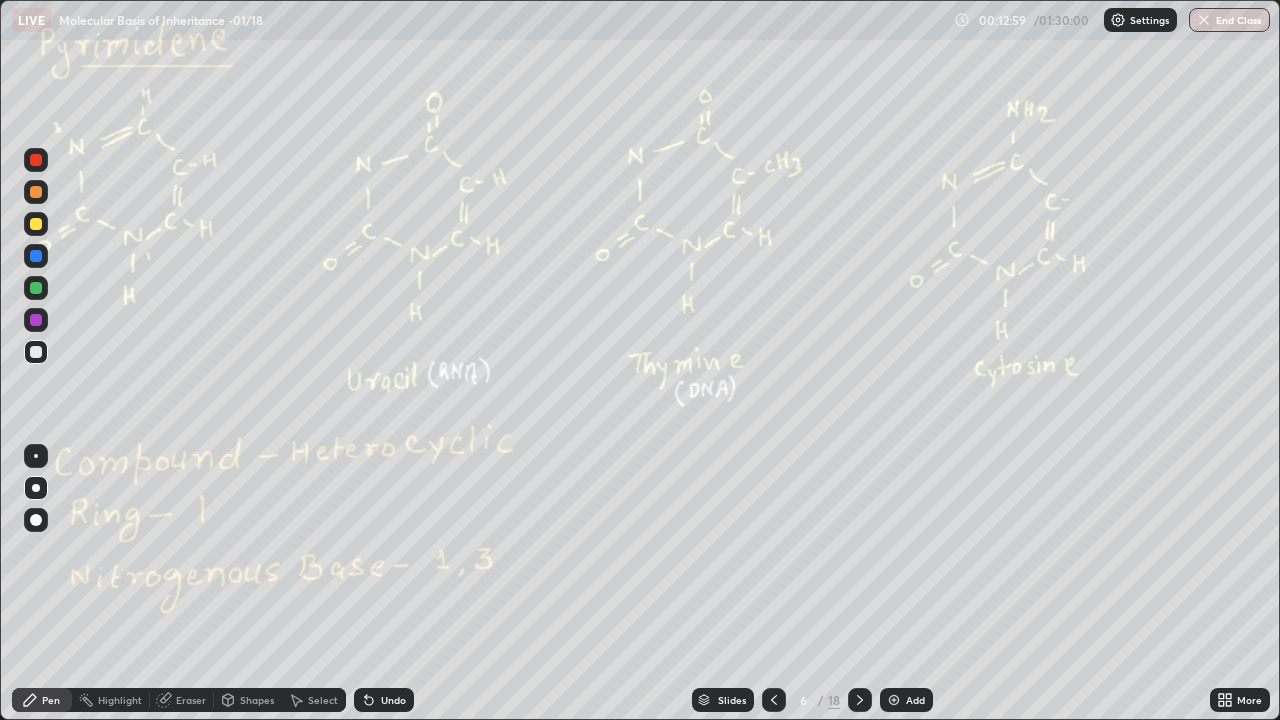 click at bounding box center [36, 456] 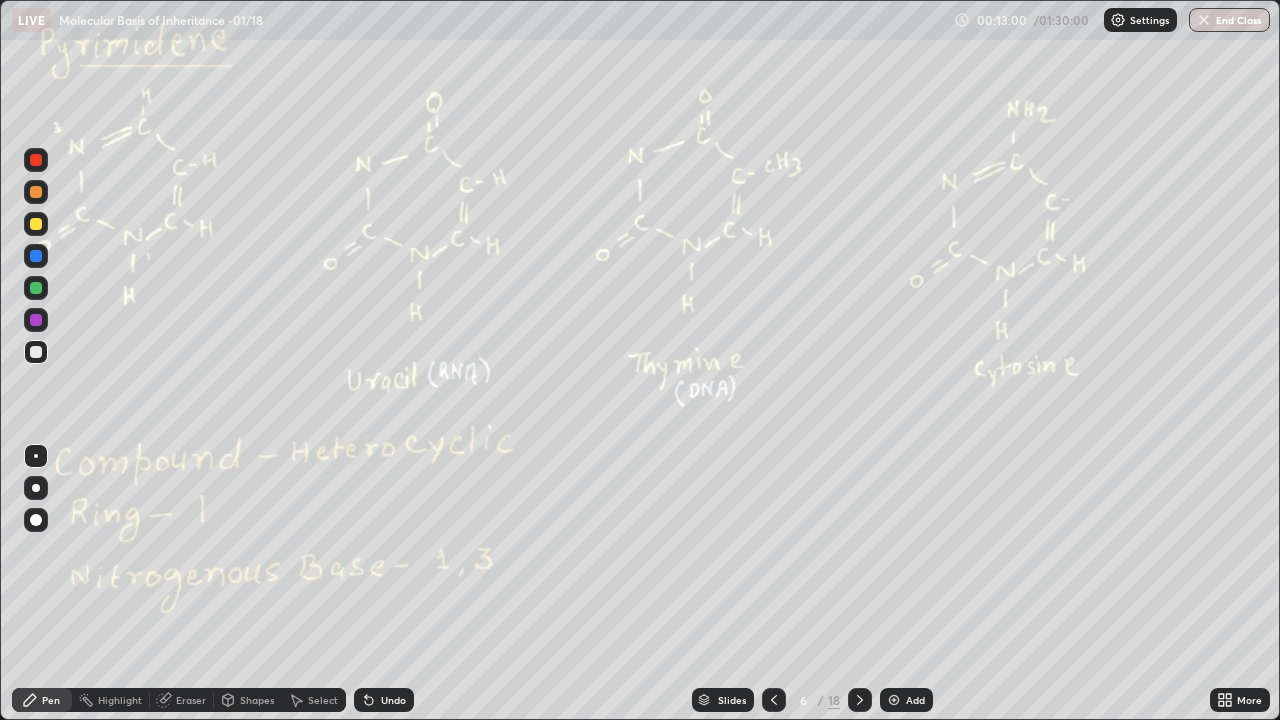 click at bounding box center (36, 352) 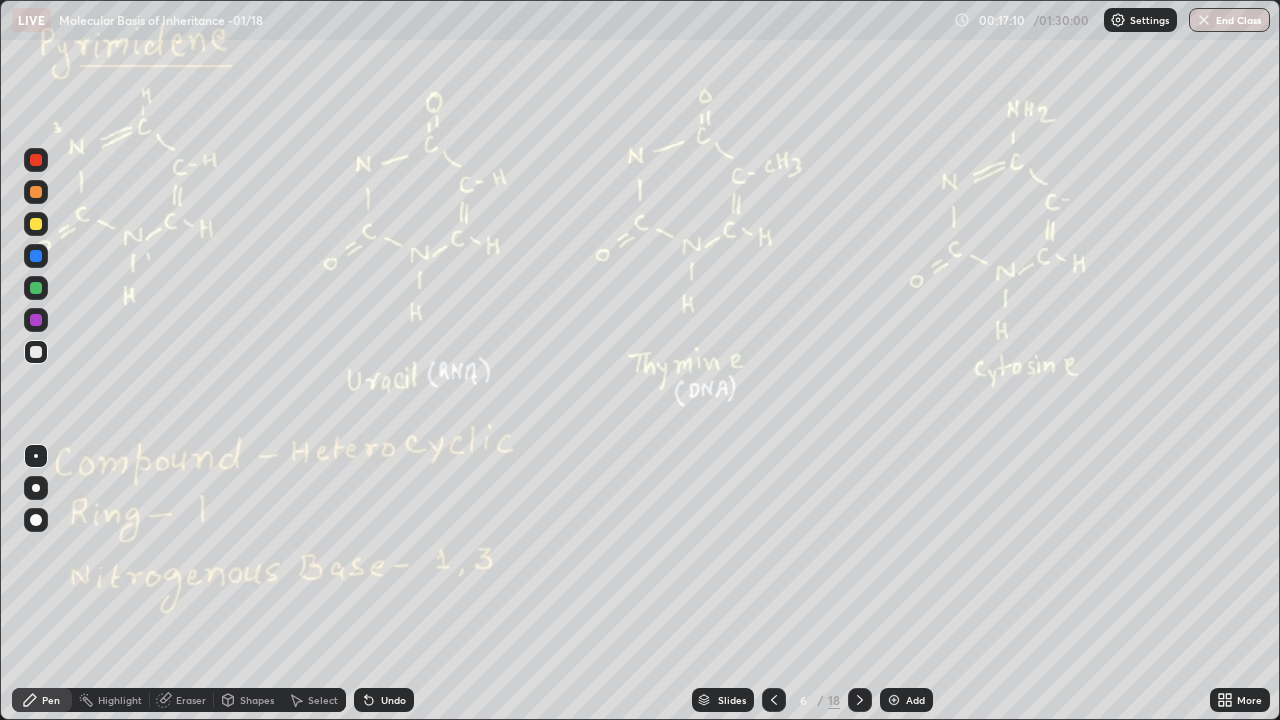click 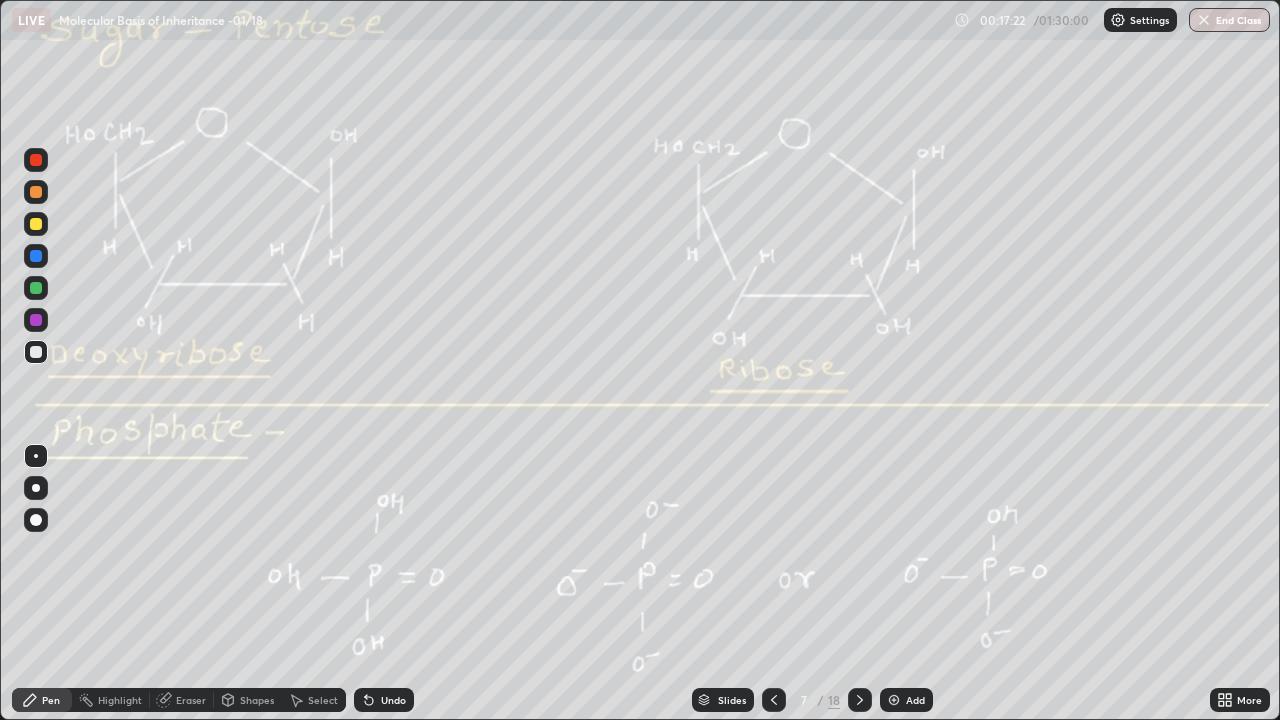 click at bounding box center [36, 320] 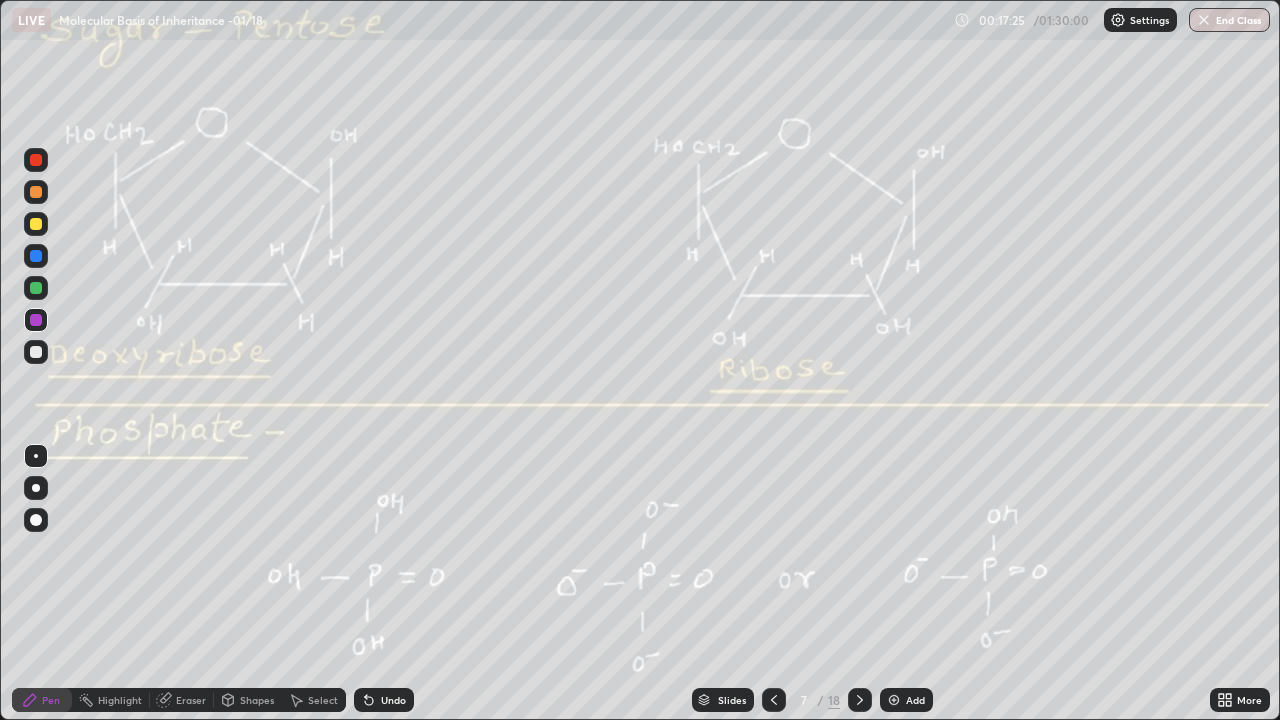 click at bounding box center [36, 192] 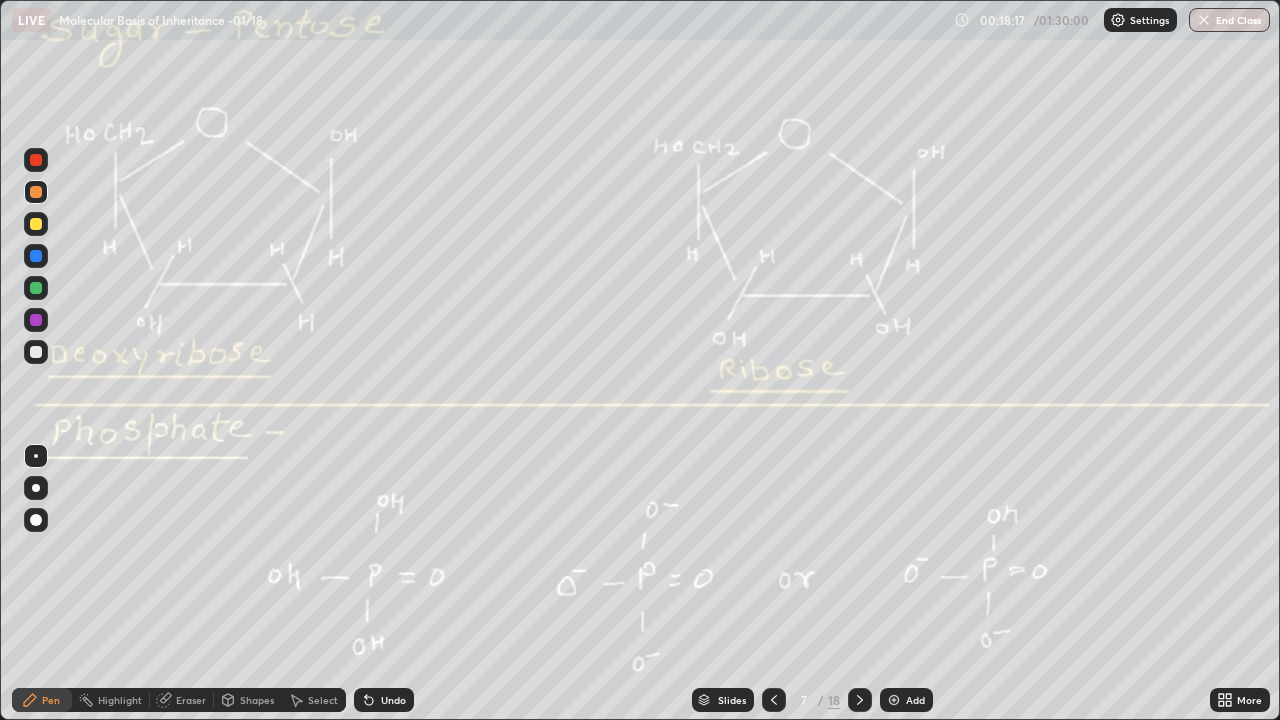 click on "Undo" at bounding box center (384, 700) 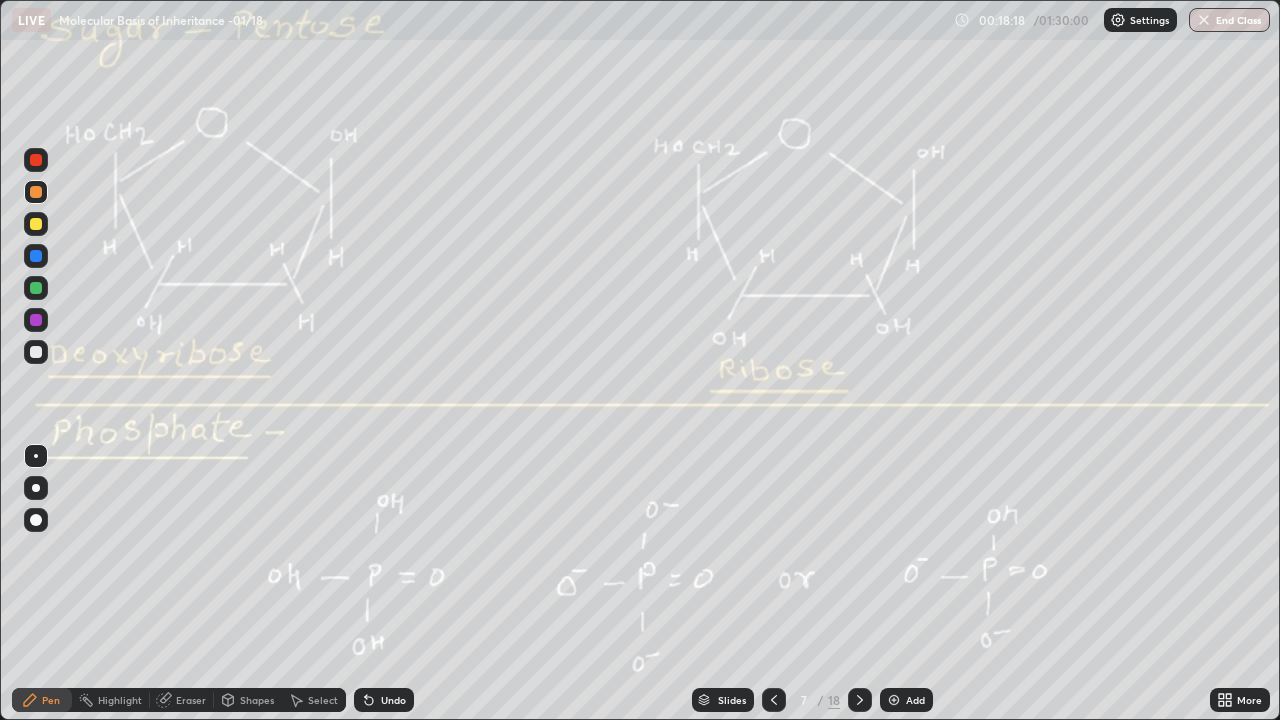 click on "Undo" at bounding box center [393, 700] 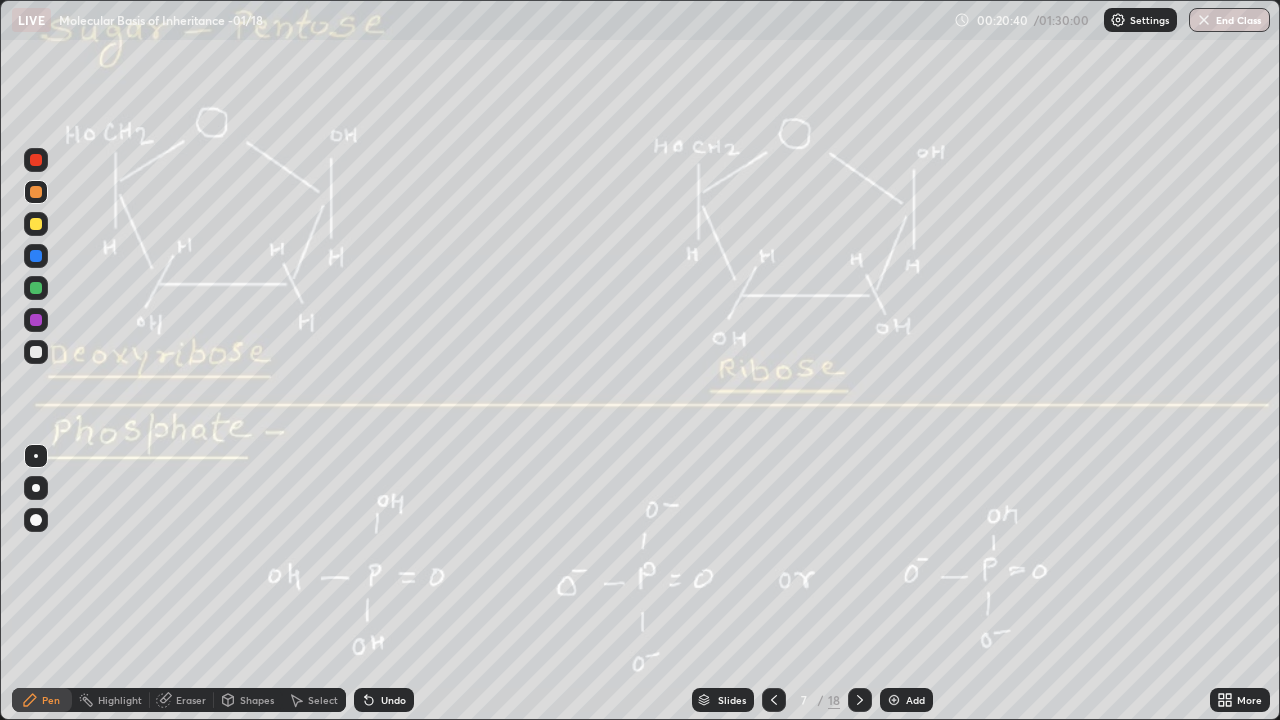 click on "Add" at bounding box center [906, 700] 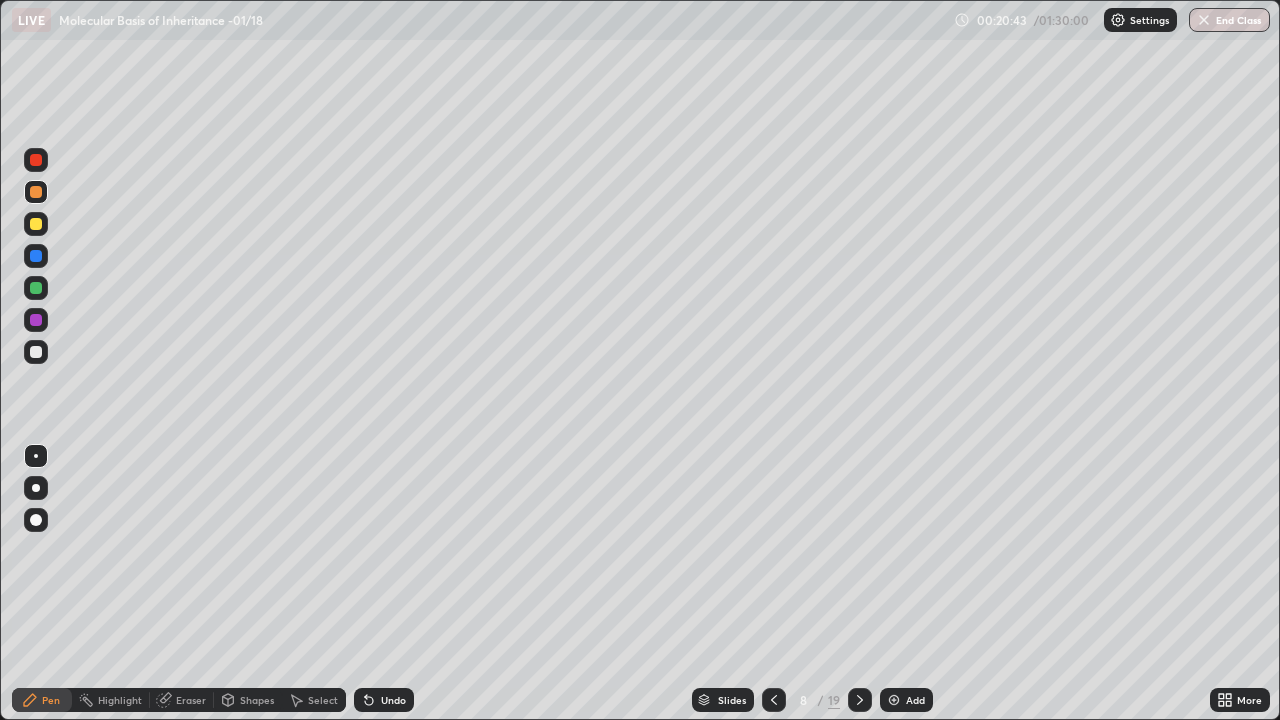 click at bounding box center [36, 352] 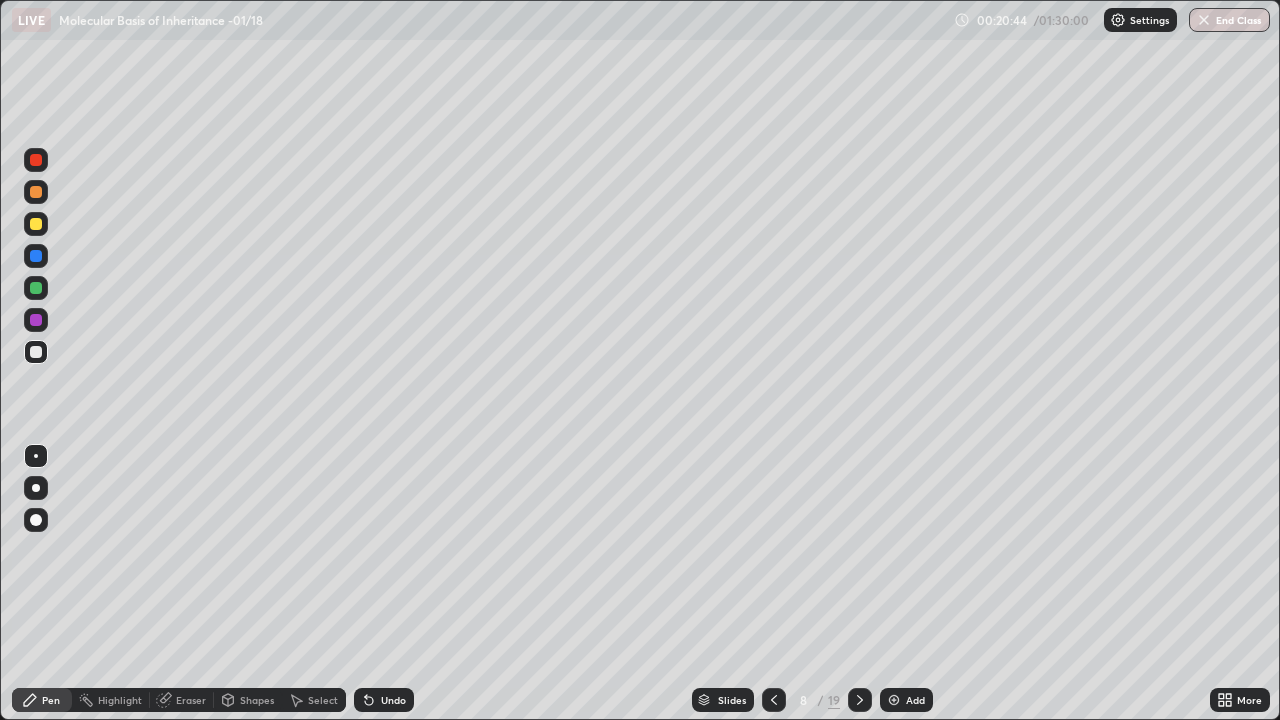 click at bounding box center (36, 224) 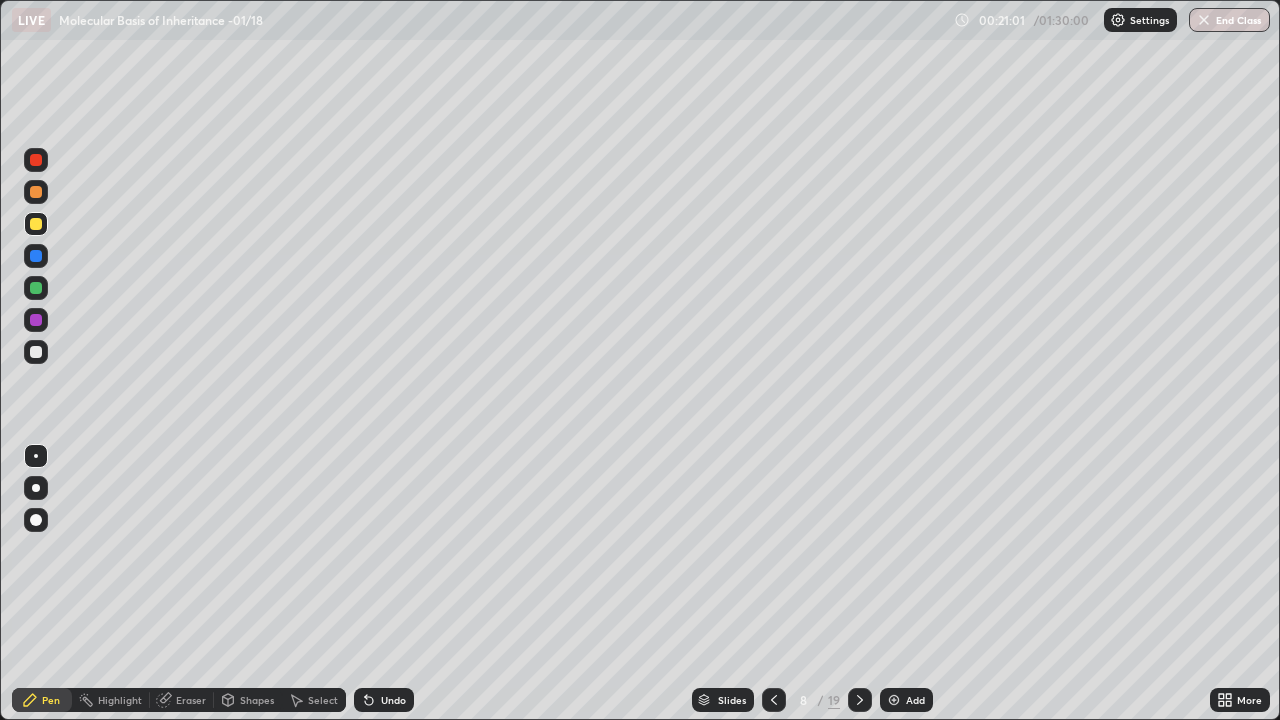 click at bounding box center [36, 256] 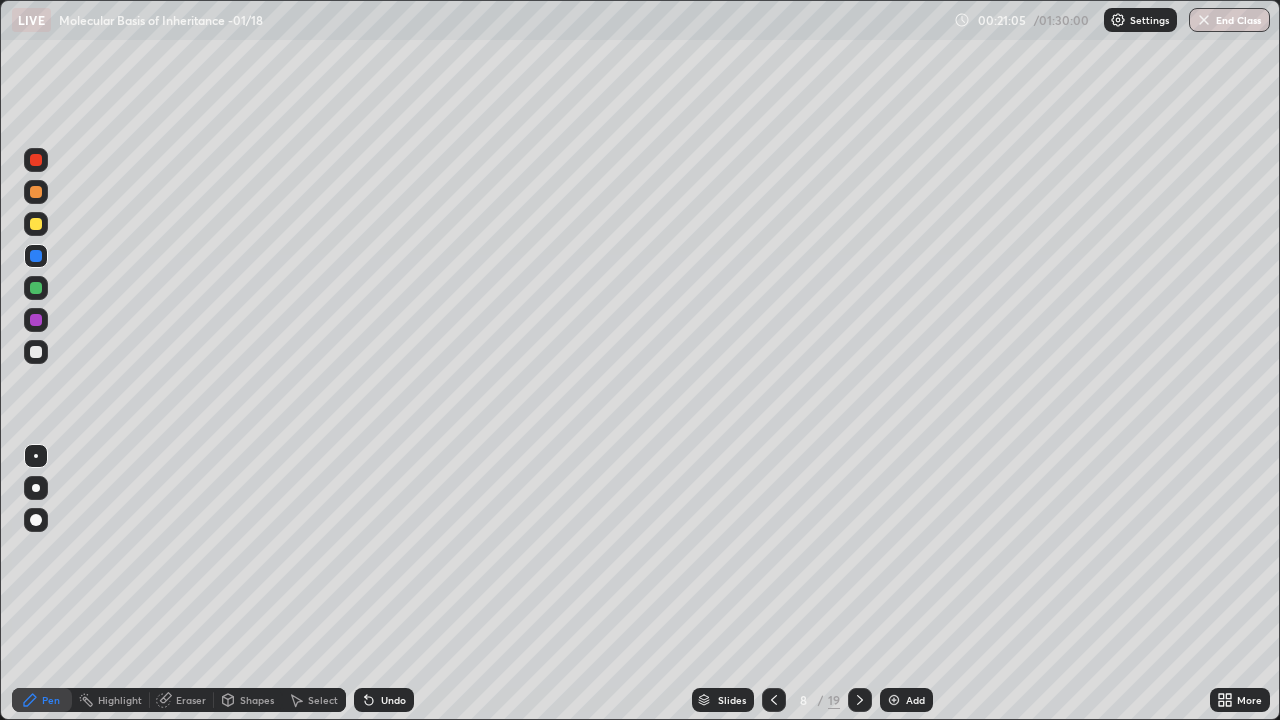 click at bounding box center (36, 256) 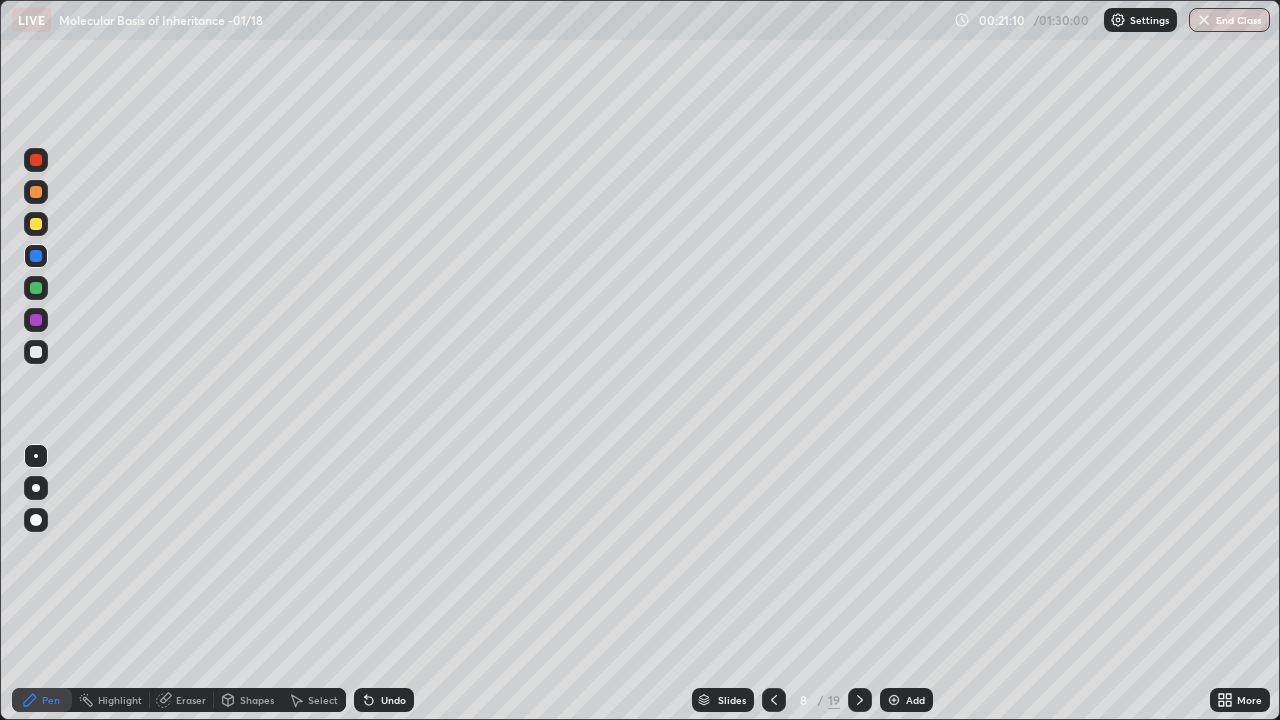 click at bounding box center [36, 352] 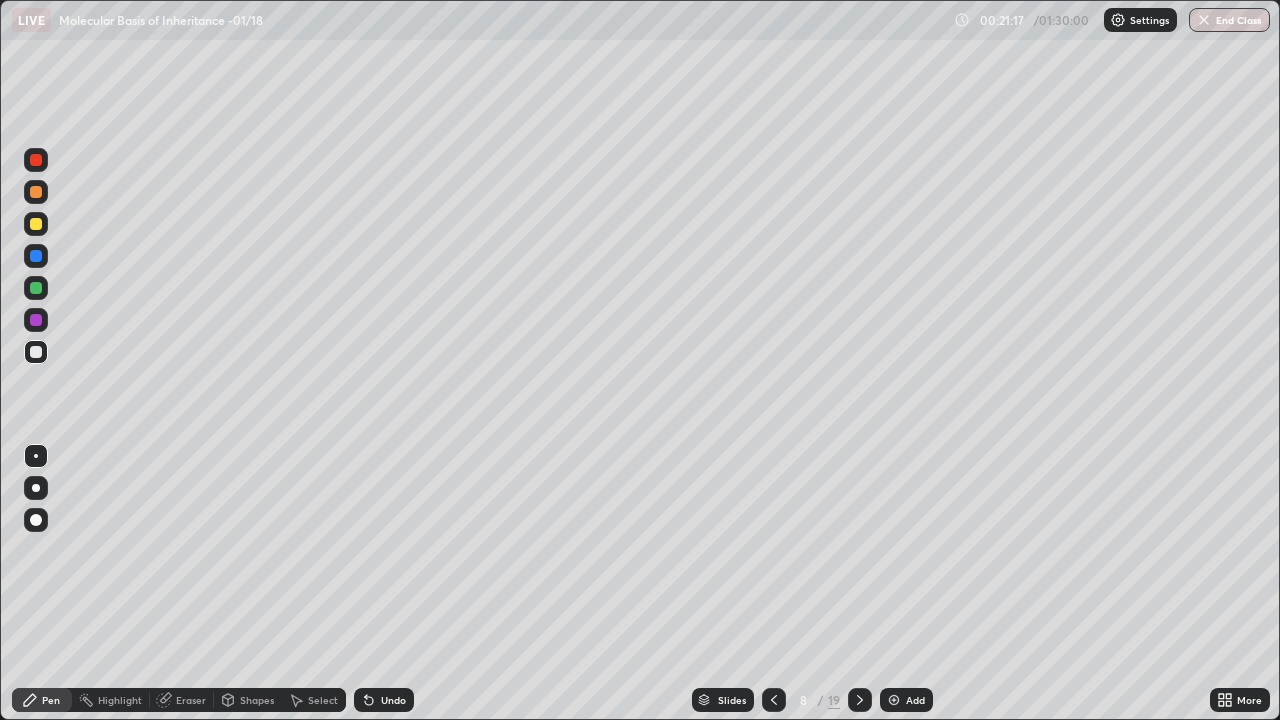 click at bounding box center [36, 224] 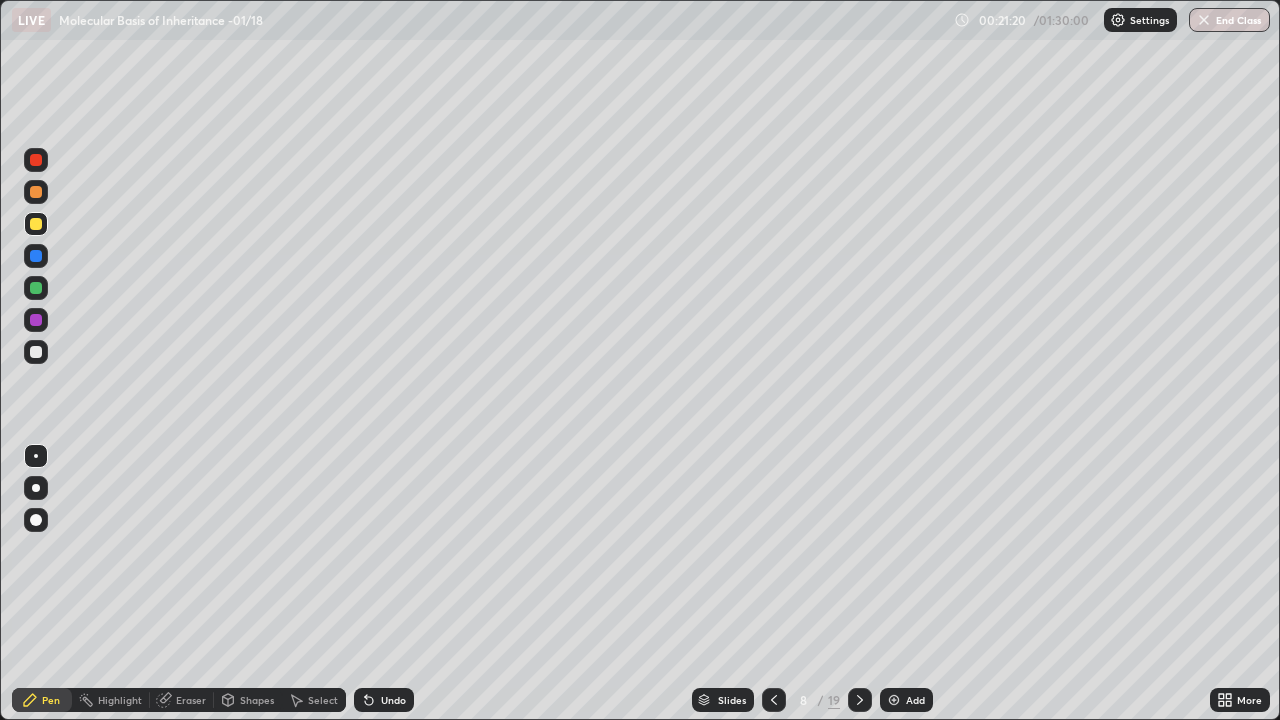 click at bounding box center (36, 352) 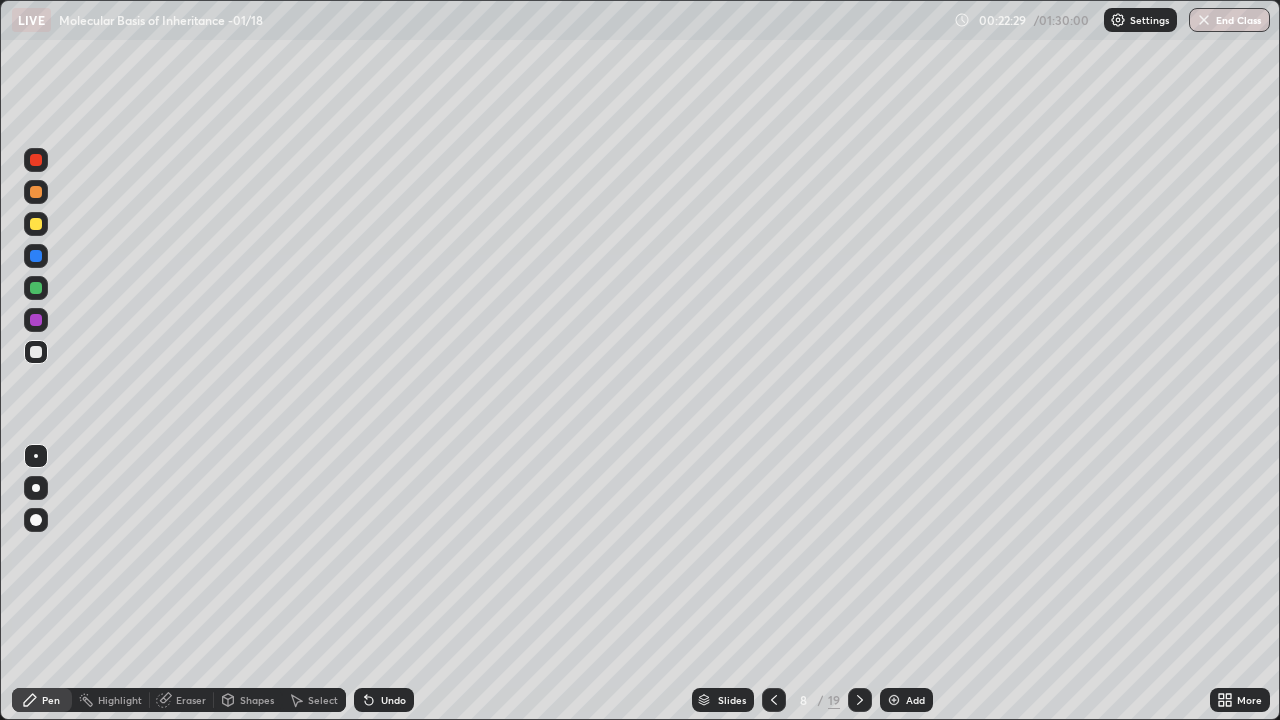 click at bounding box center [36, 352] 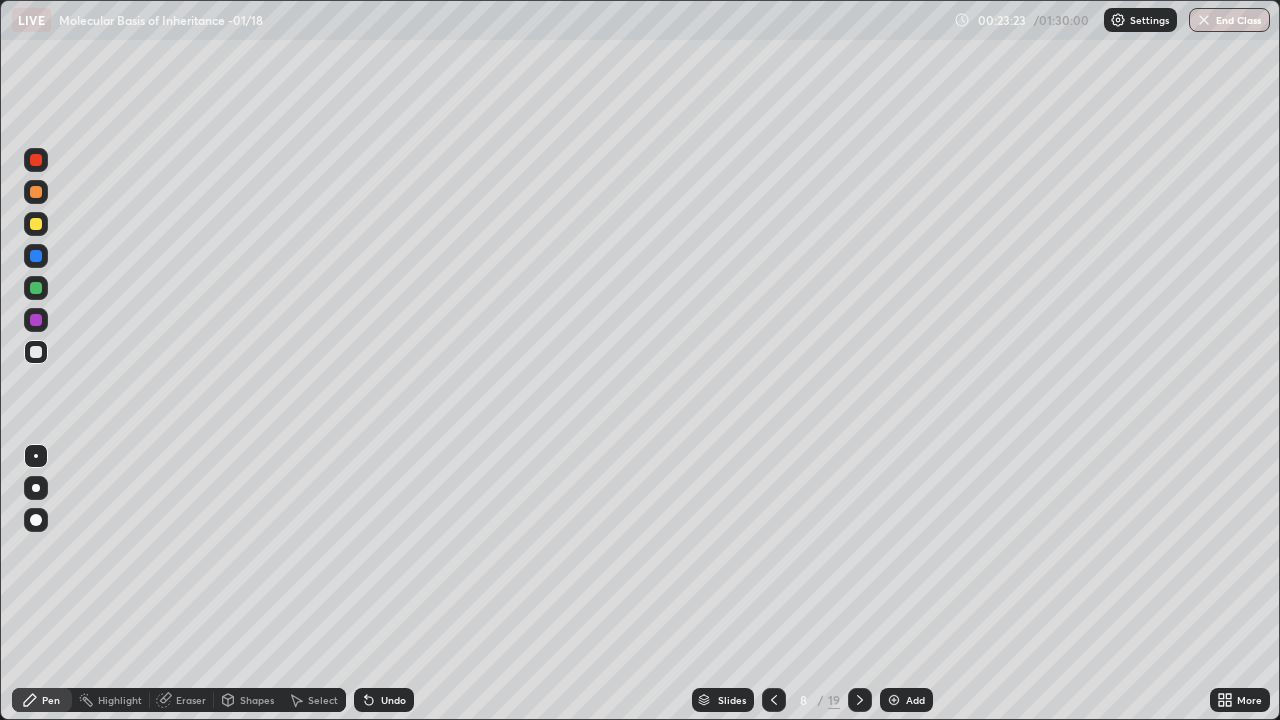 click on "Eraser" at bounding box center [191, 700] 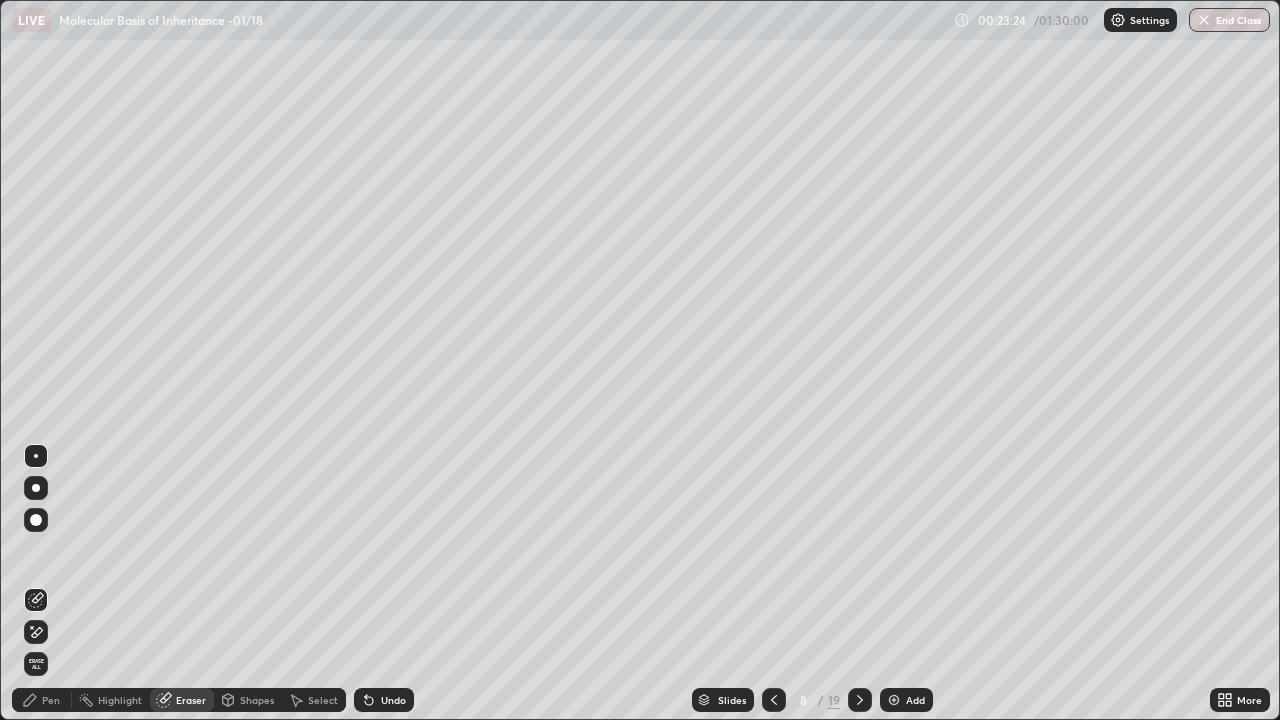click 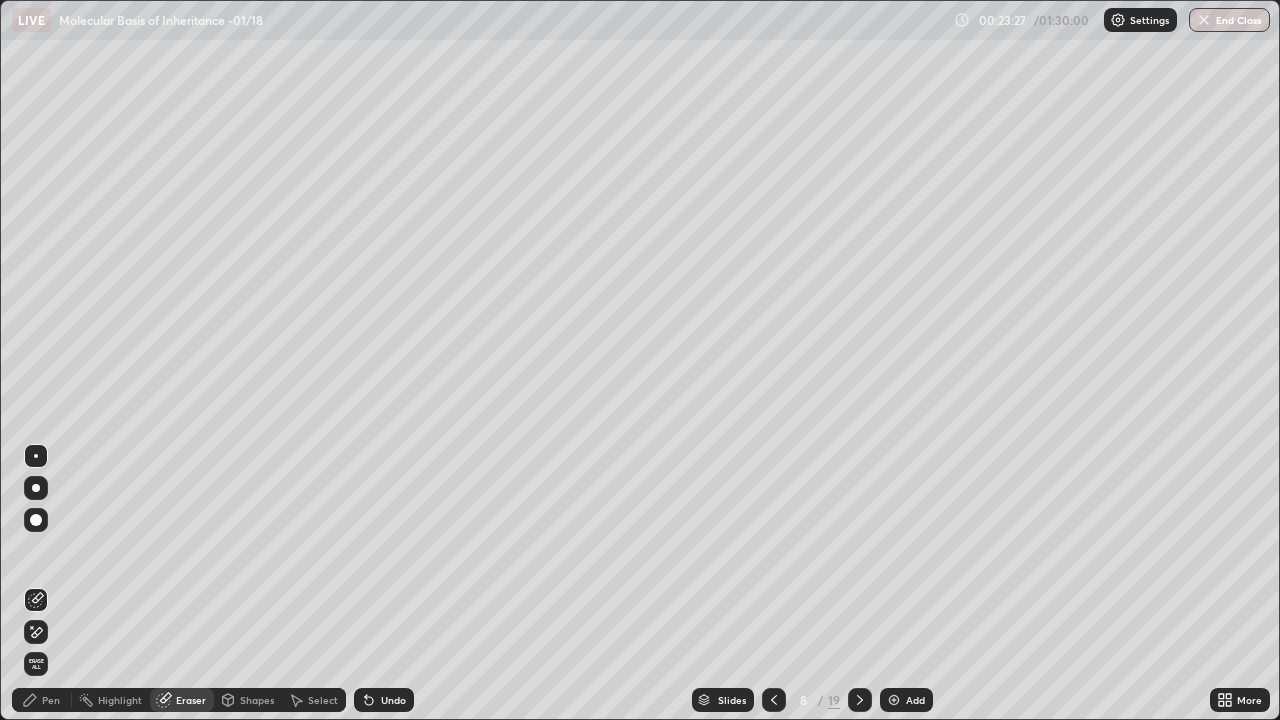 click on "Pen" at bounding box center [51, 700] 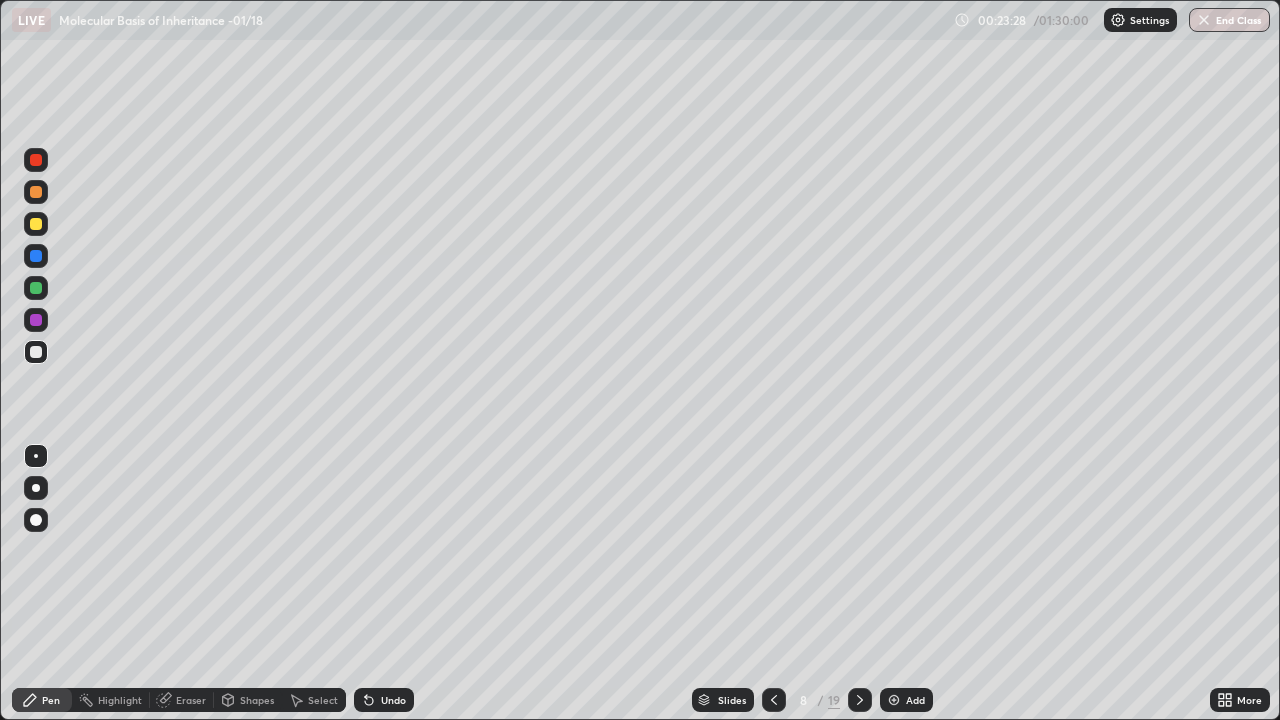 click at bounding box center (36, 456) 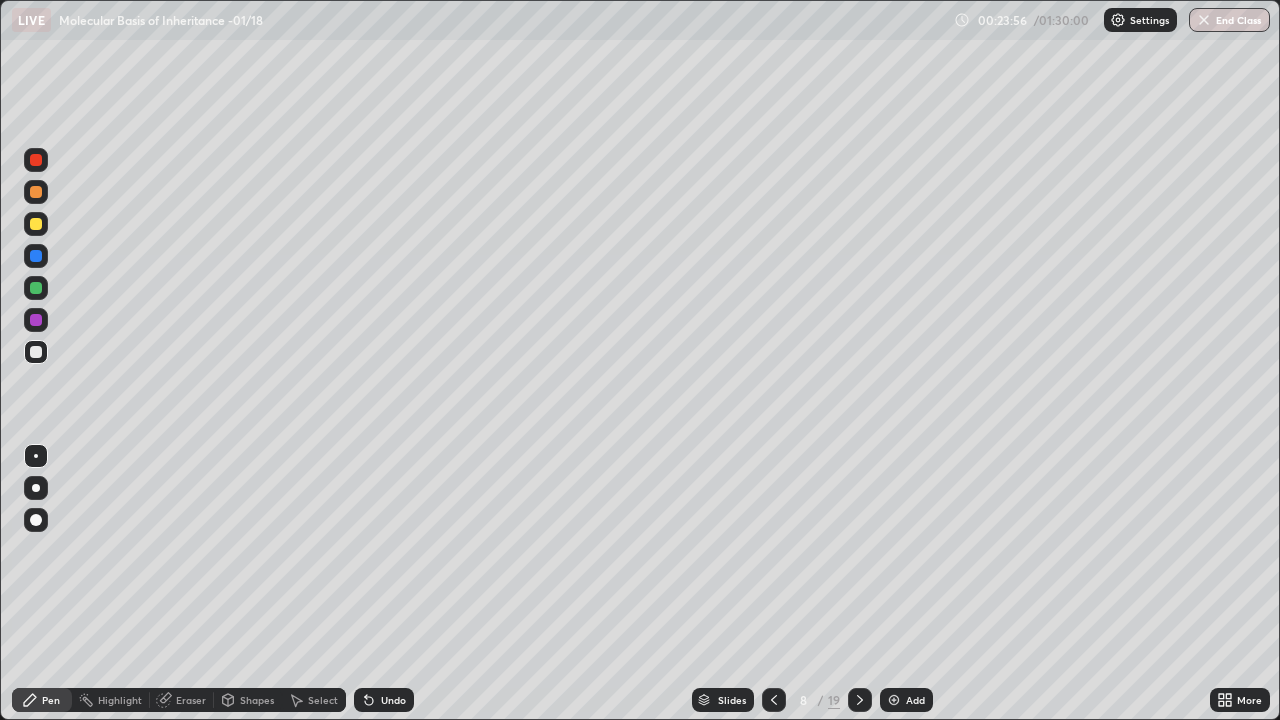 click at bounding box center [36, 288] 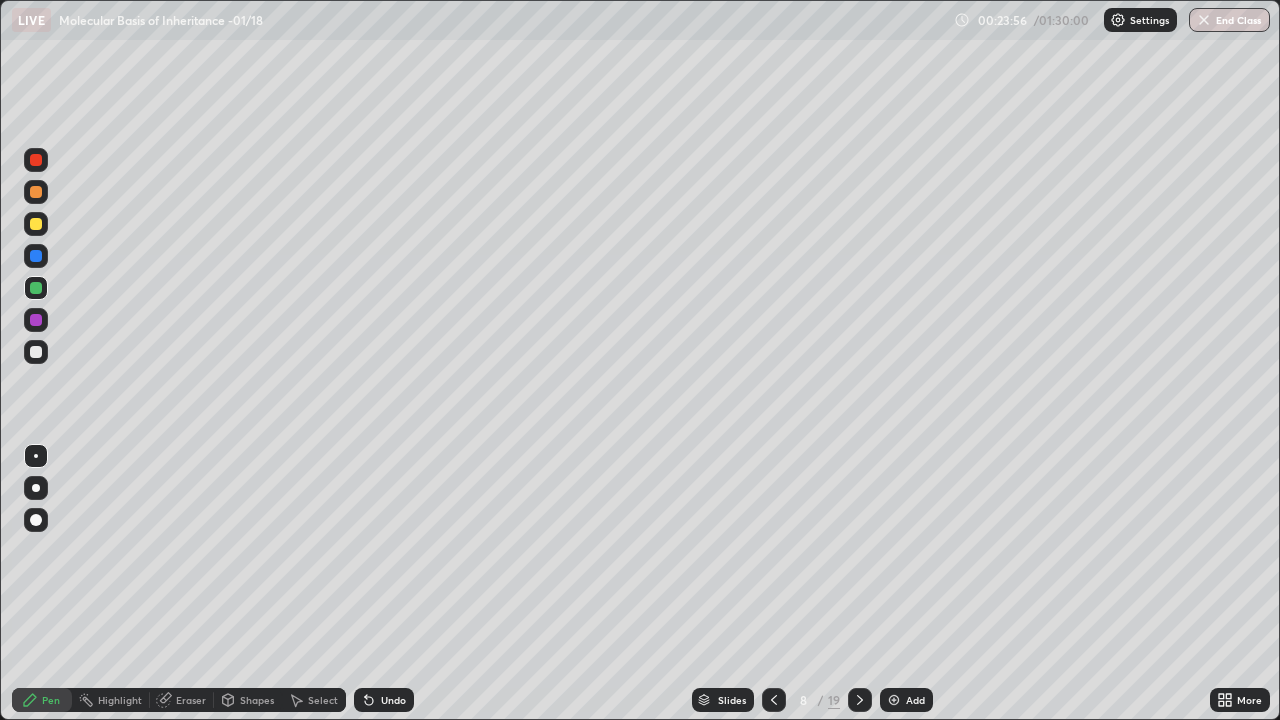 click at bounding box center (36, 224) 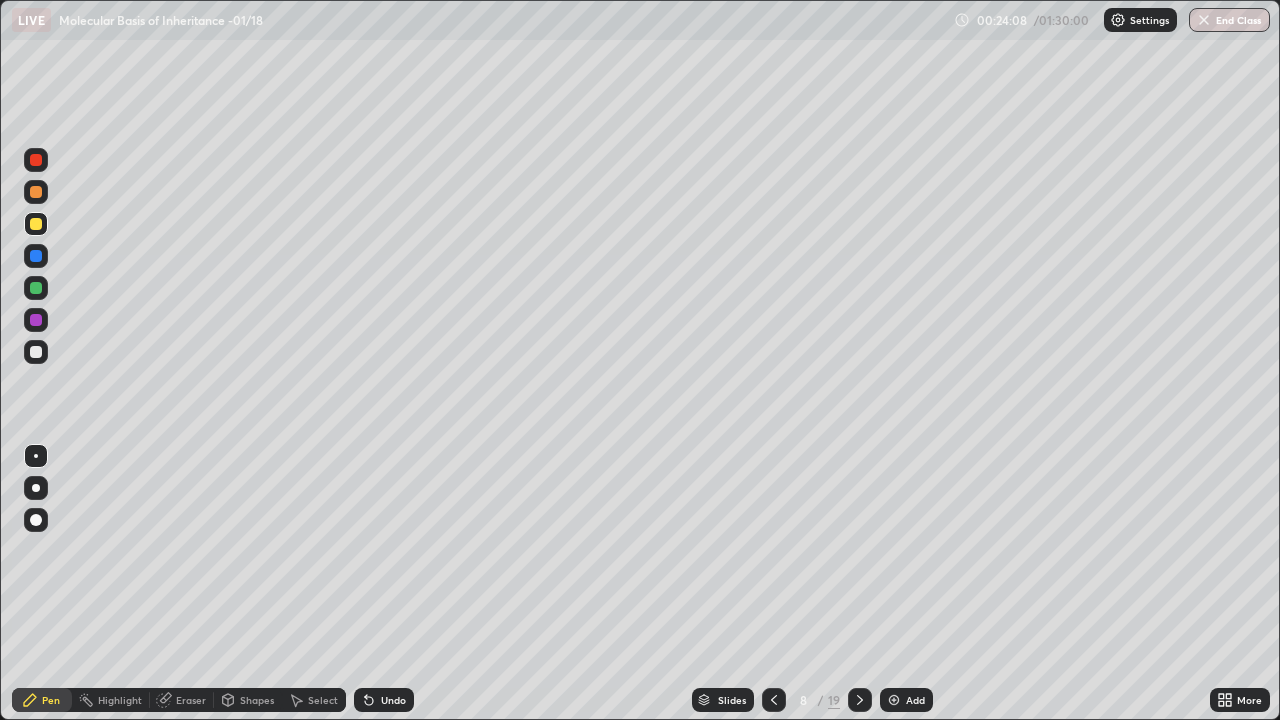 click at bounding box center [36, 320] 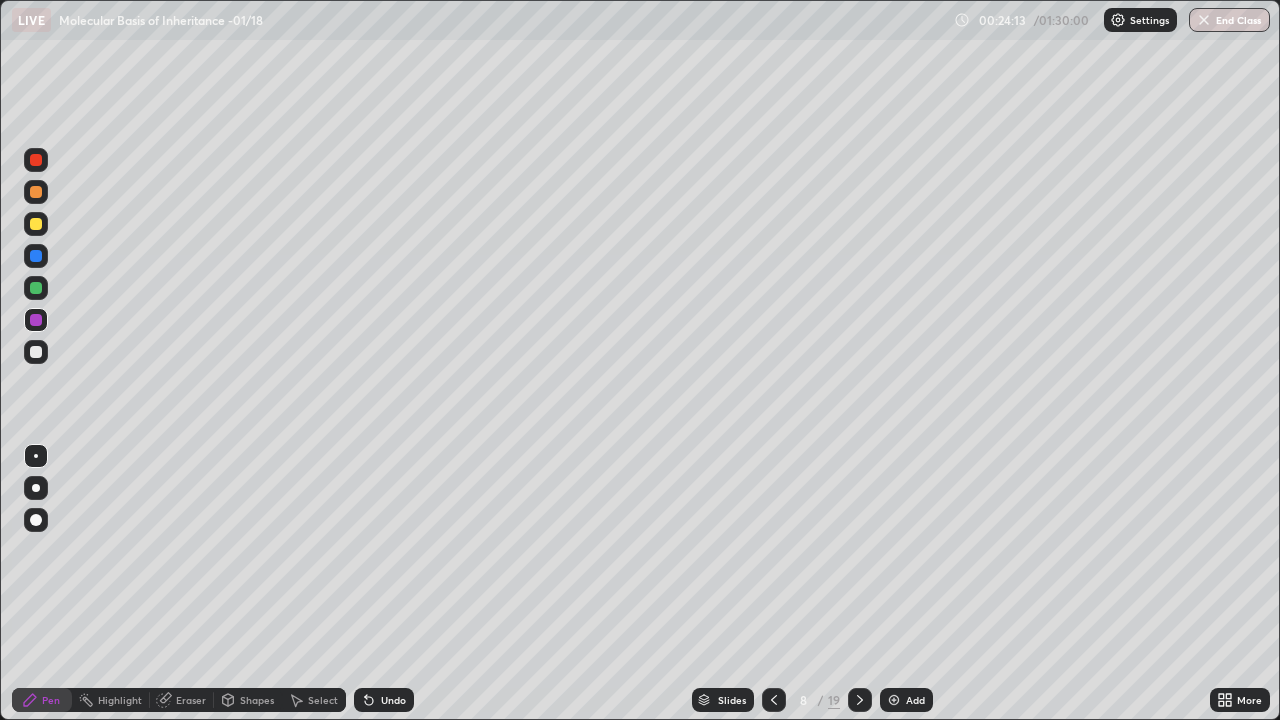 click on "Select" at bounding box center (314, 700) 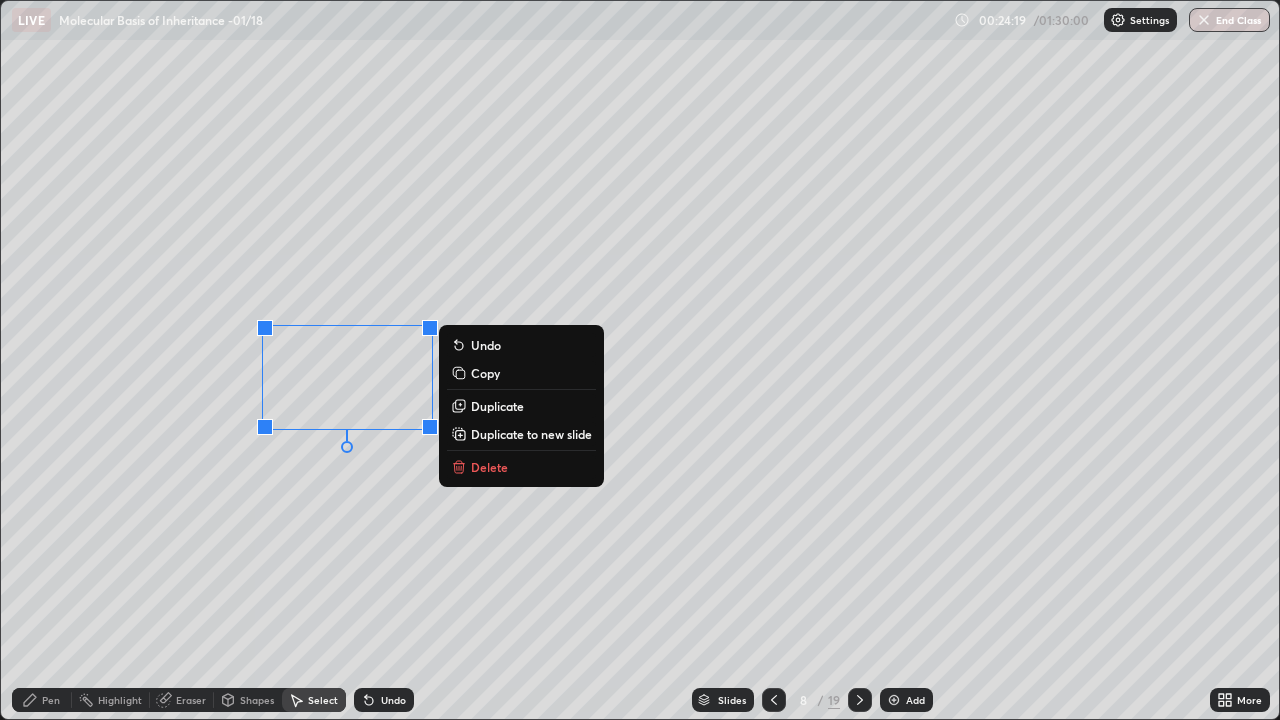 click on "0 ° Undo Copy Duplicate Duplicate to new slide Delete" at bounding box center [640, 360] 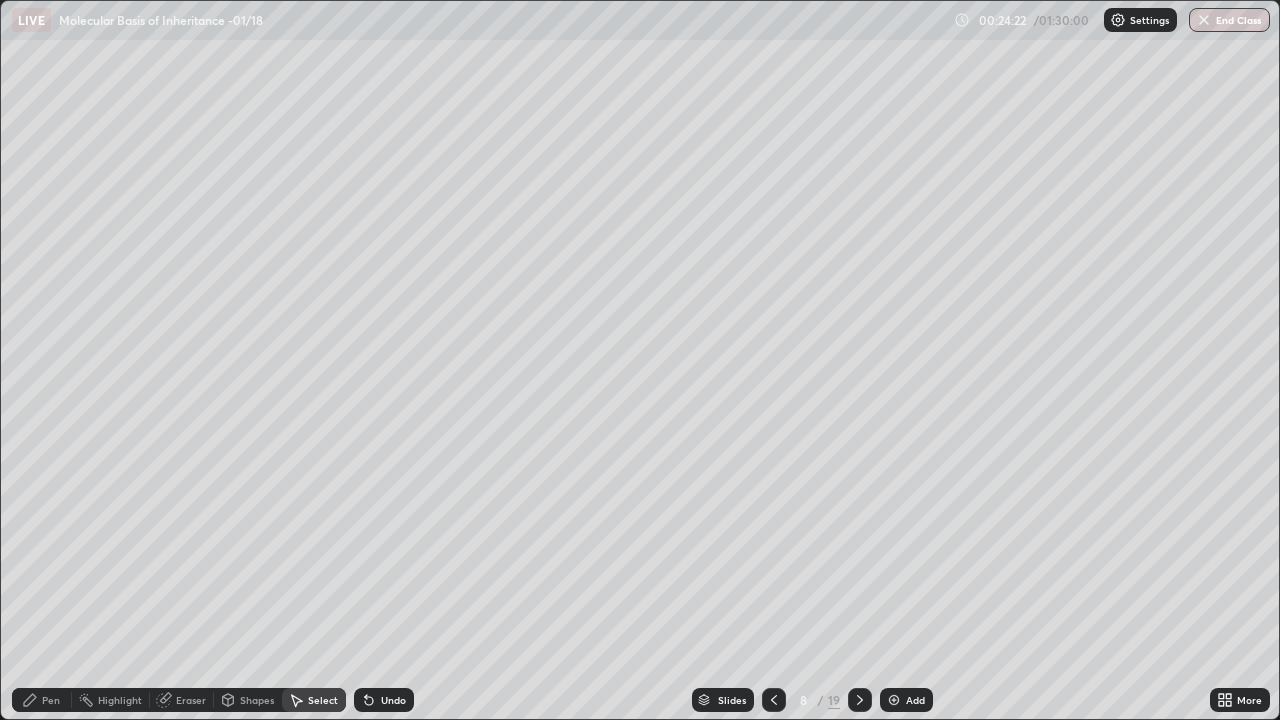 click on "Pen" at bounding box center [42, 700] 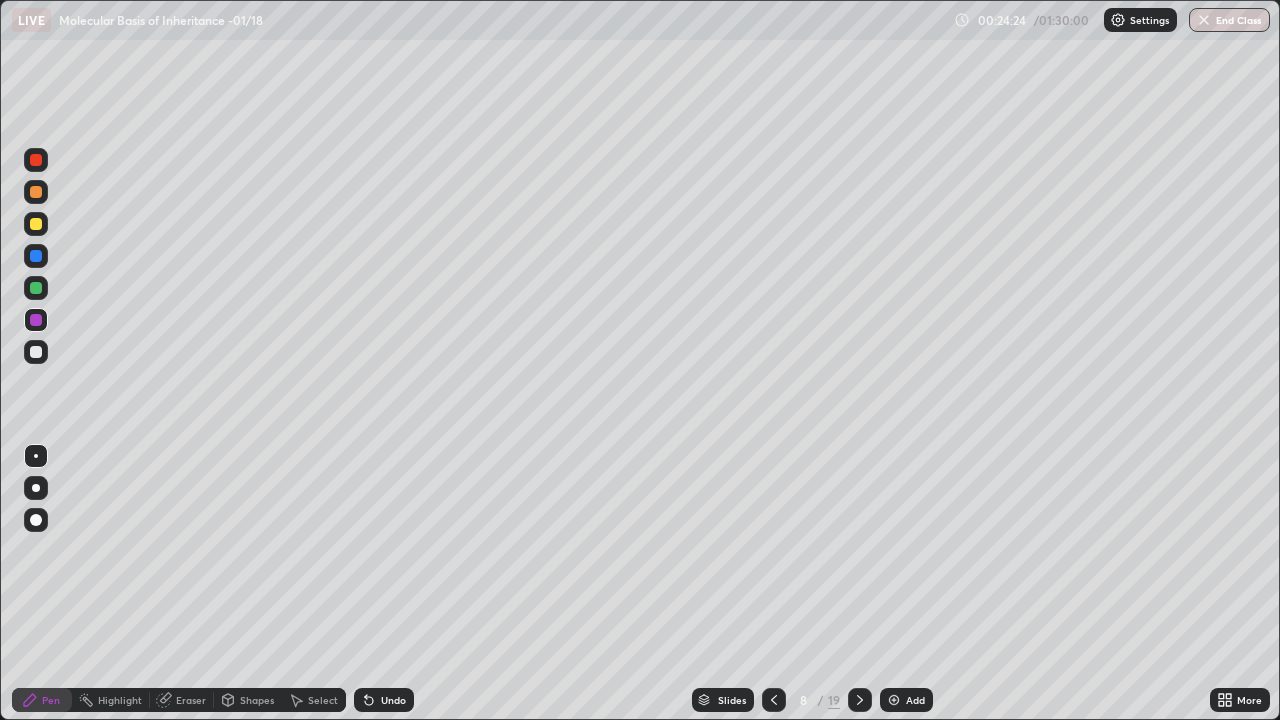 click at bounding box center [36, 456] 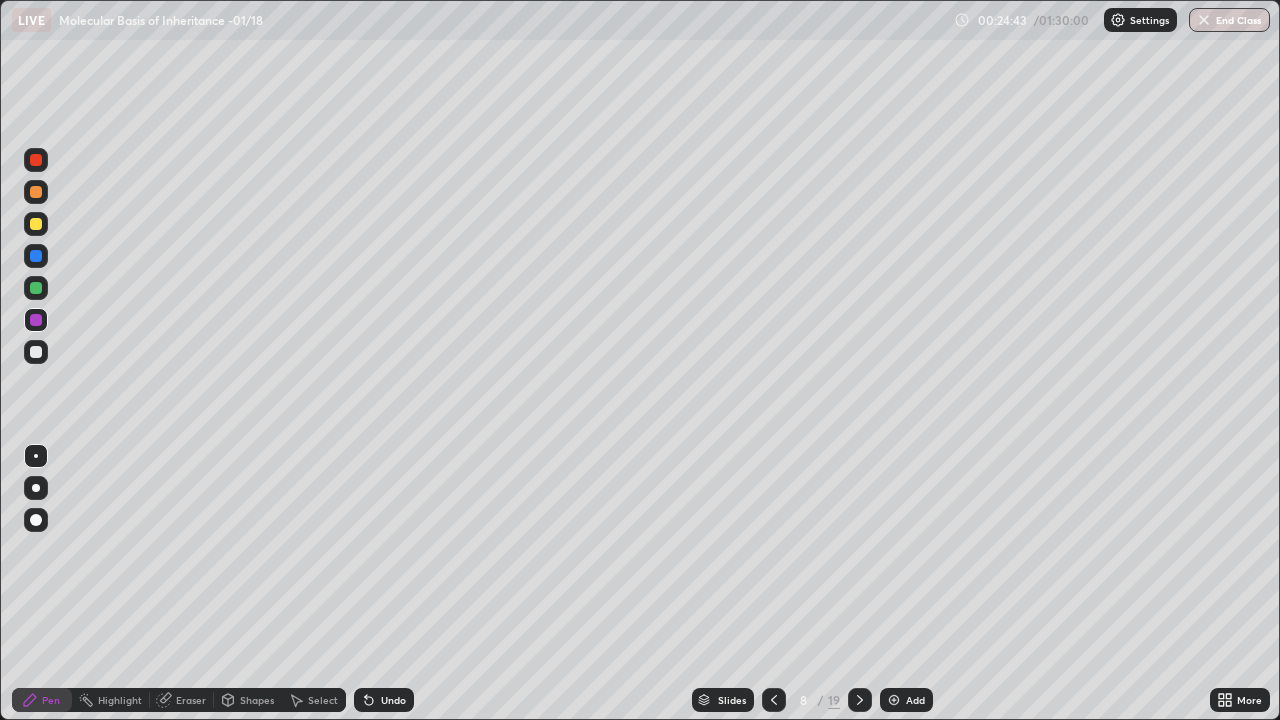 click on "Eraser" at bounding box center [191, 700] 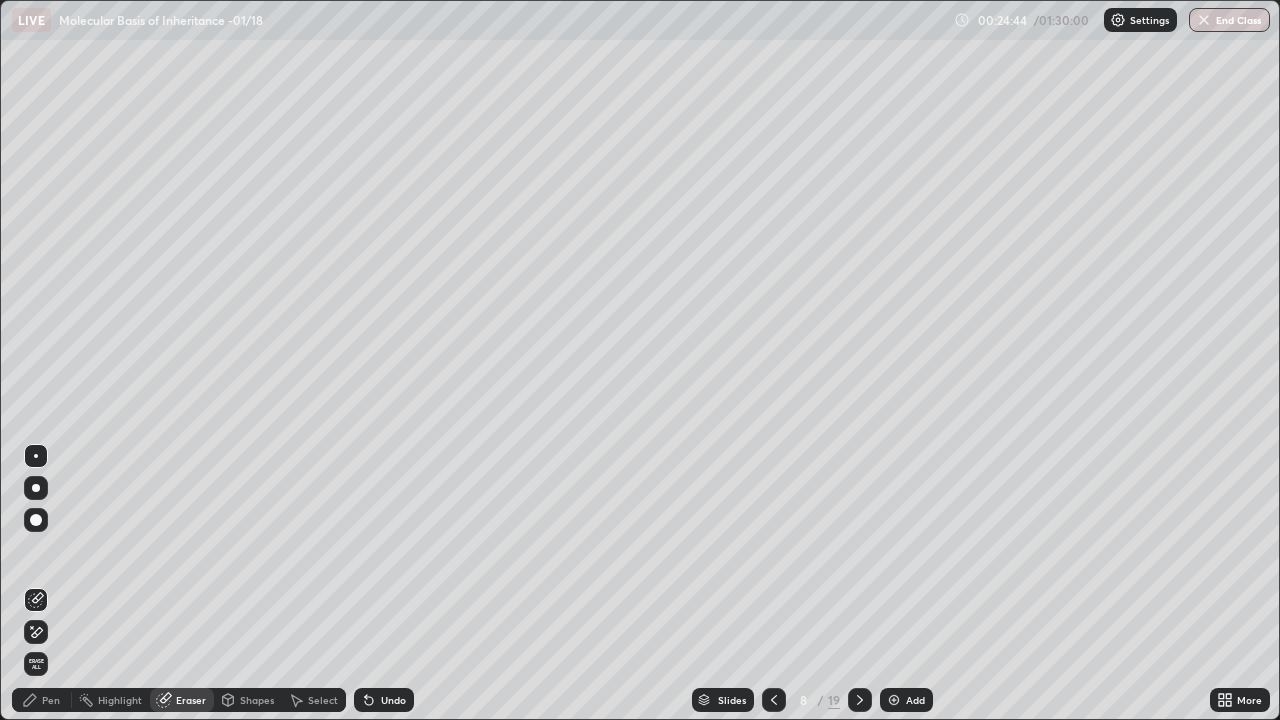 click 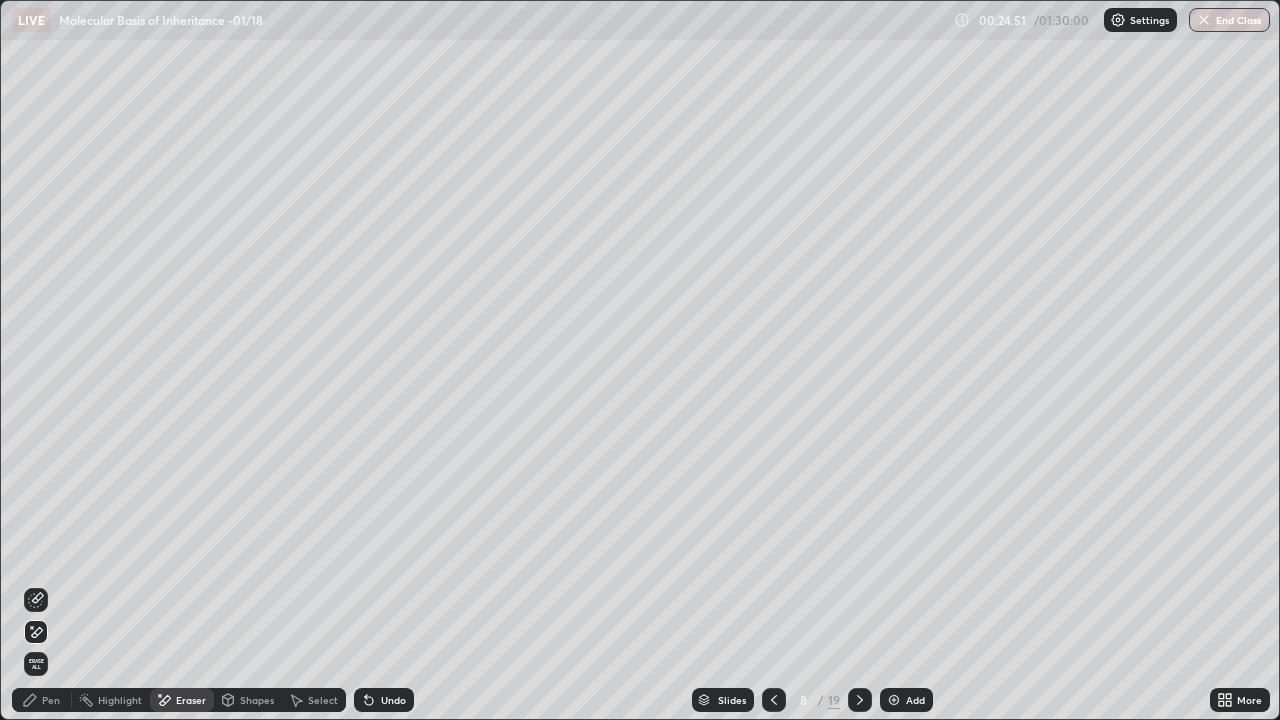 click on "Pen" at bounding box center (42, 700) 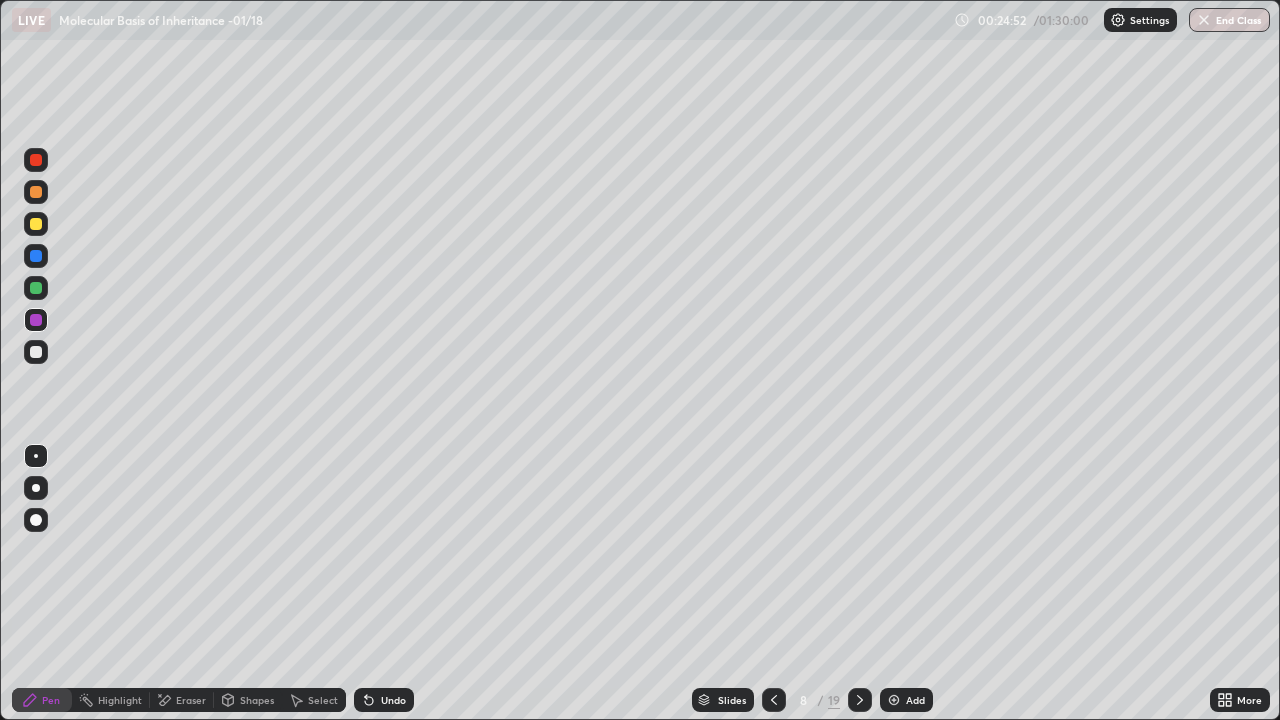 click at bounding box center (36, 456) 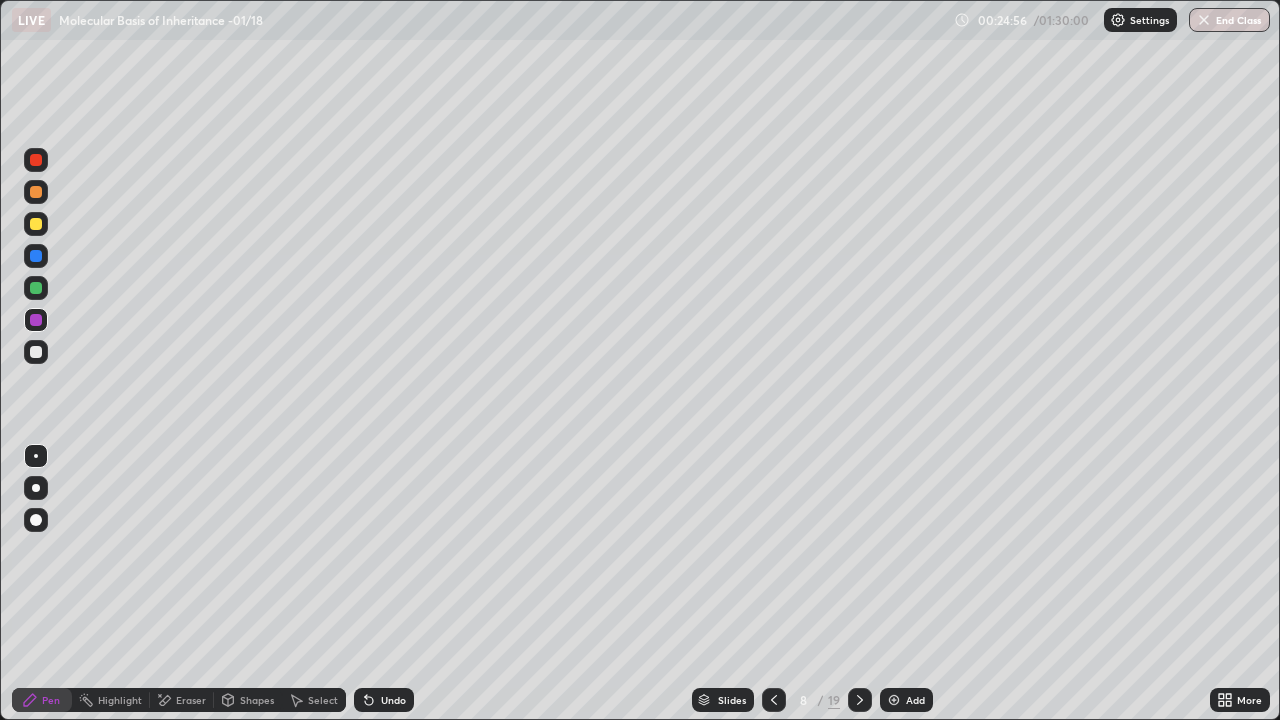 click on "Pen" at bounding box center (51, 700) 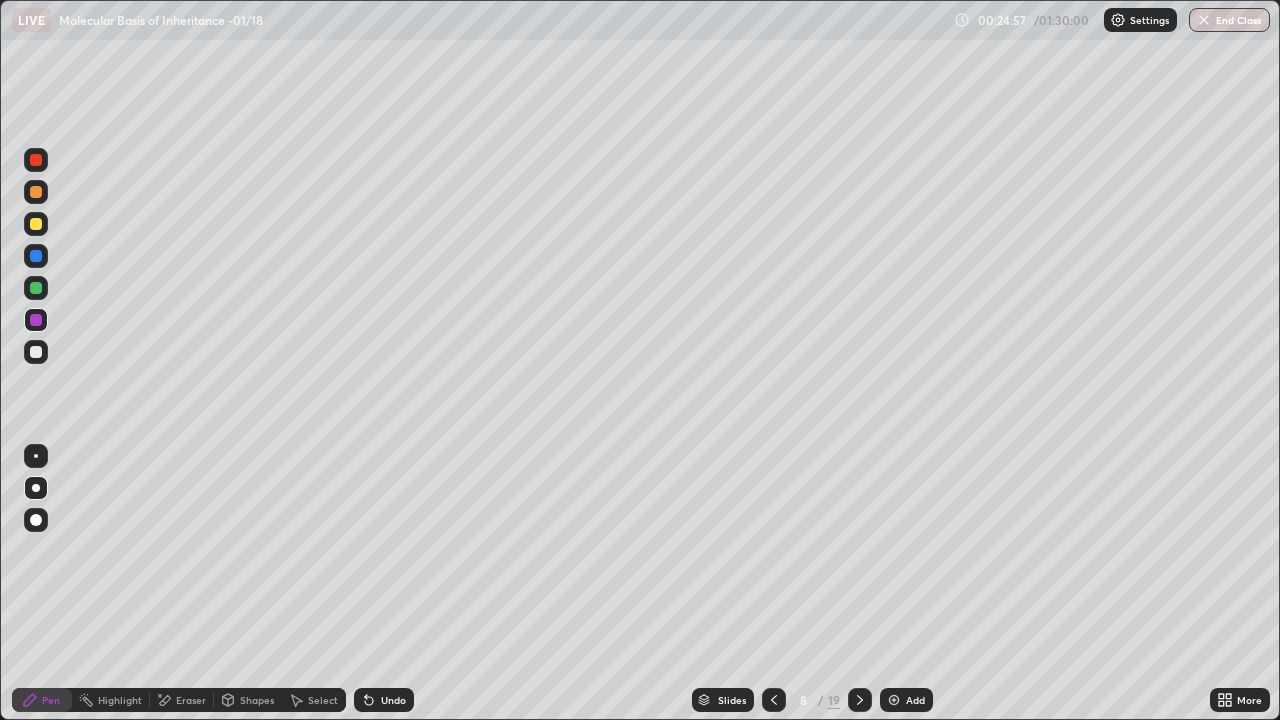 click at bounding box center [36, 456] 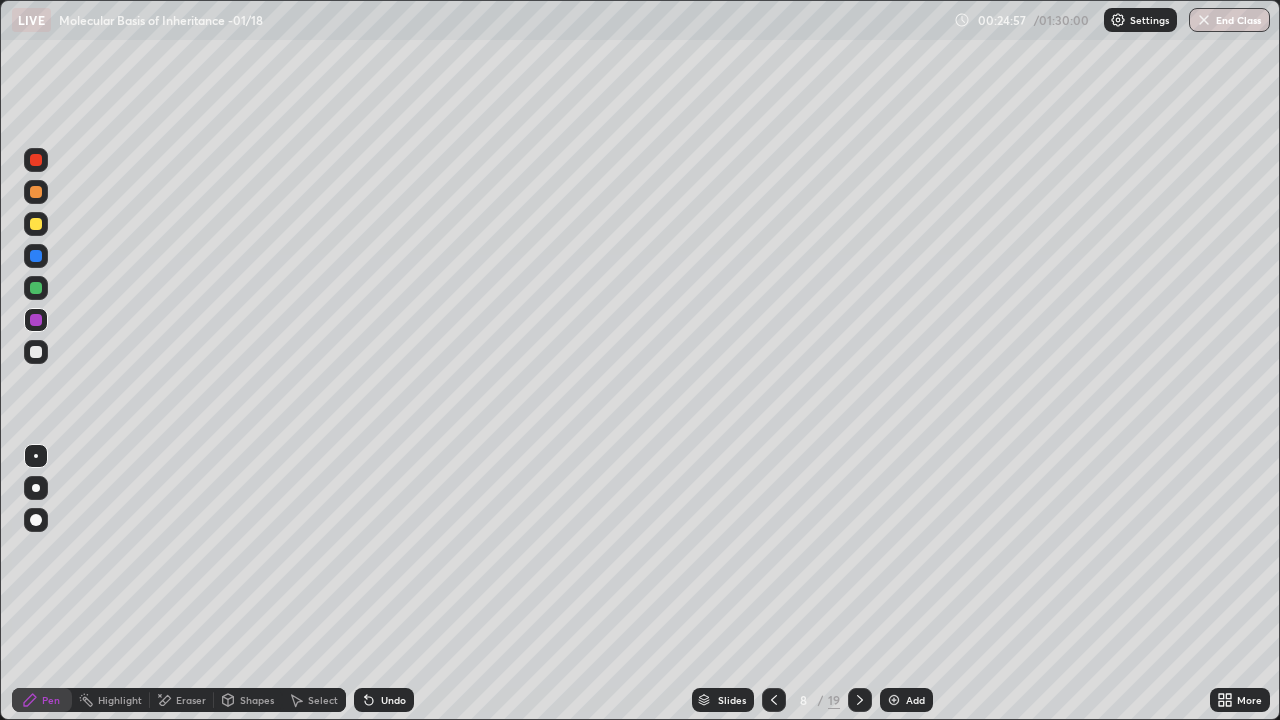 click at bounding box center (36, 352) 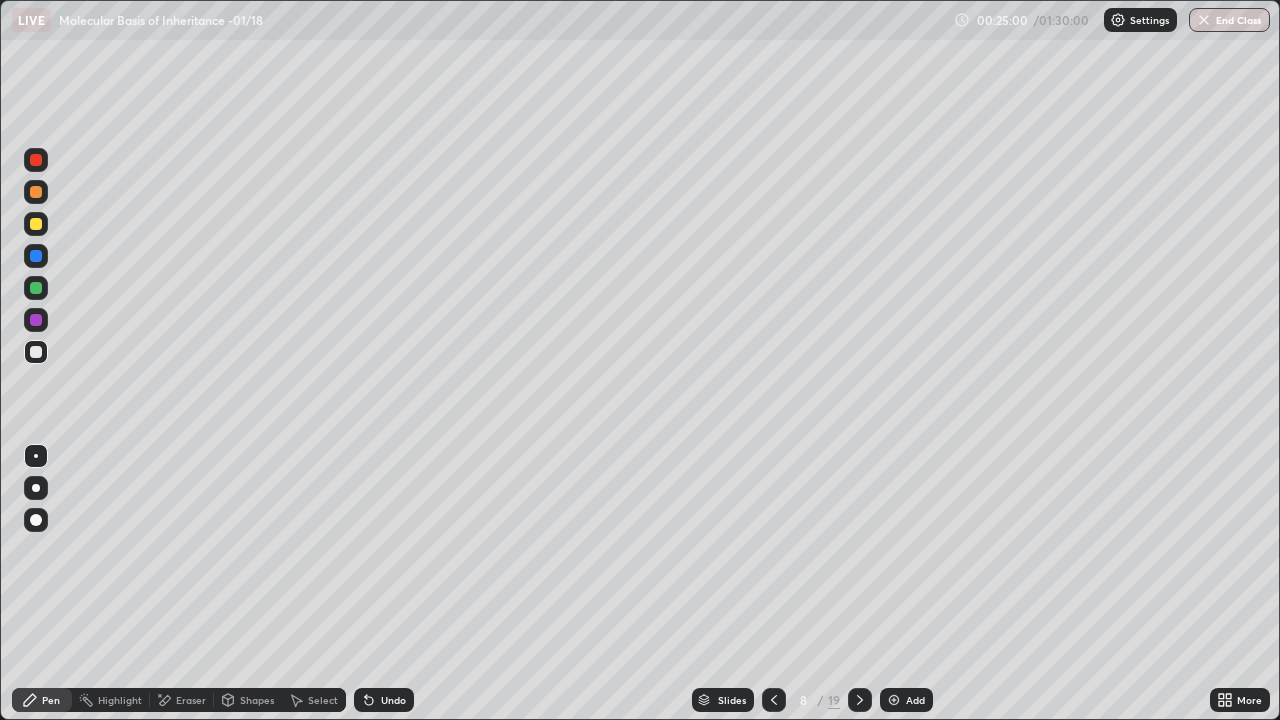click on "Shapes" at bounding box center (257, 700) 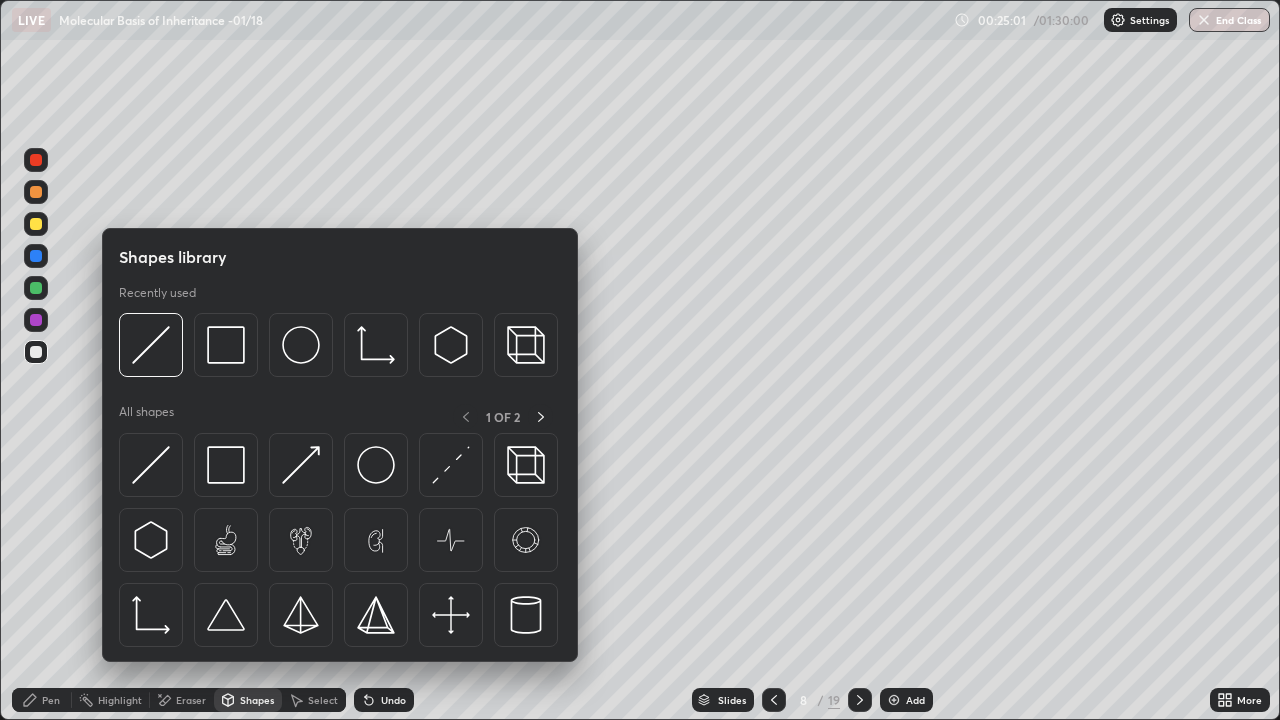 click on "Select" at bounding box center (323, 700) 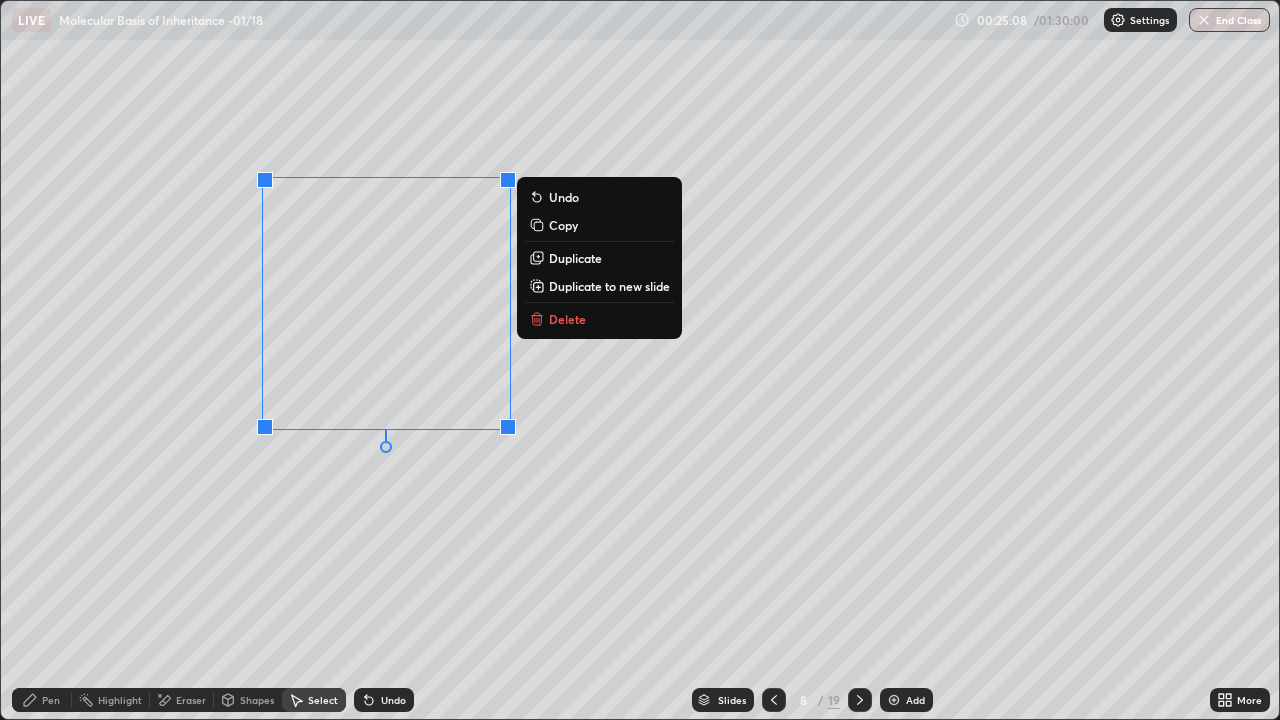 click on "Copy" at bounding box center (563, 225) 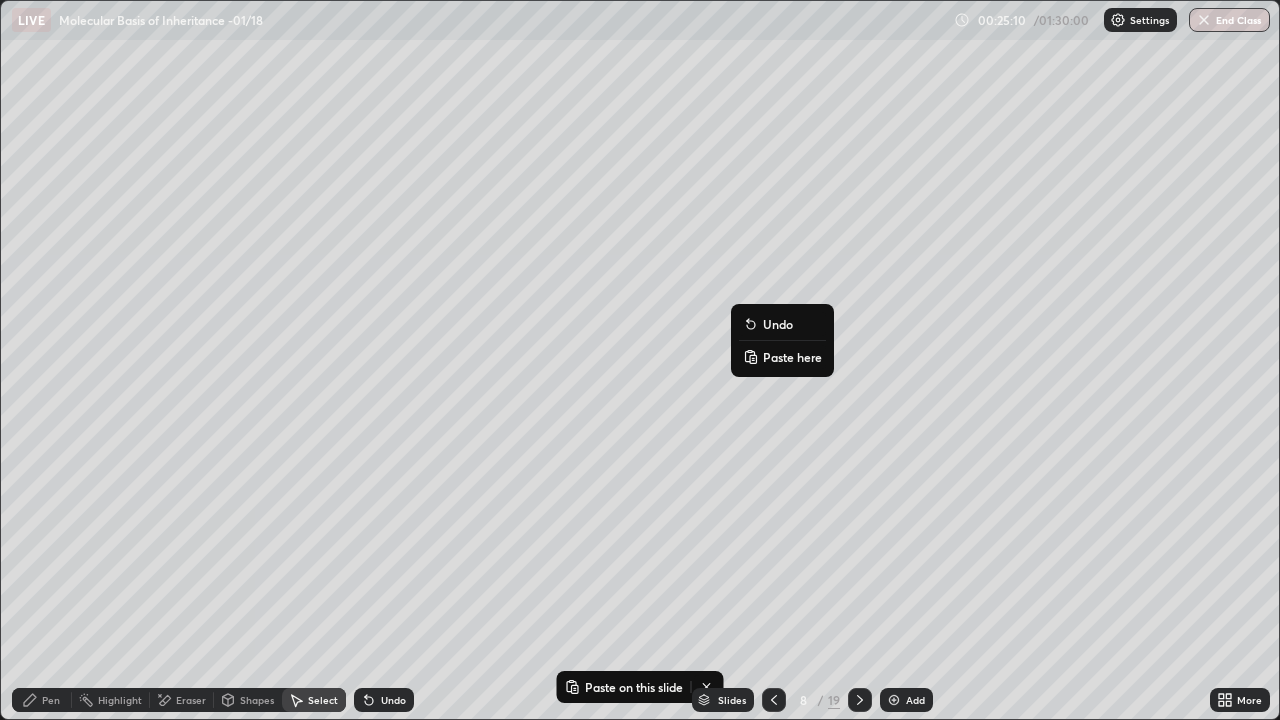 click on "Paste here" at bounding box center [792, 357] 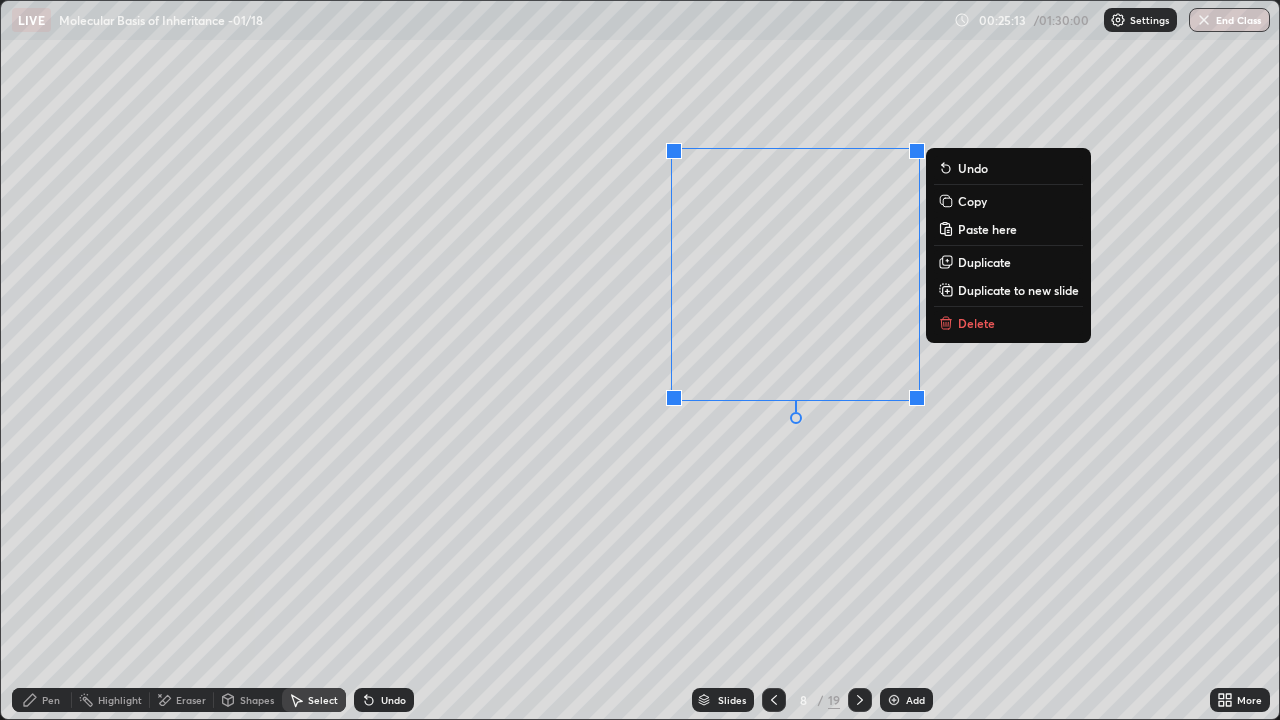 click on "0 ° Undo Copy Paste here Duplicate Duplicate to new slide Delete" at bounding box center [640, 360] 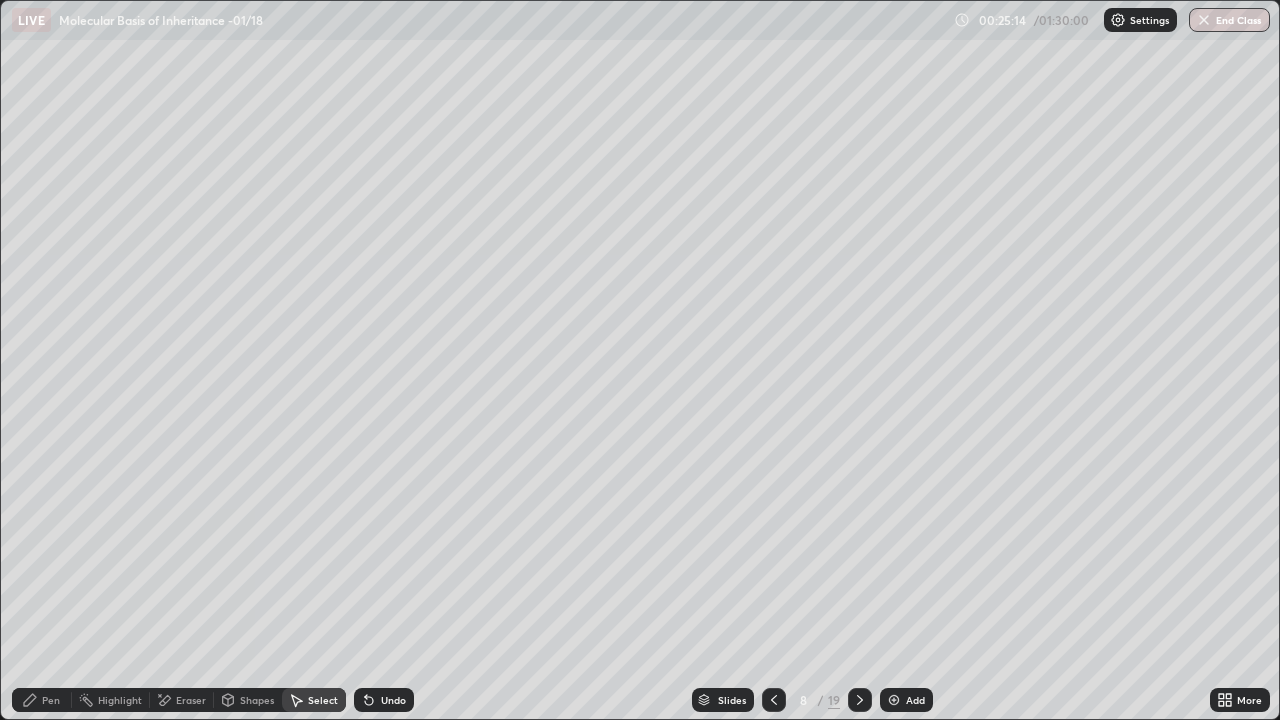 click on "Eraser" at bounding box center [191, 700] 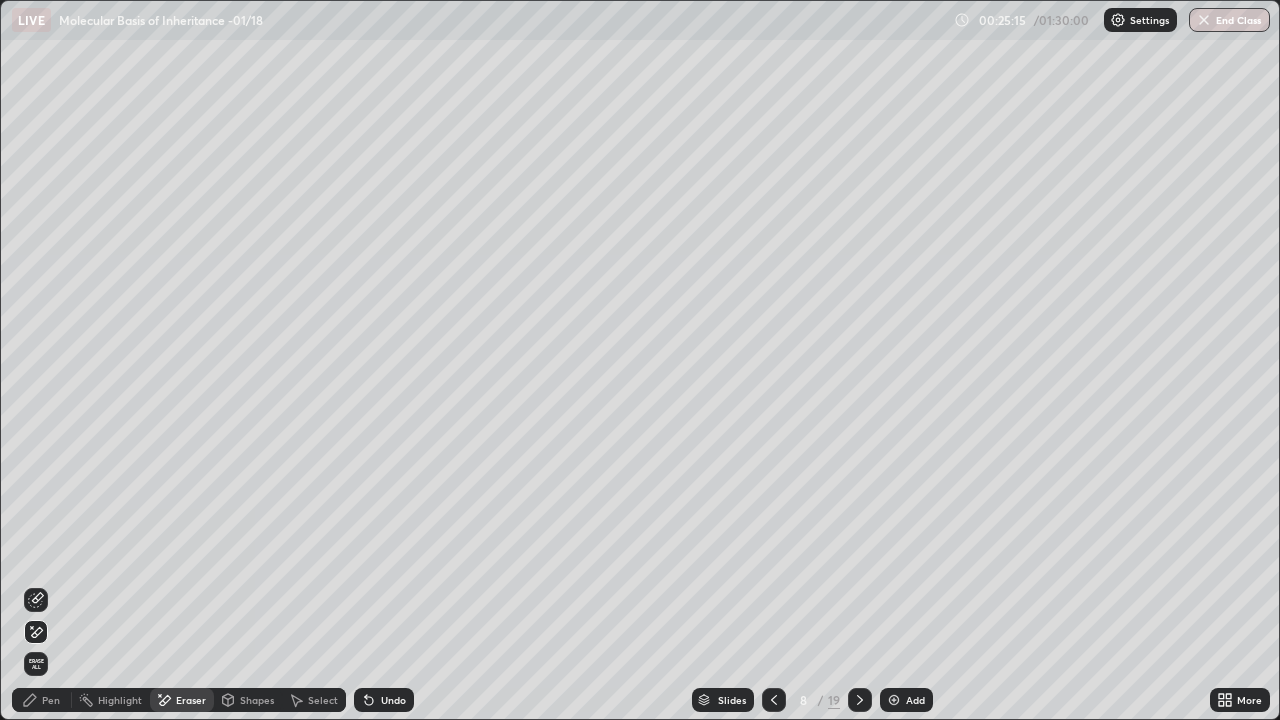 click 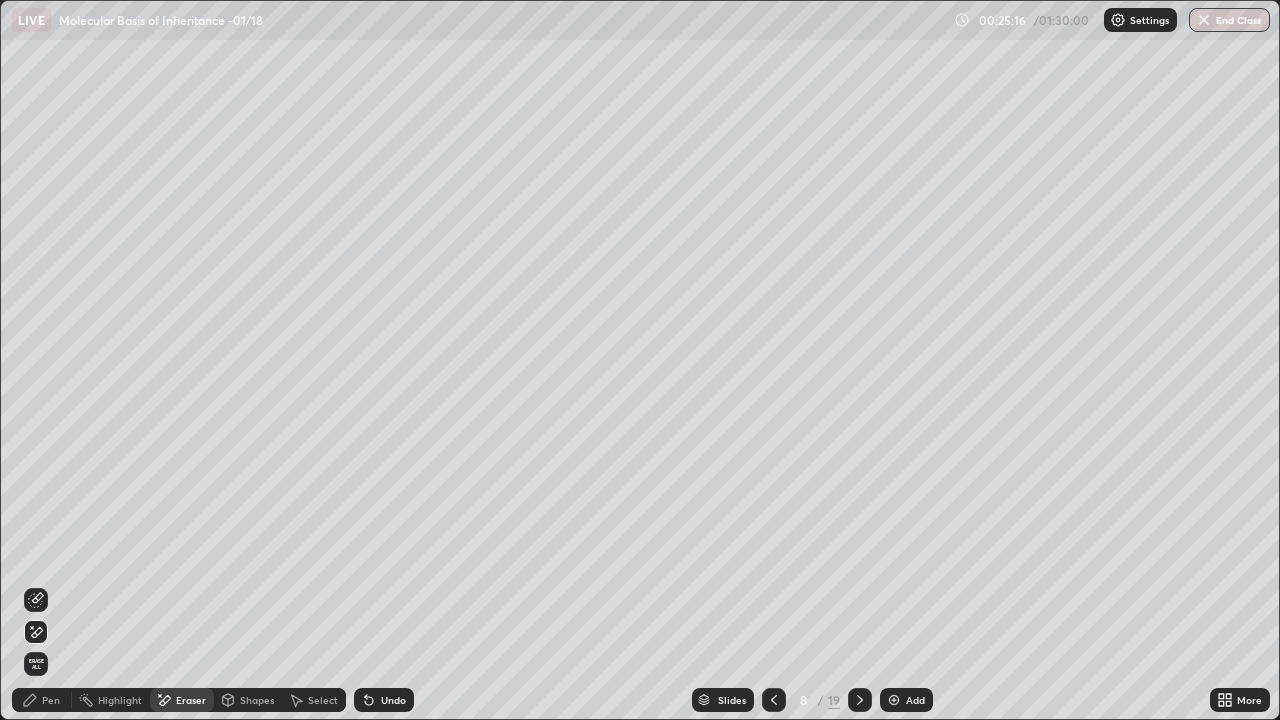 click at bounding box center [36, 600] 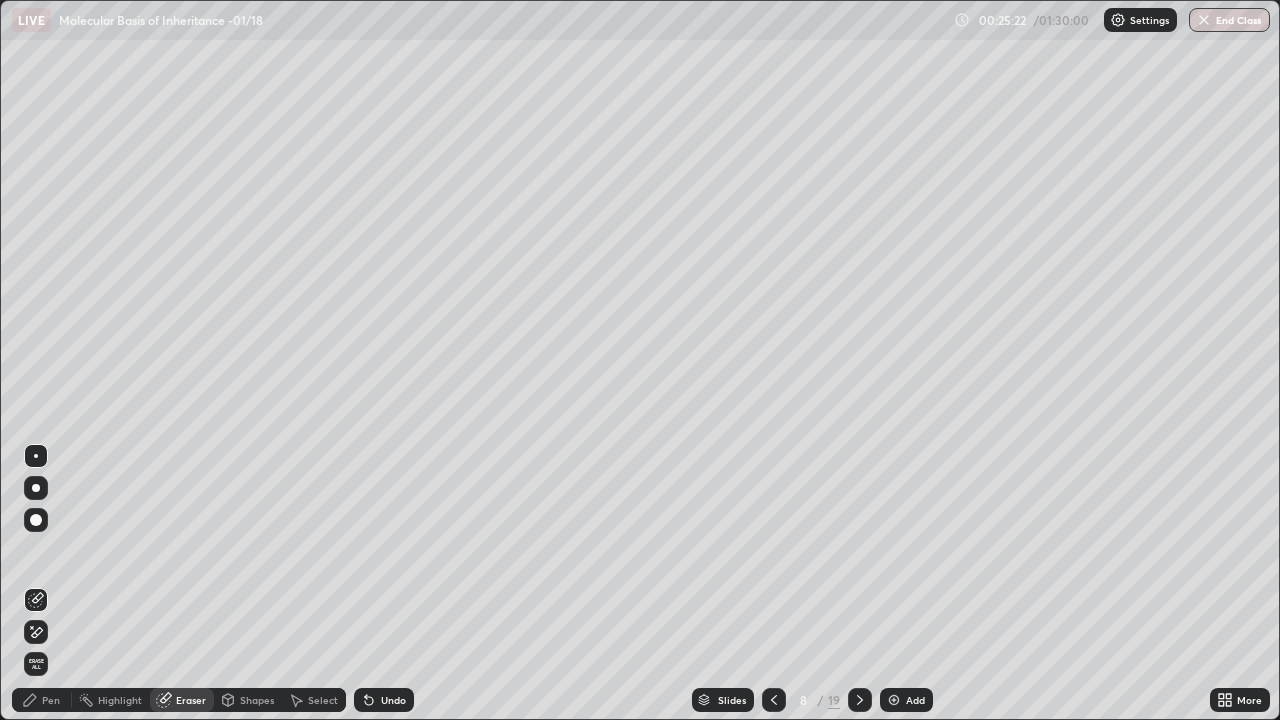 click on "Pen" at bounding box center [51, 700] 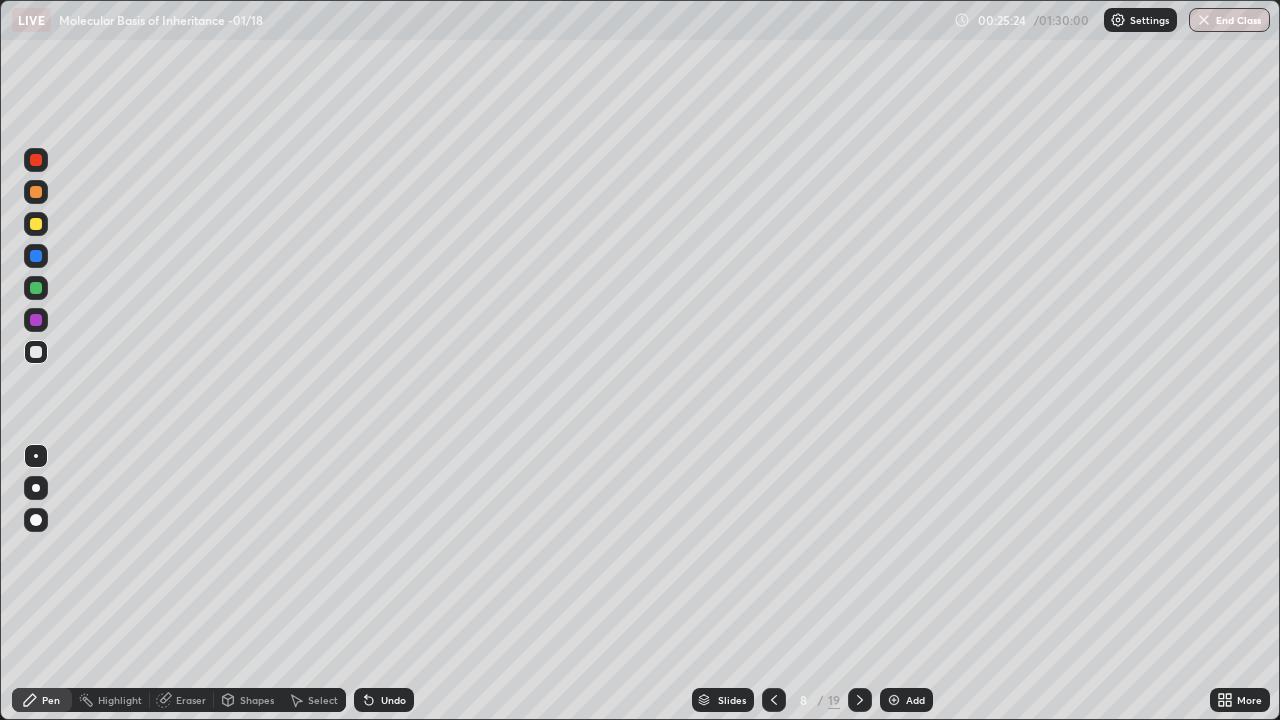 click at bounding box center (36, 488) 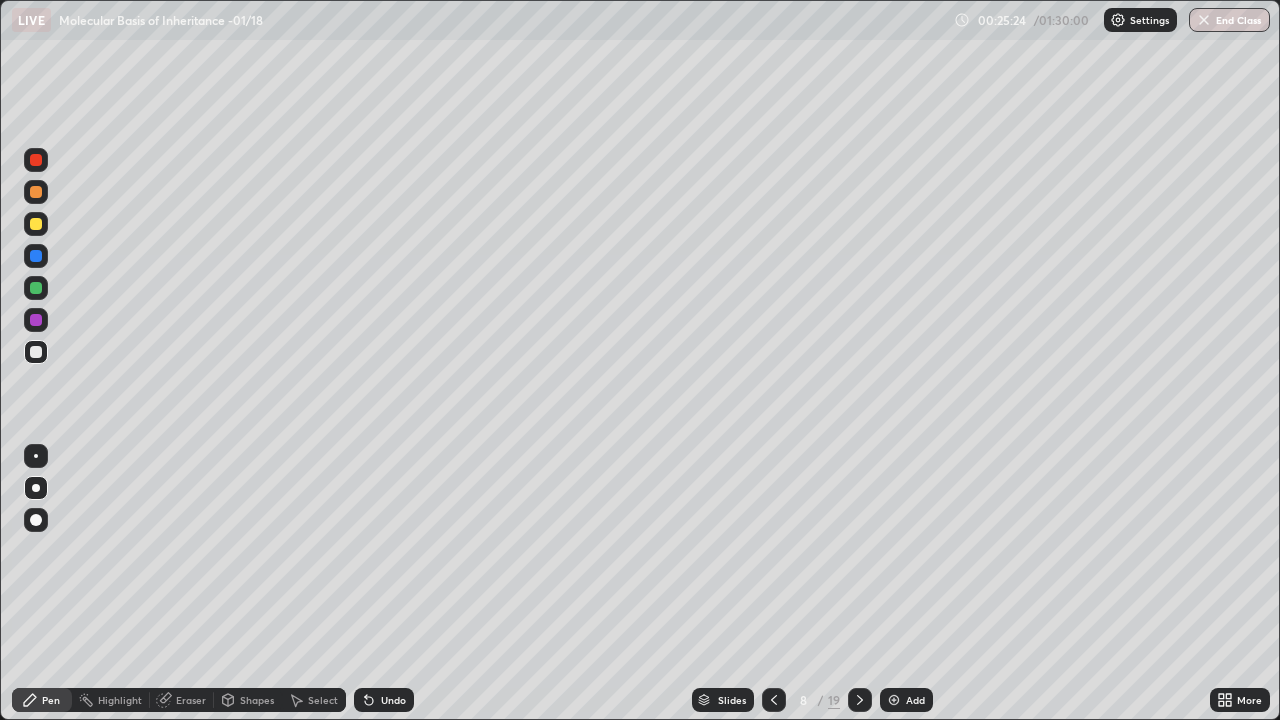 click at bounding box center [36, 456] 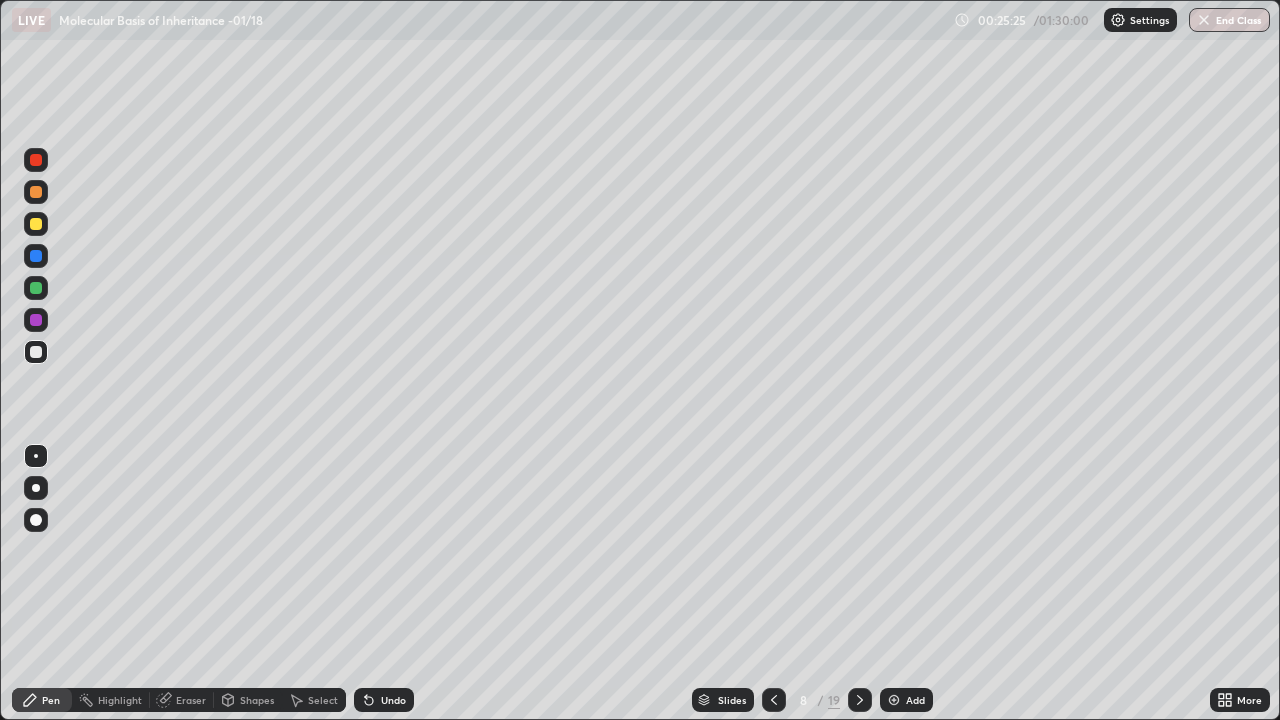 click at bounding box center [36, 352] 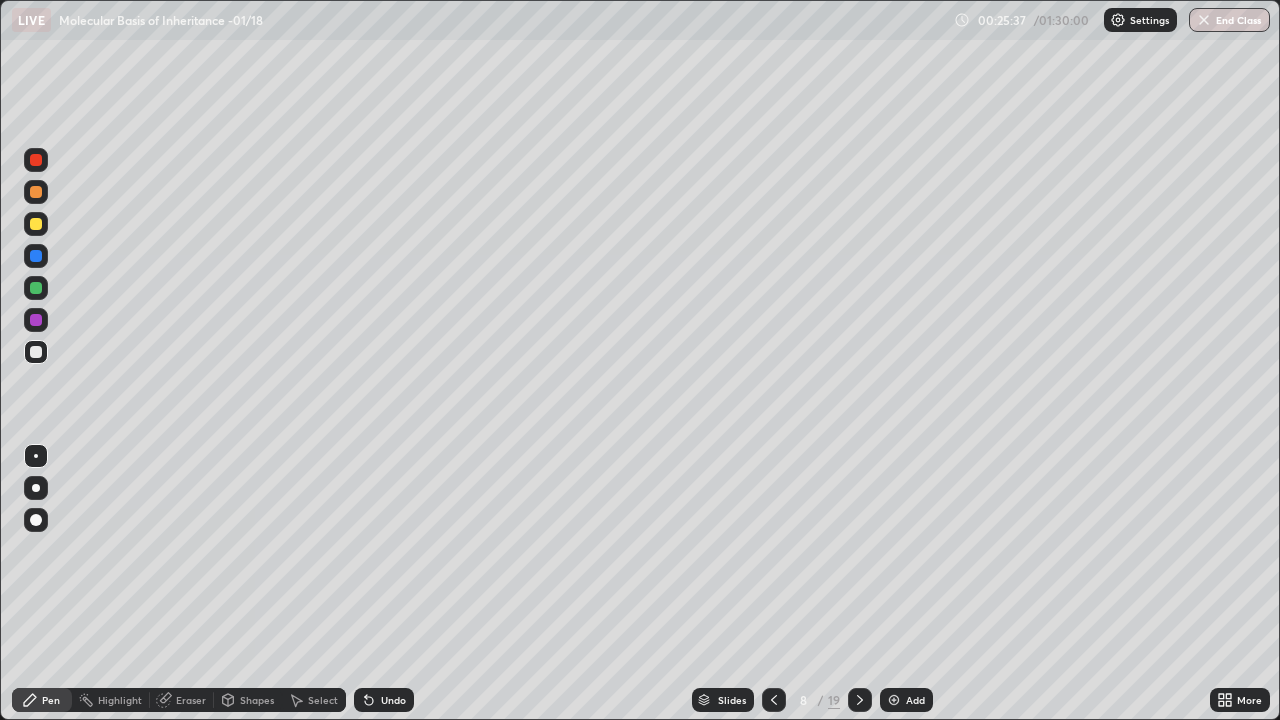 click on "Undo" at bounding box center [384, 700] 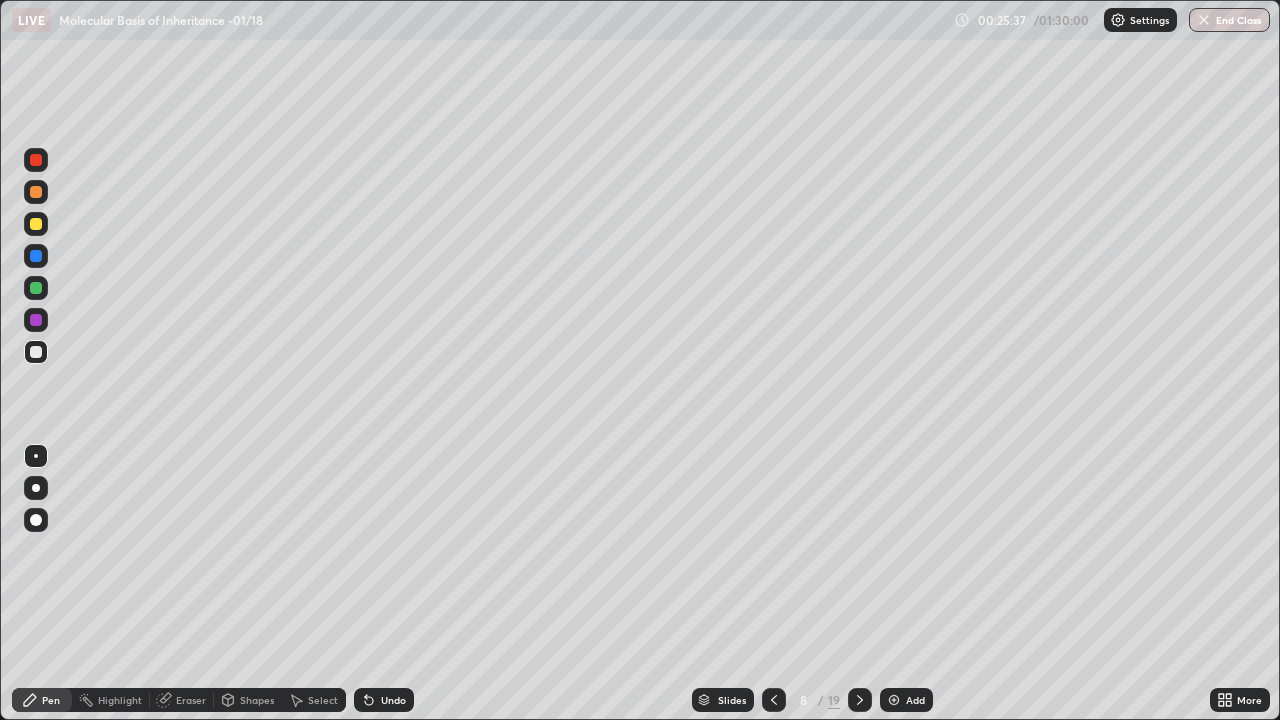 click on "Undo" at bounding box center (384, 700) 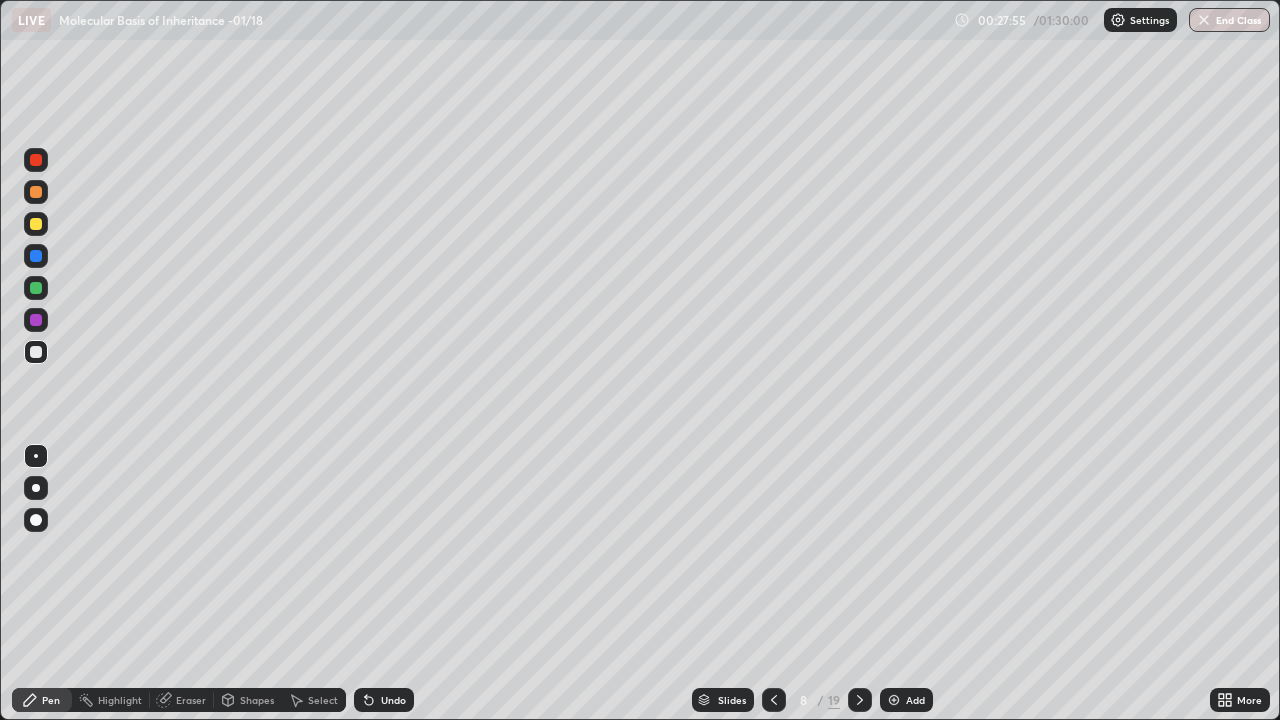 click at bounding box center [860, 700] 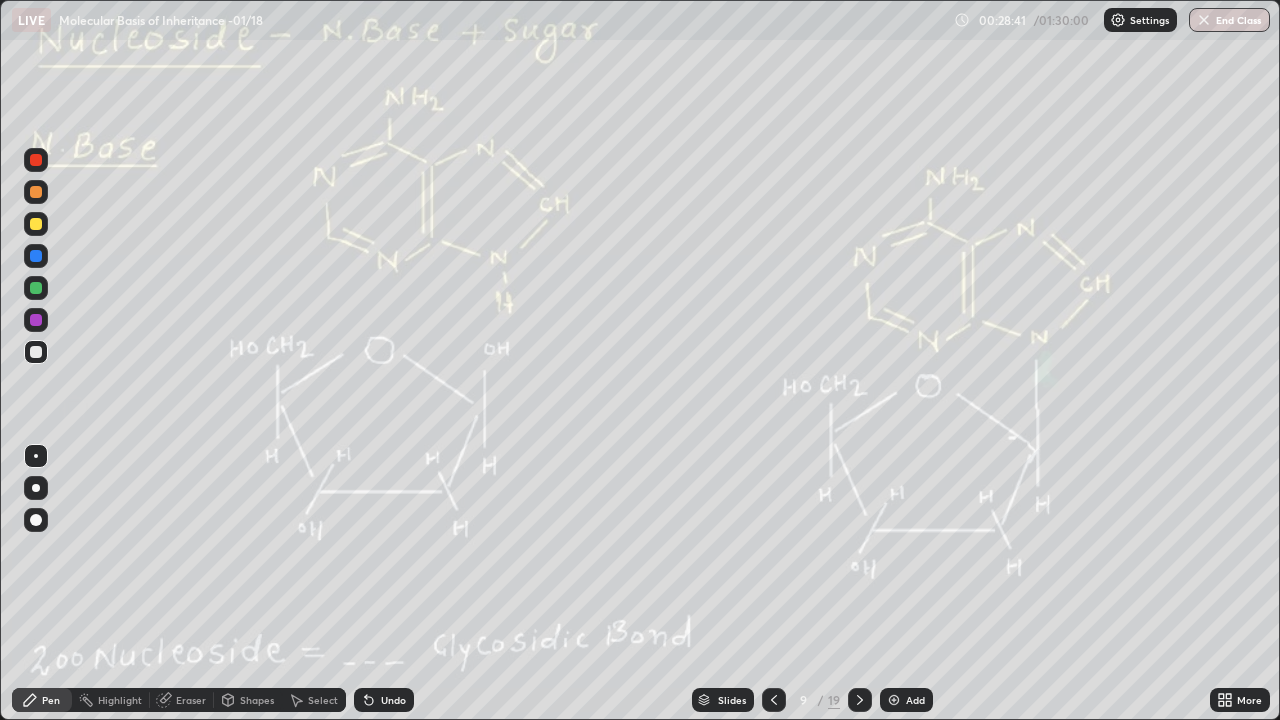 click at bounding box center [36, 352] 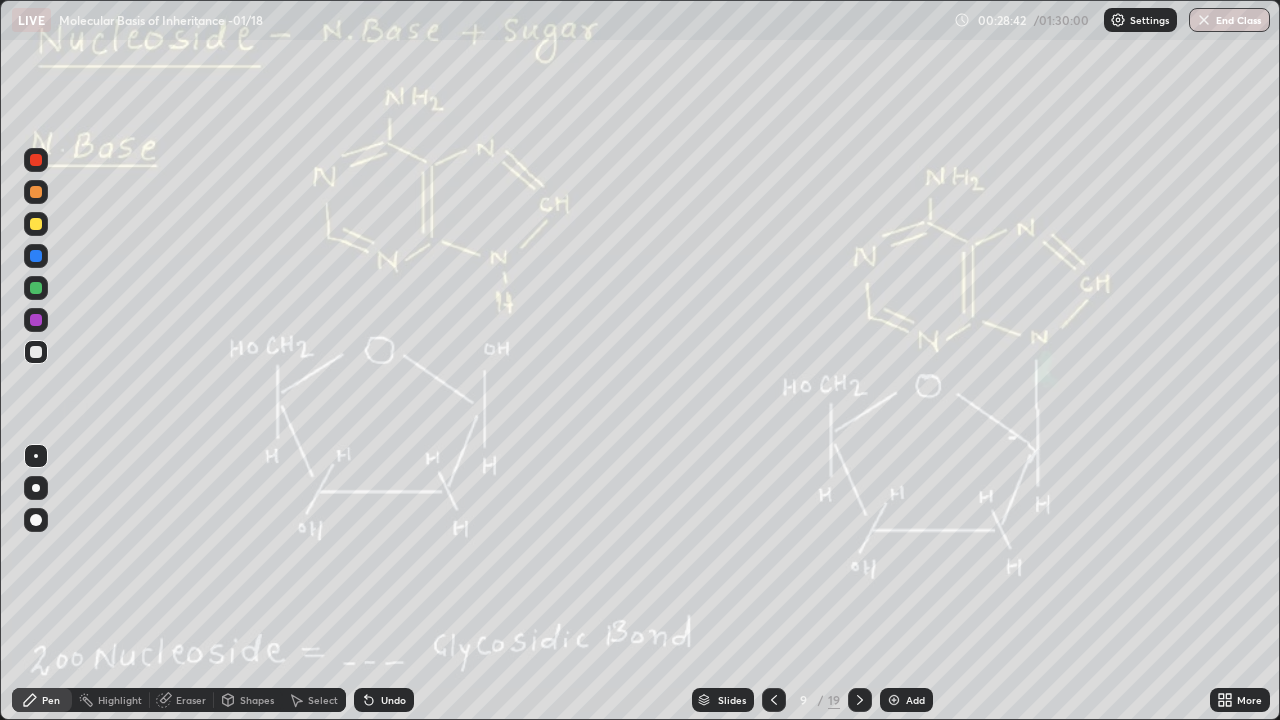 click at bounding box center (36, 224) 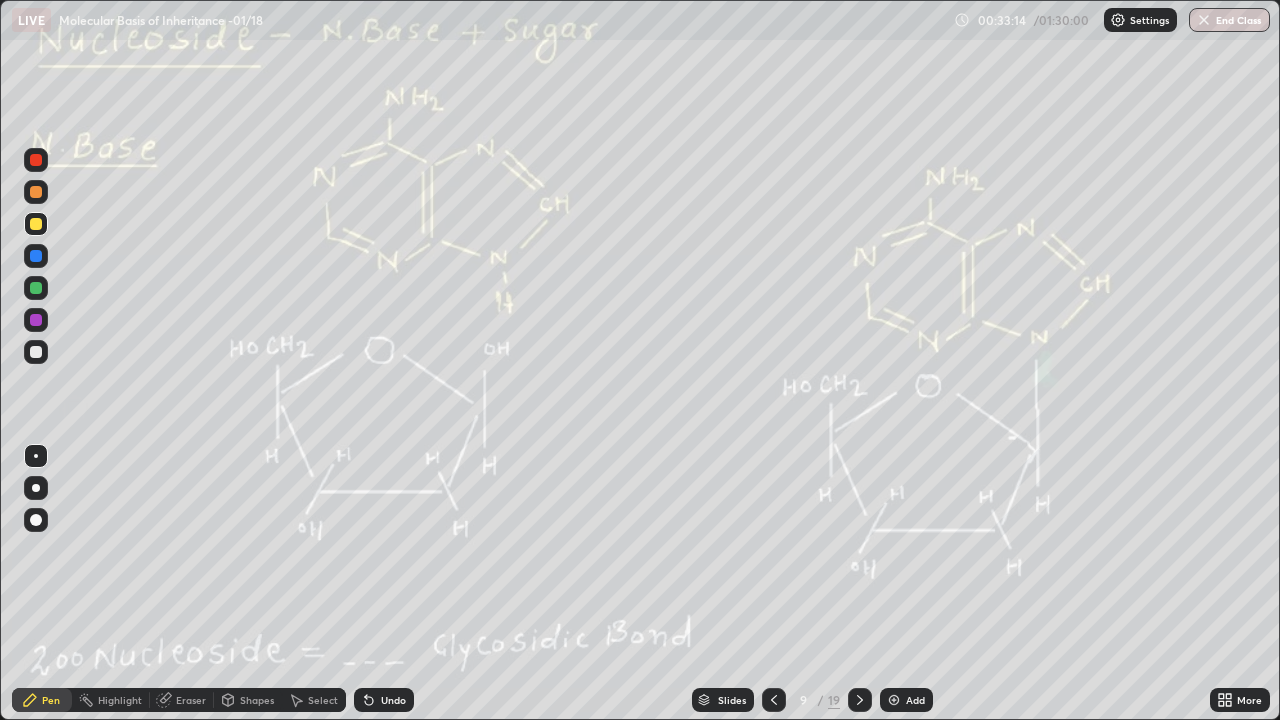 click at bounding box center (36, 488) 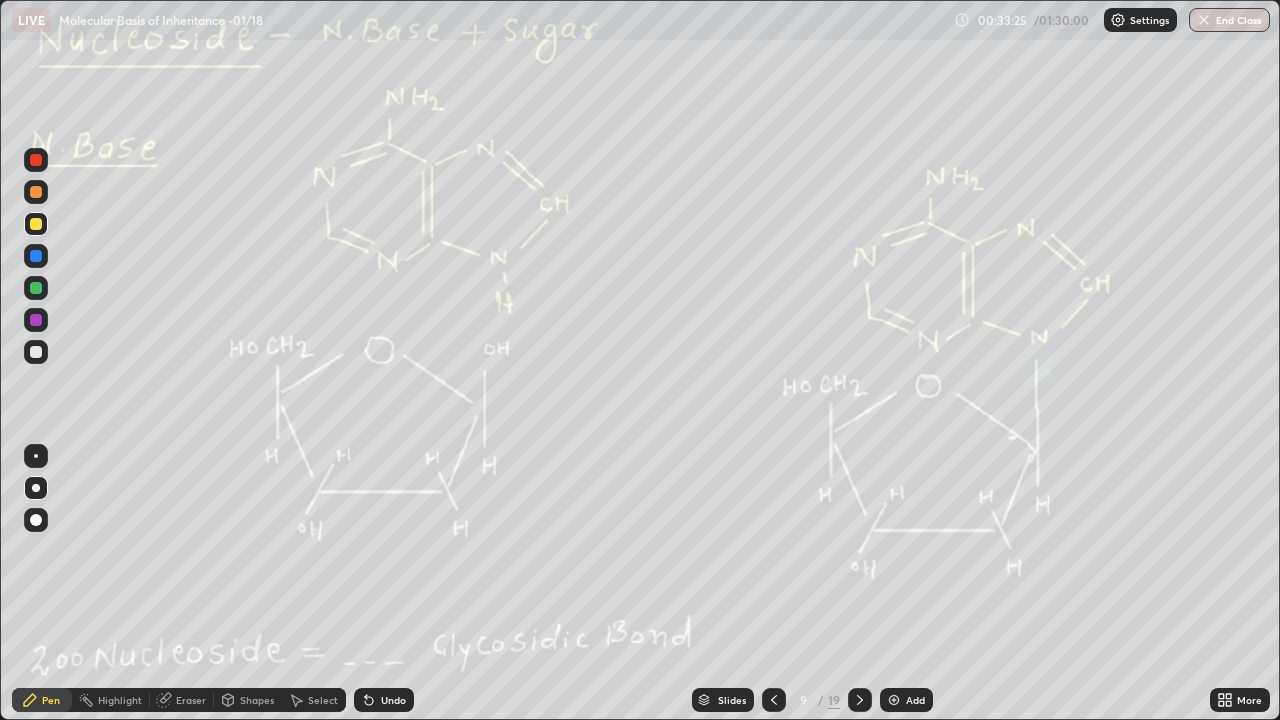 click 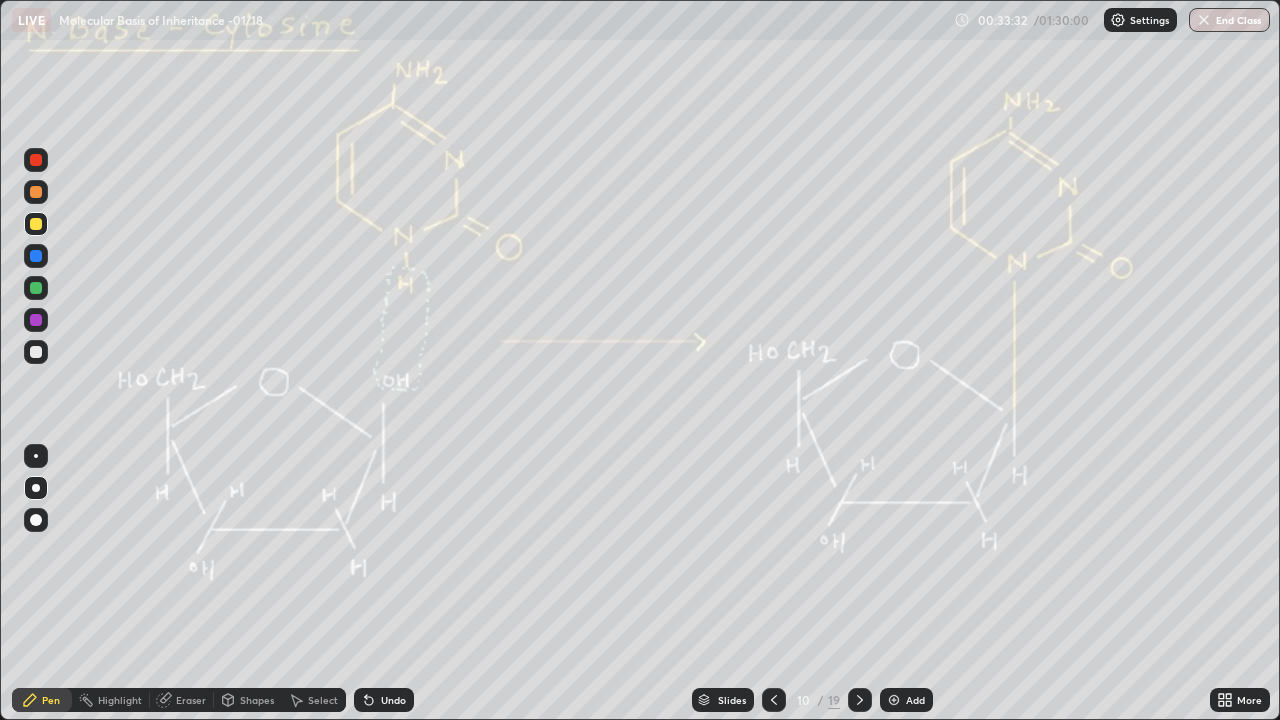 click 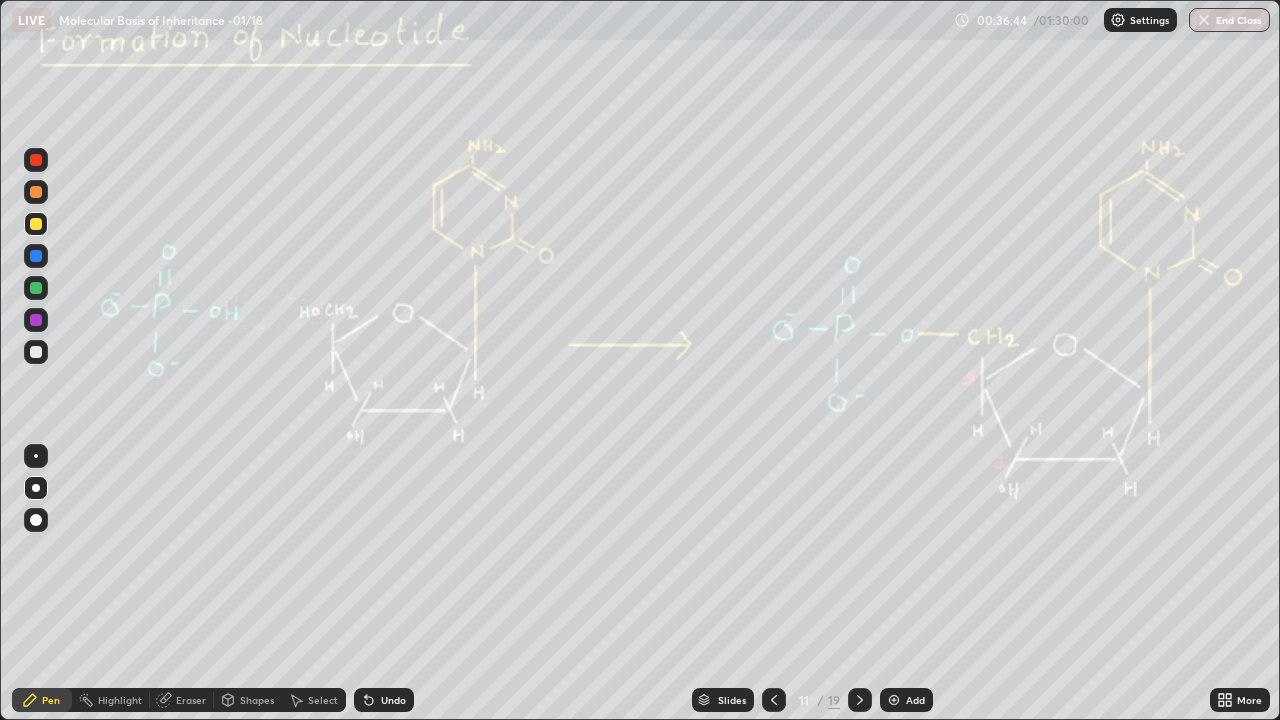 click at bounding box center (36, 352) 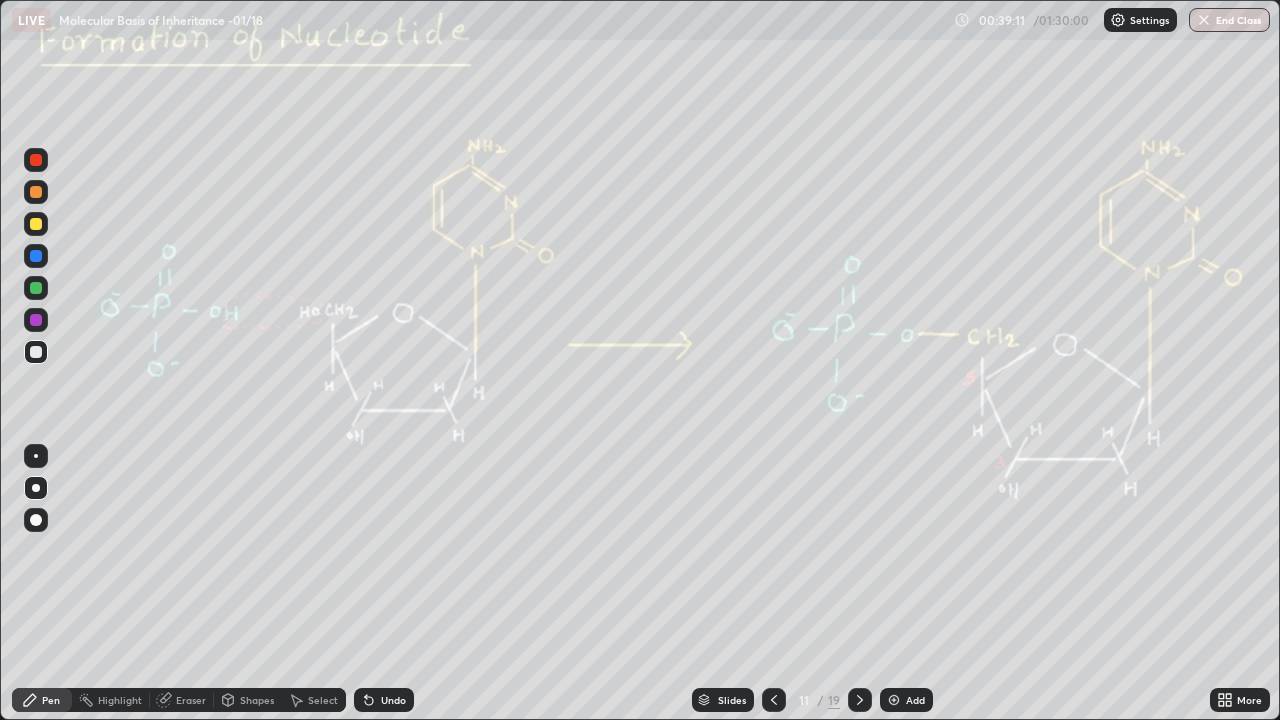 click at bounding box center [36, 224] 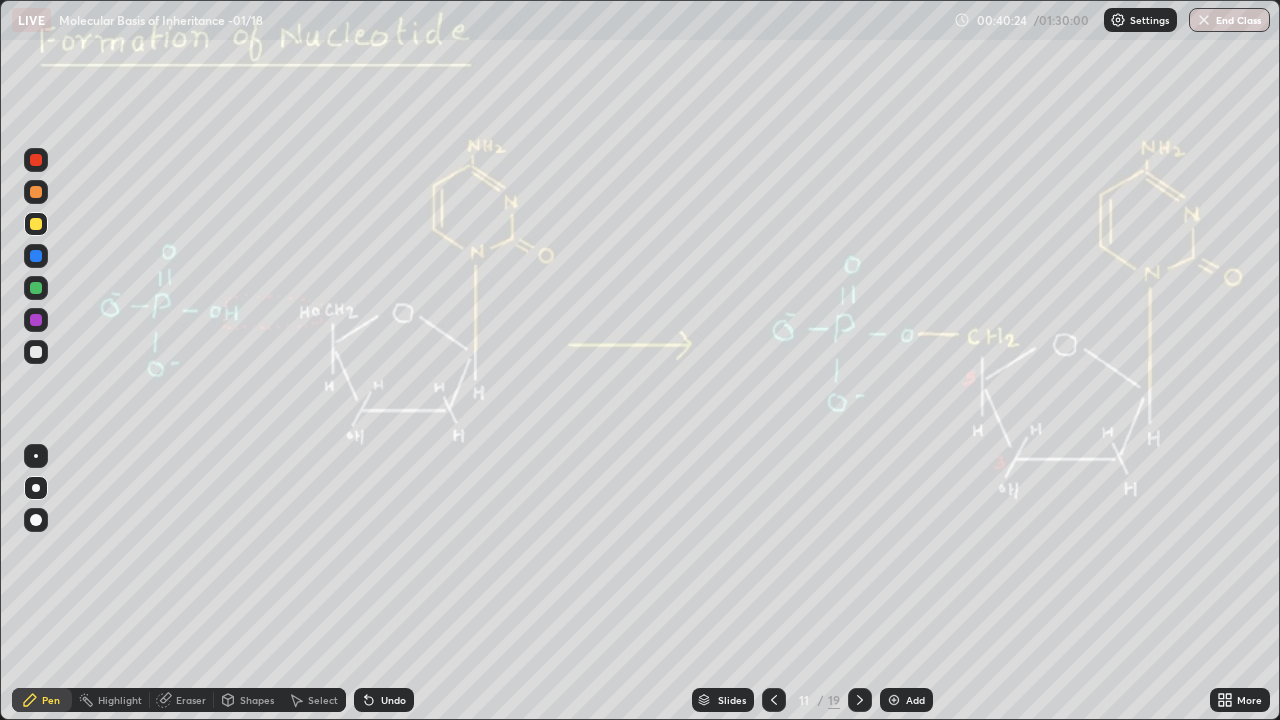 click 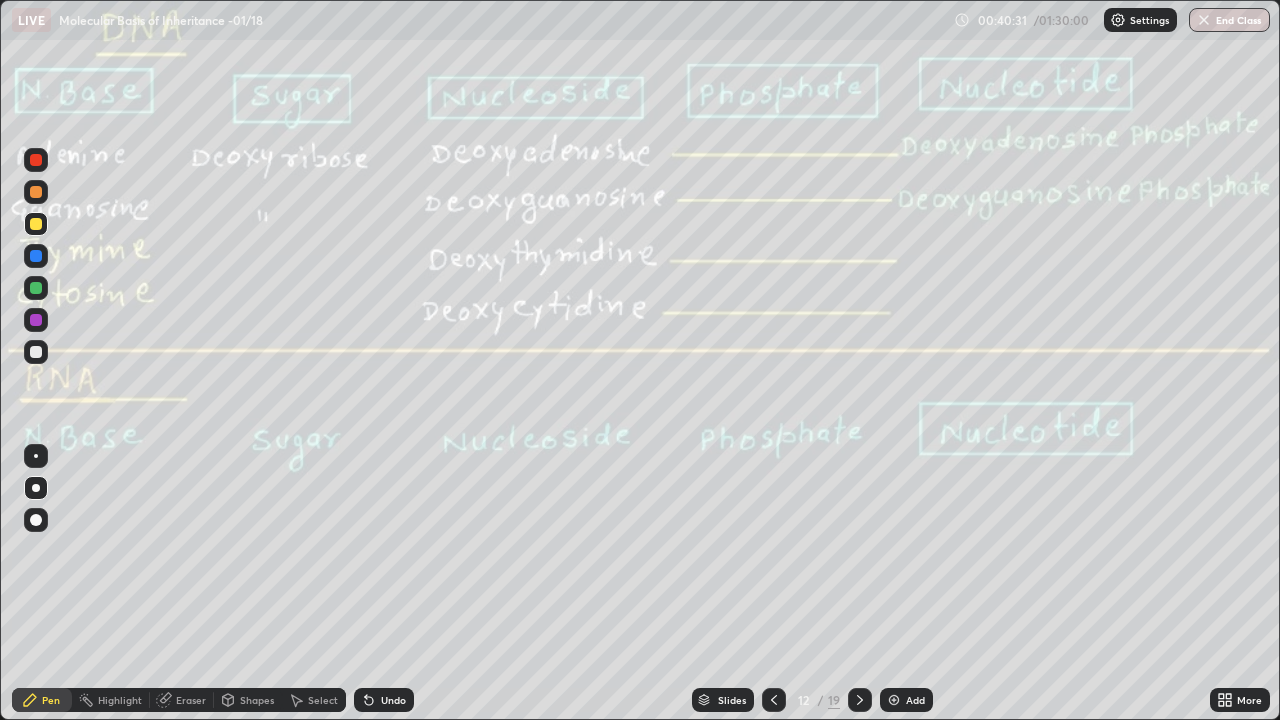 click at bounding box center [36, 192] 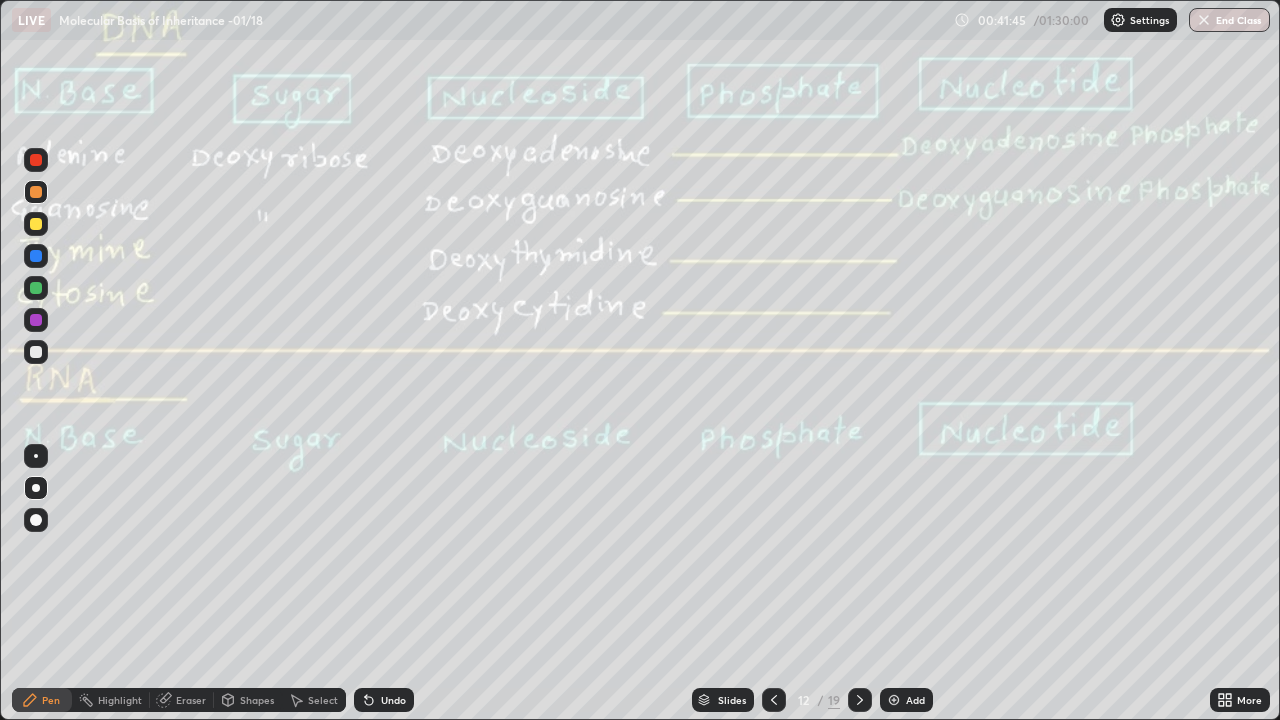 click at bounding box center (36, 488) 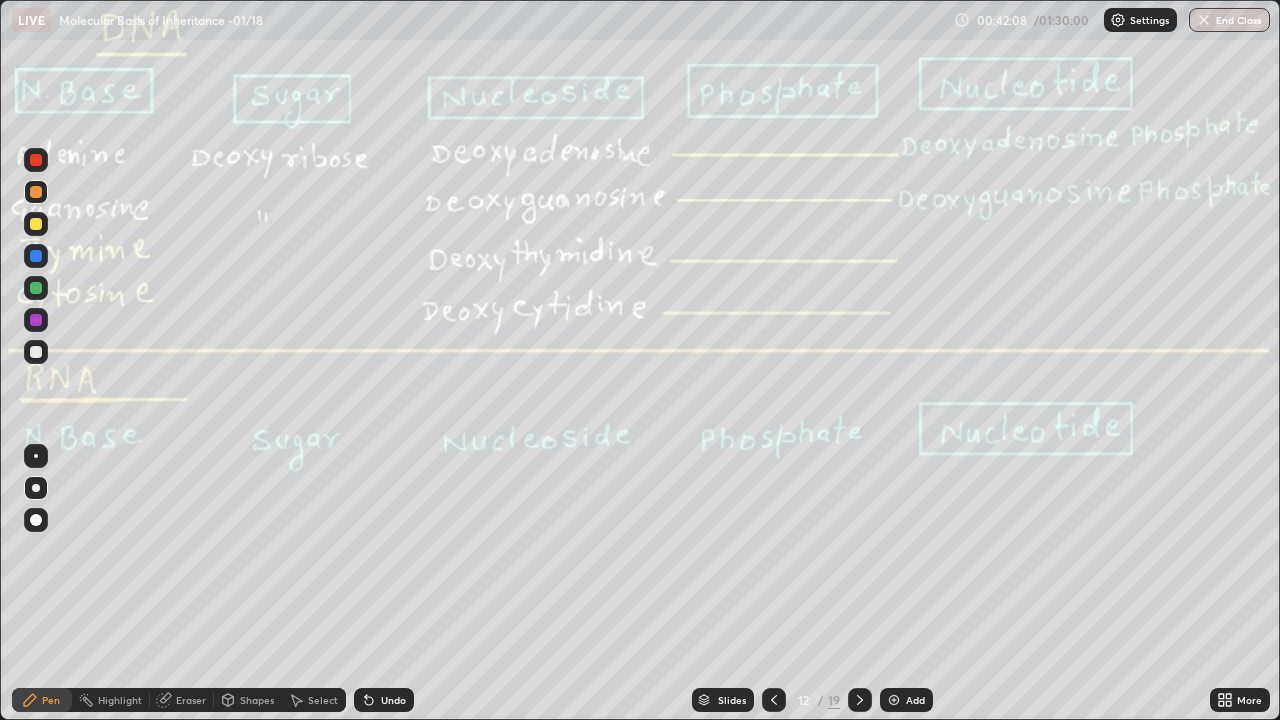 click at bounding box center [36, 488] 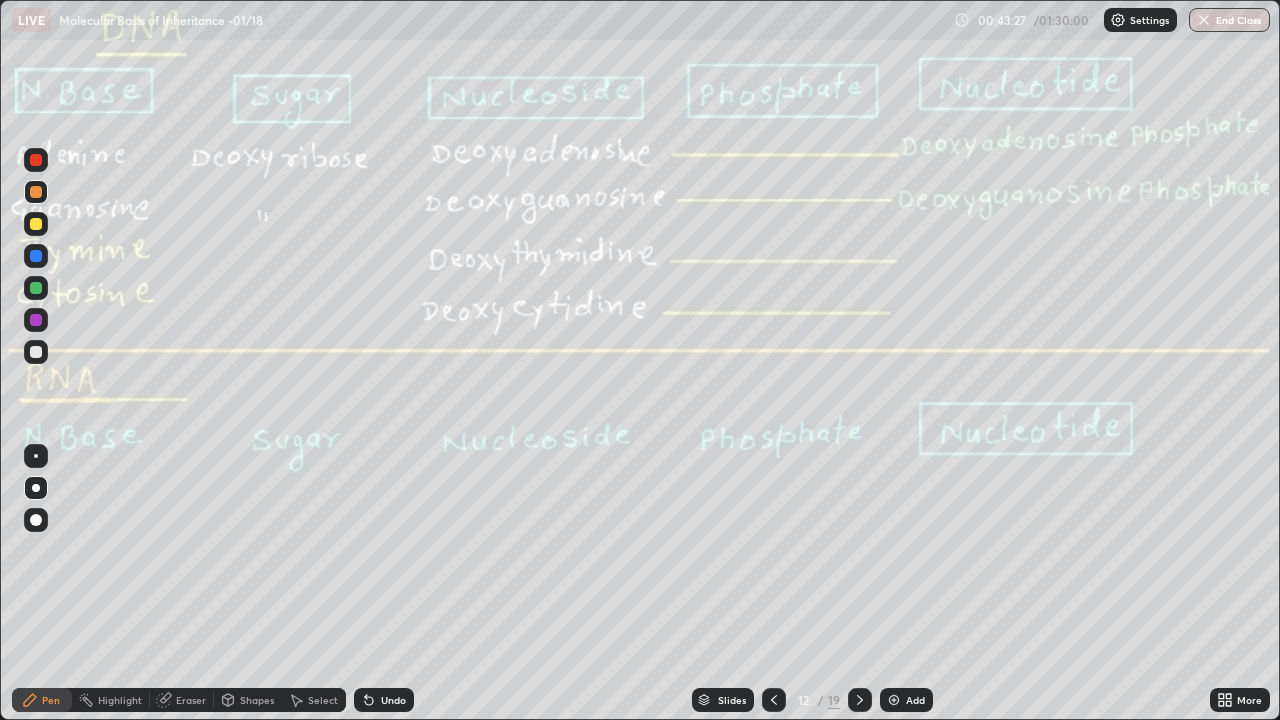 click at bounding box center [36, 224] 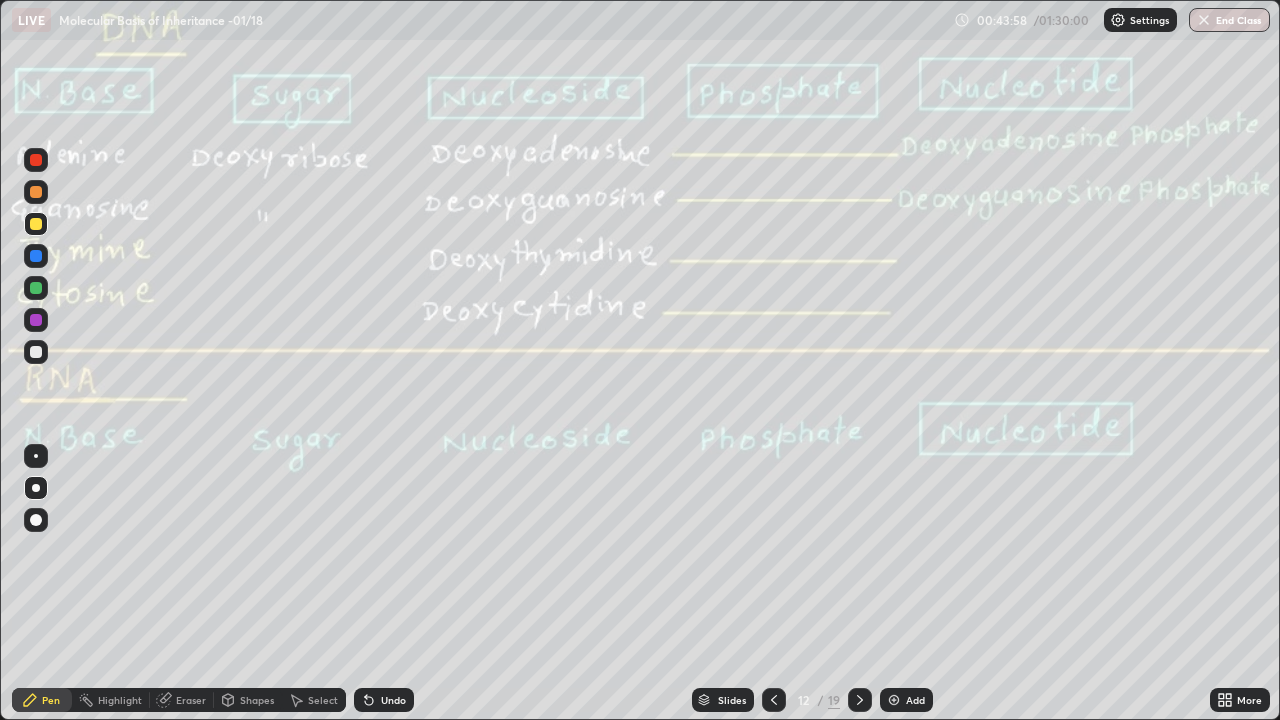 click on "Eraser" at bounding box center [182, 700] 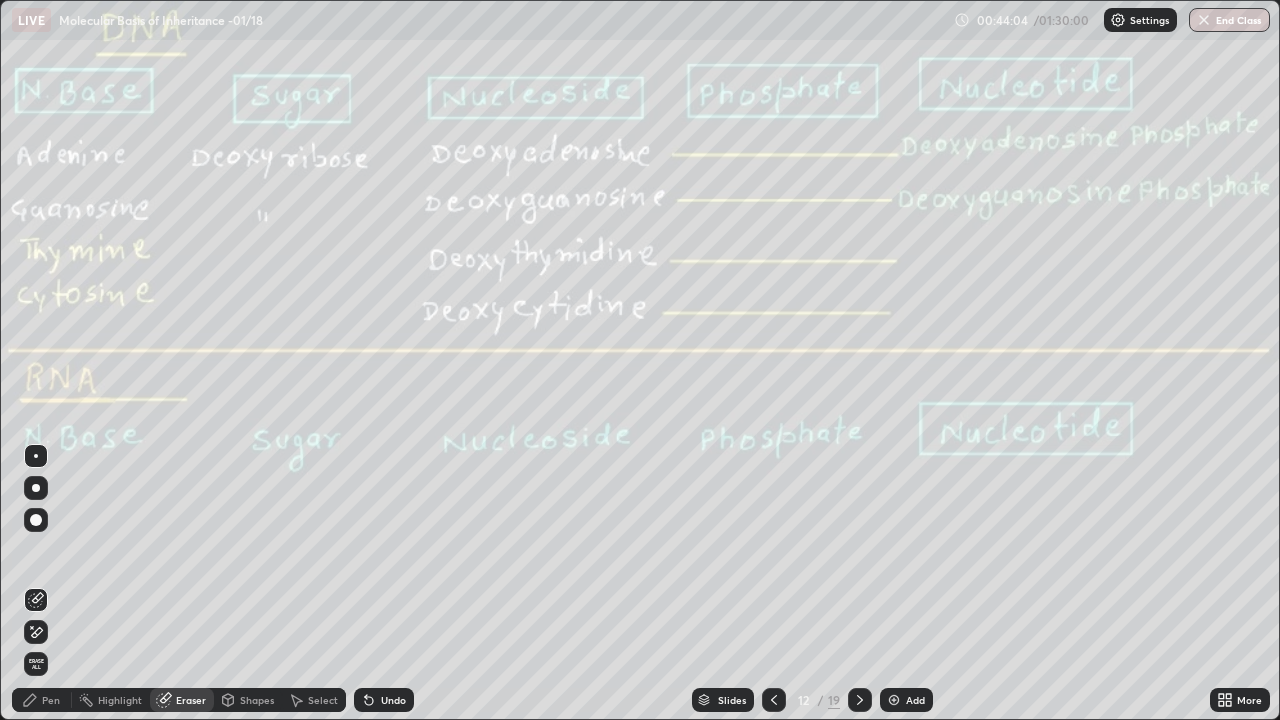 click on "Erase all" at bounding box center [36, 360] 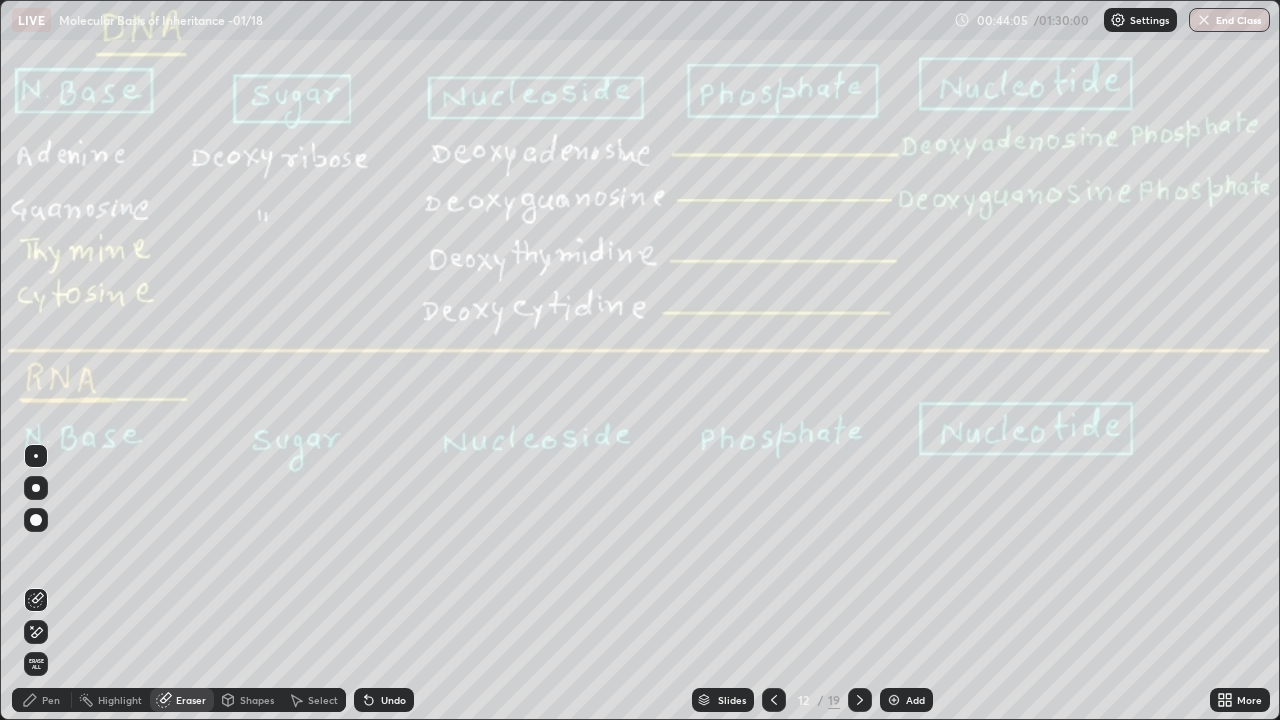 click on "Pen" at bounding box center [42, 700] 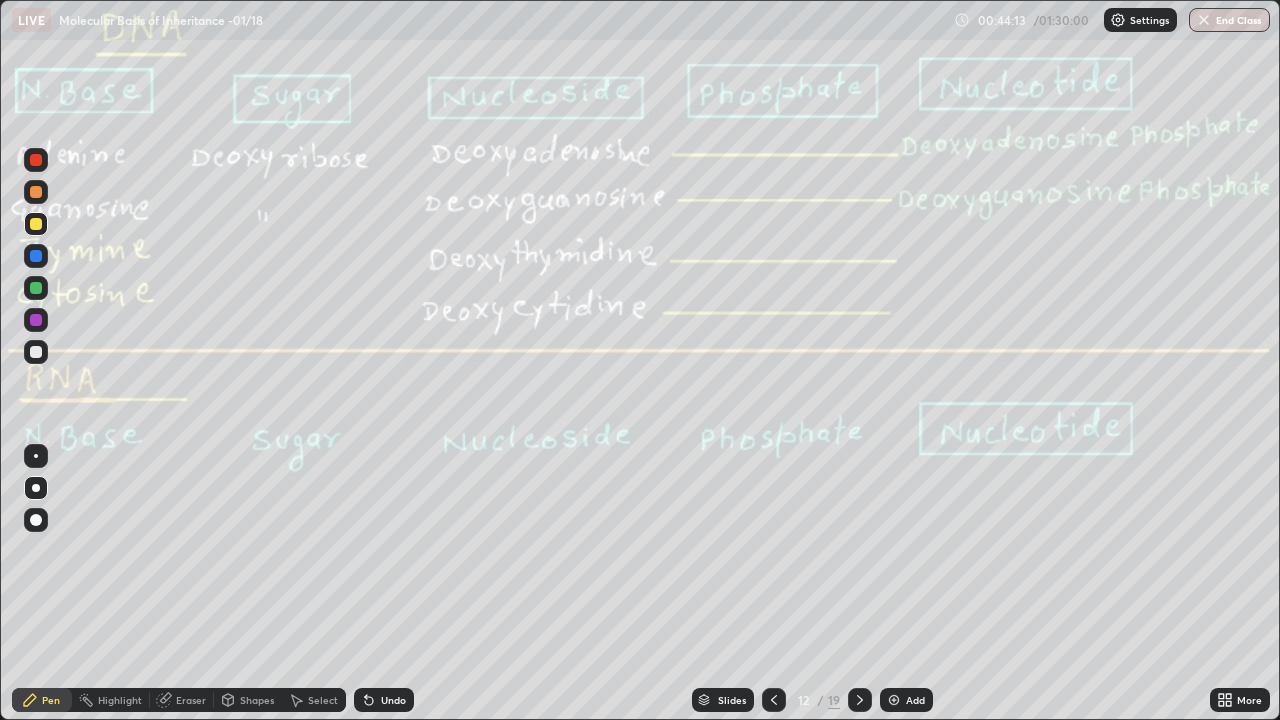 click on "Eraser" at bounding box center [182, 700] 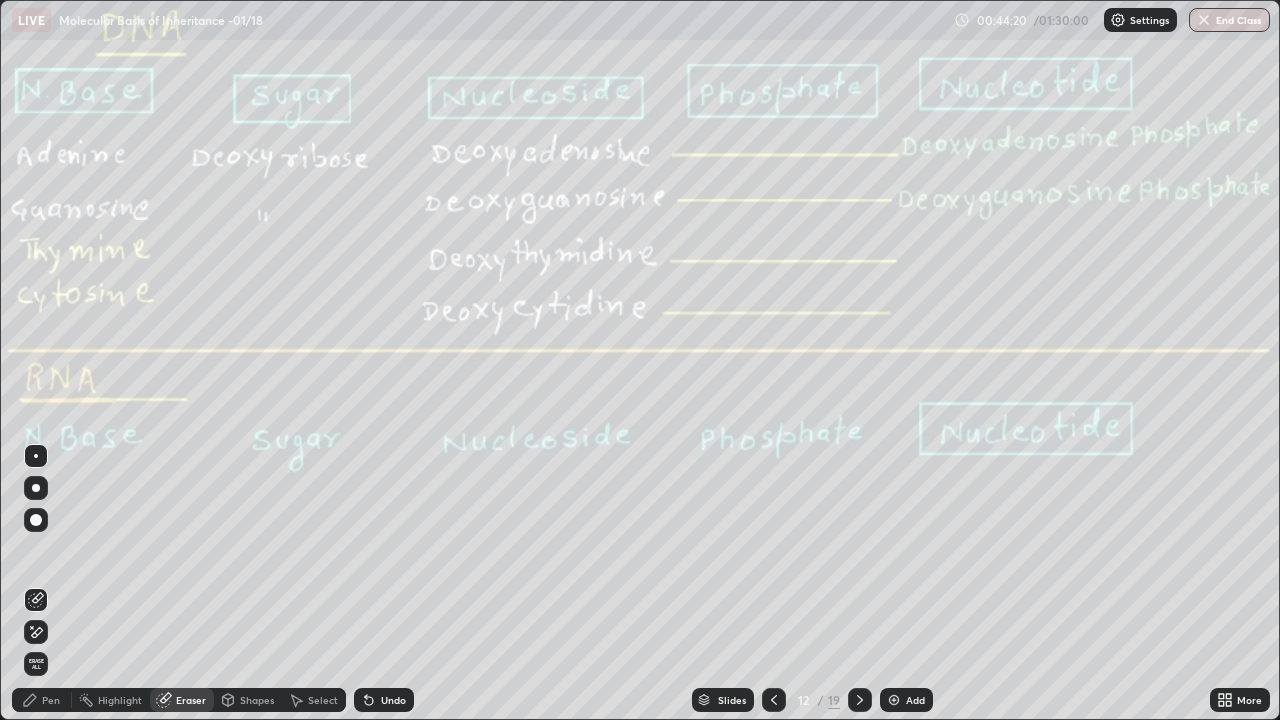 click on "Pen" at bounding box center (51, 700) 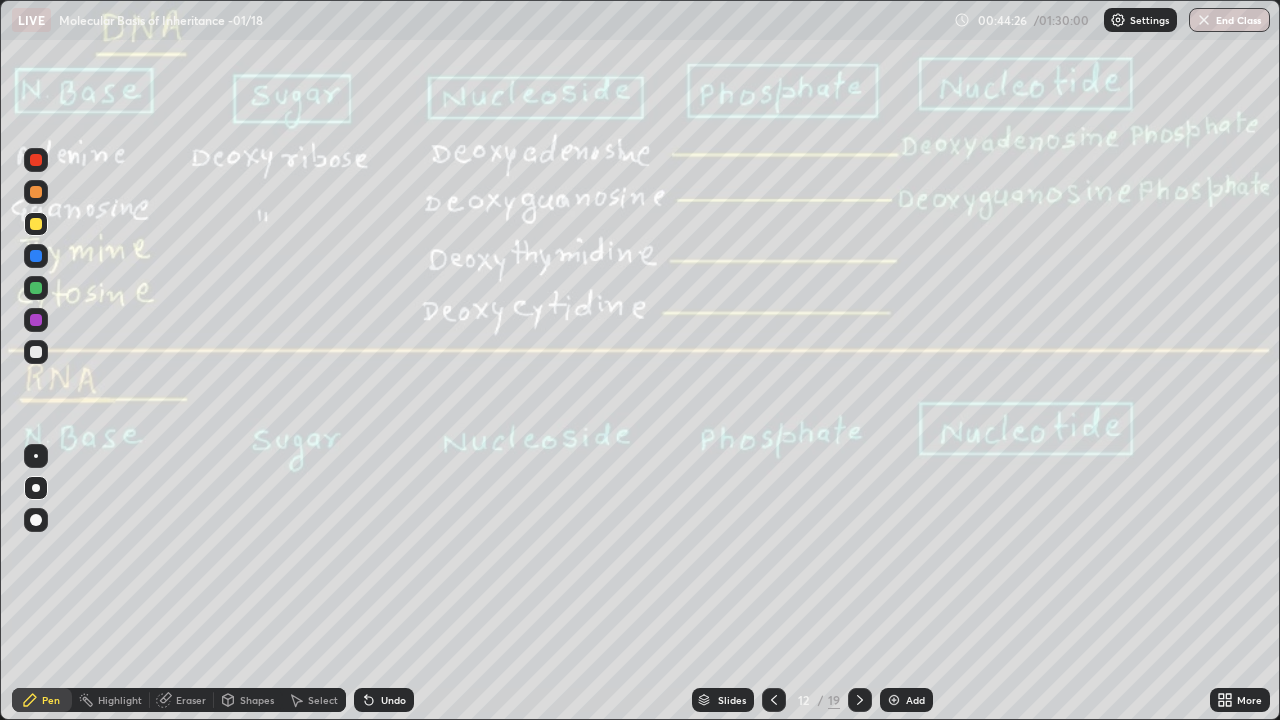 click 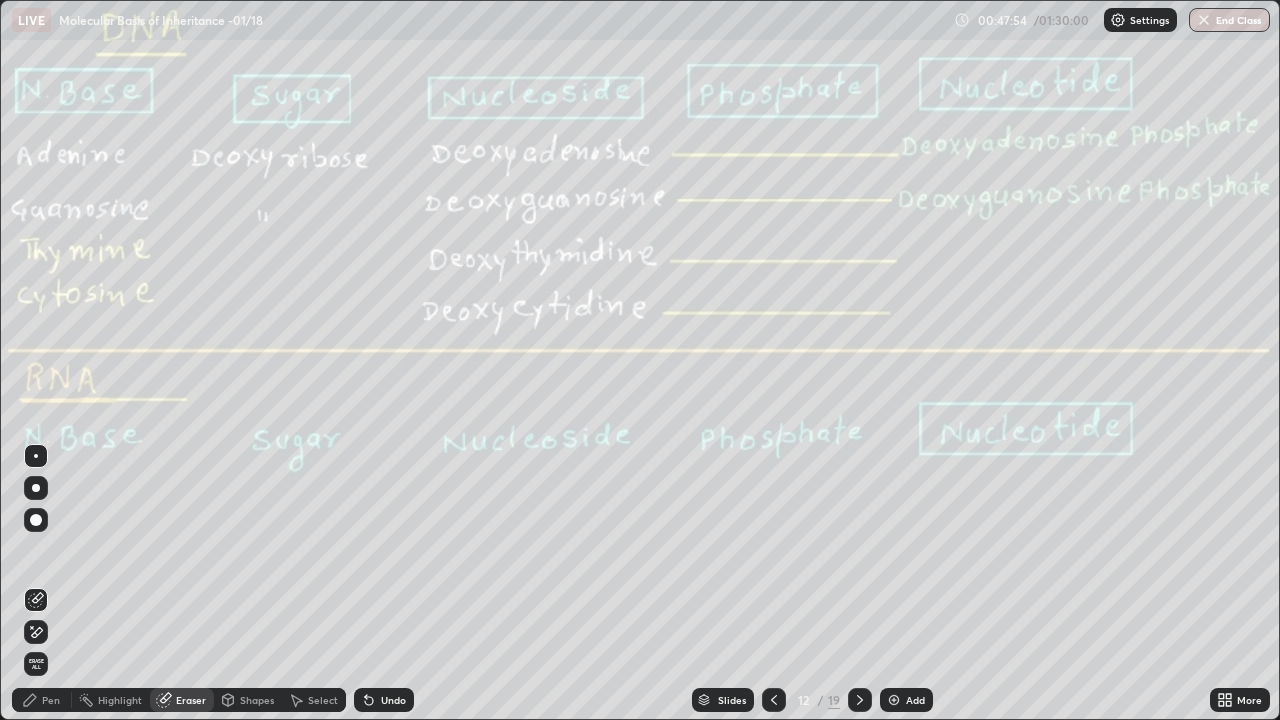 click on "Pen" at bounding box center [42, 700] 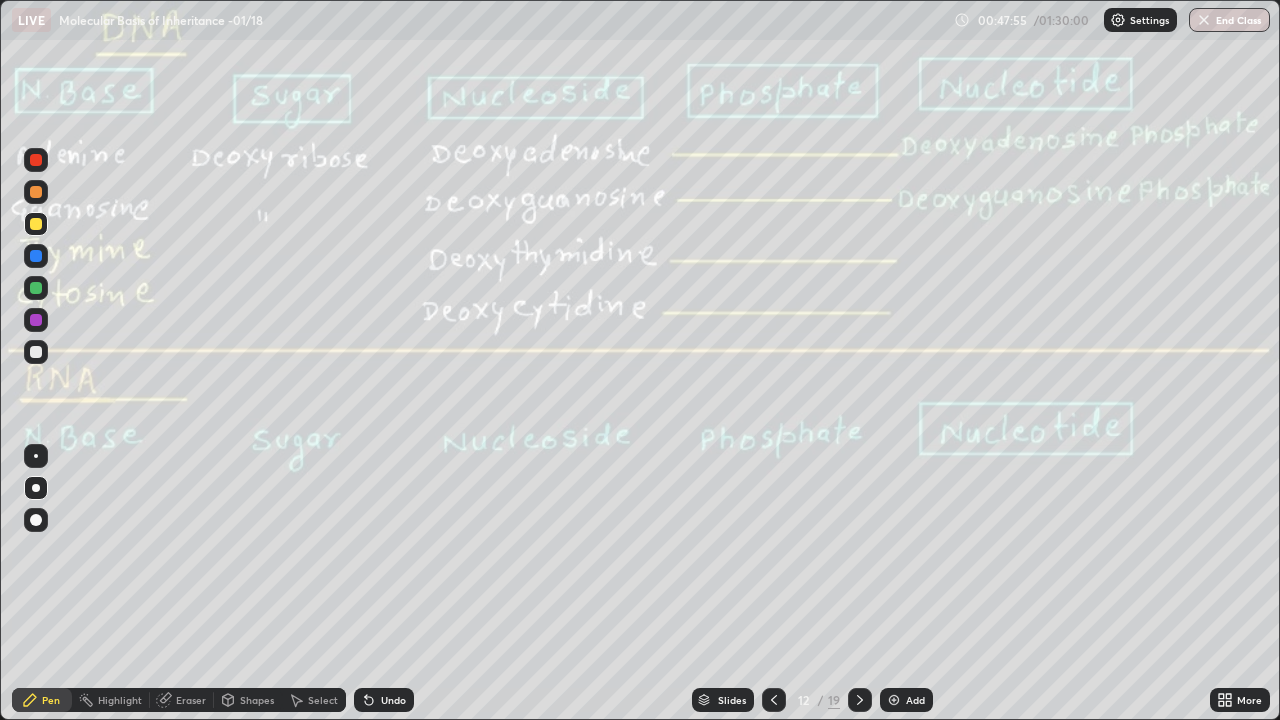 click at bounding box center [36, 520] 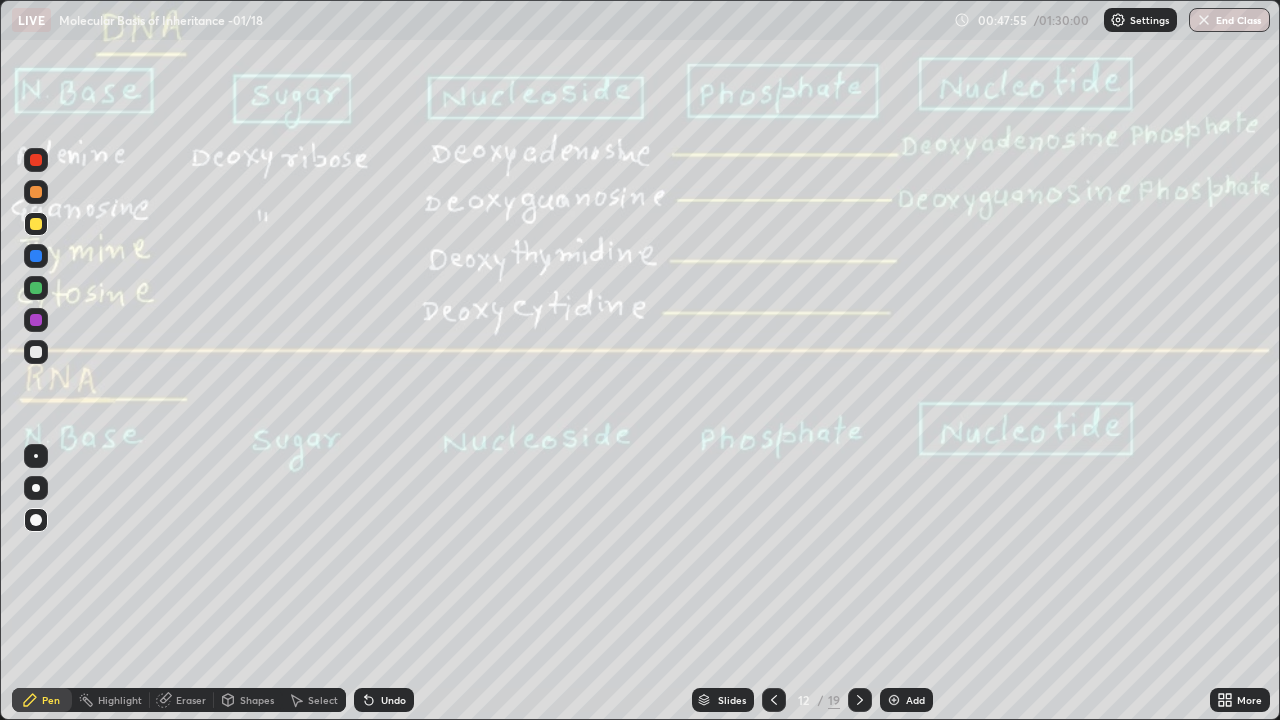 click at bounding box center [36, 488] 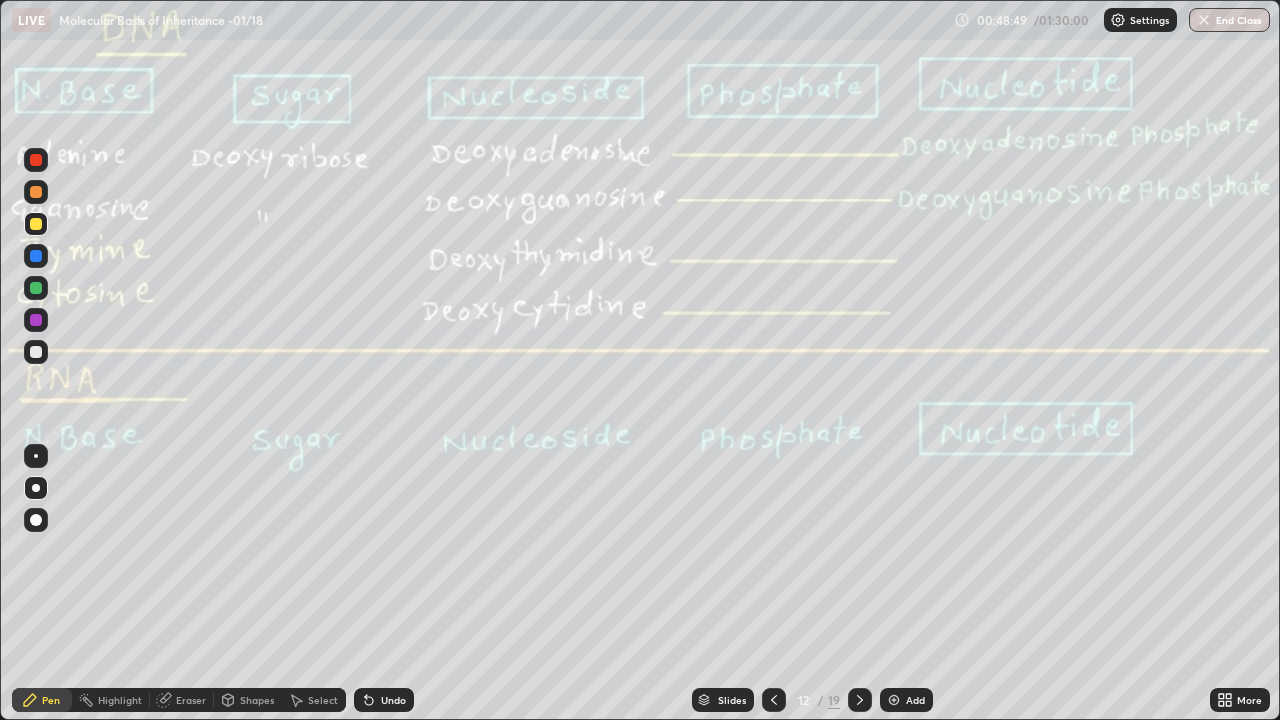click on "Undo" at bounding box center [393, 700] 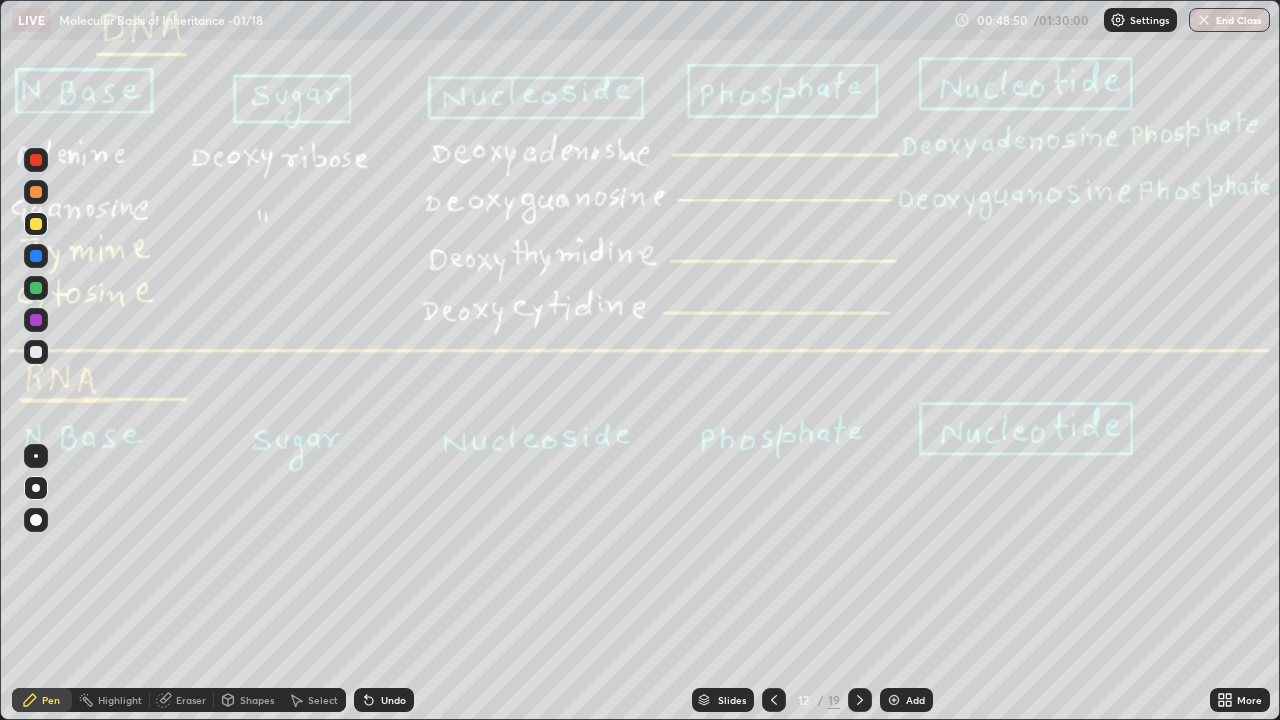 click on "Undo" at bounding box center (393, 700) 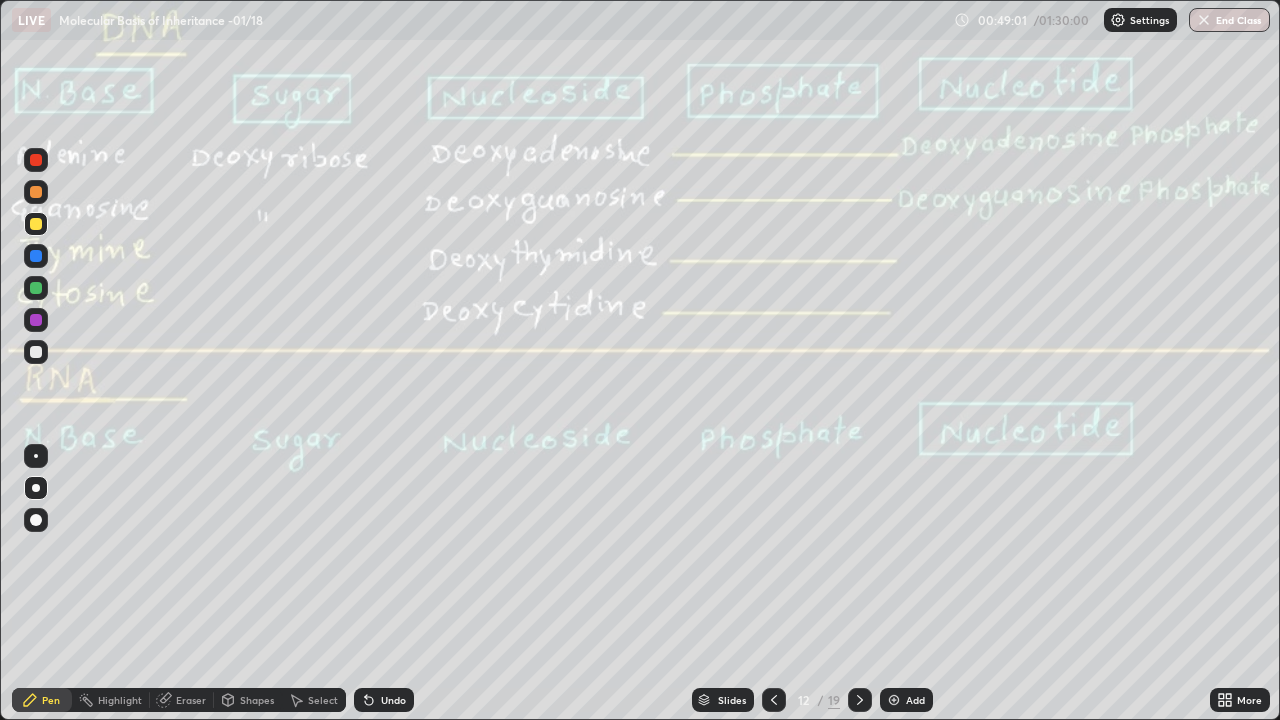click on "Undo" at bounding box center [384, 700] 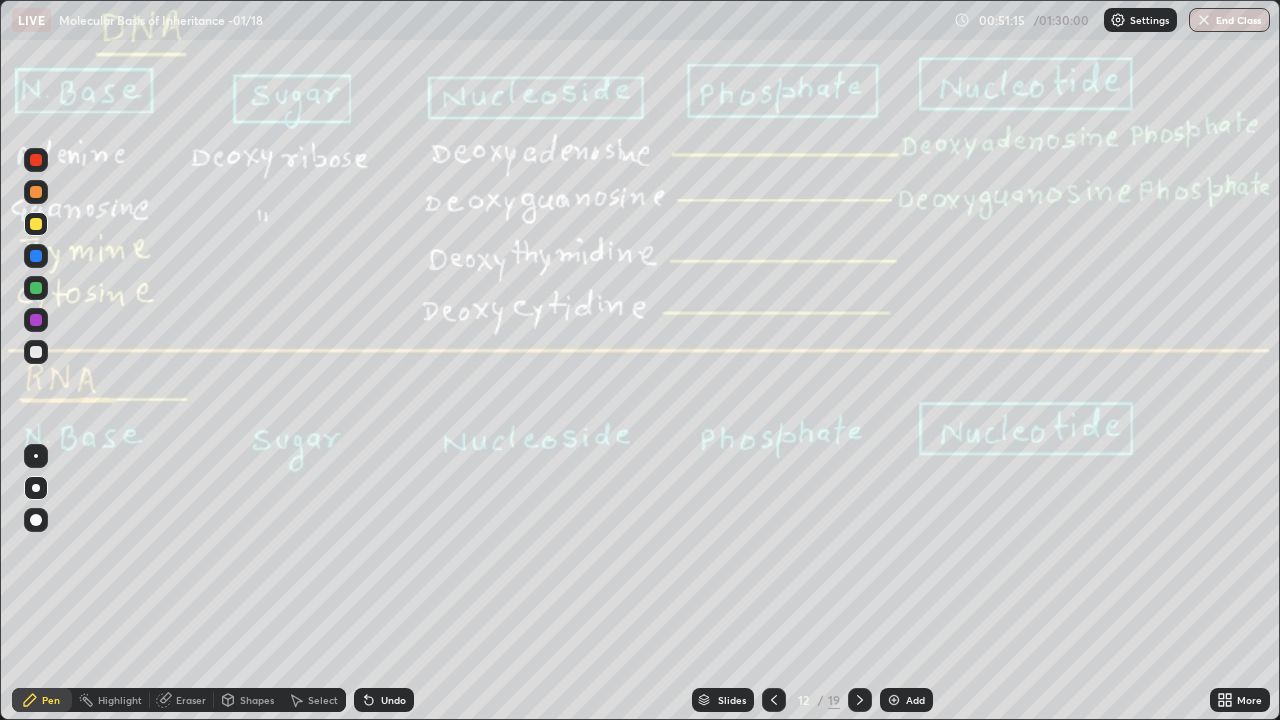 click 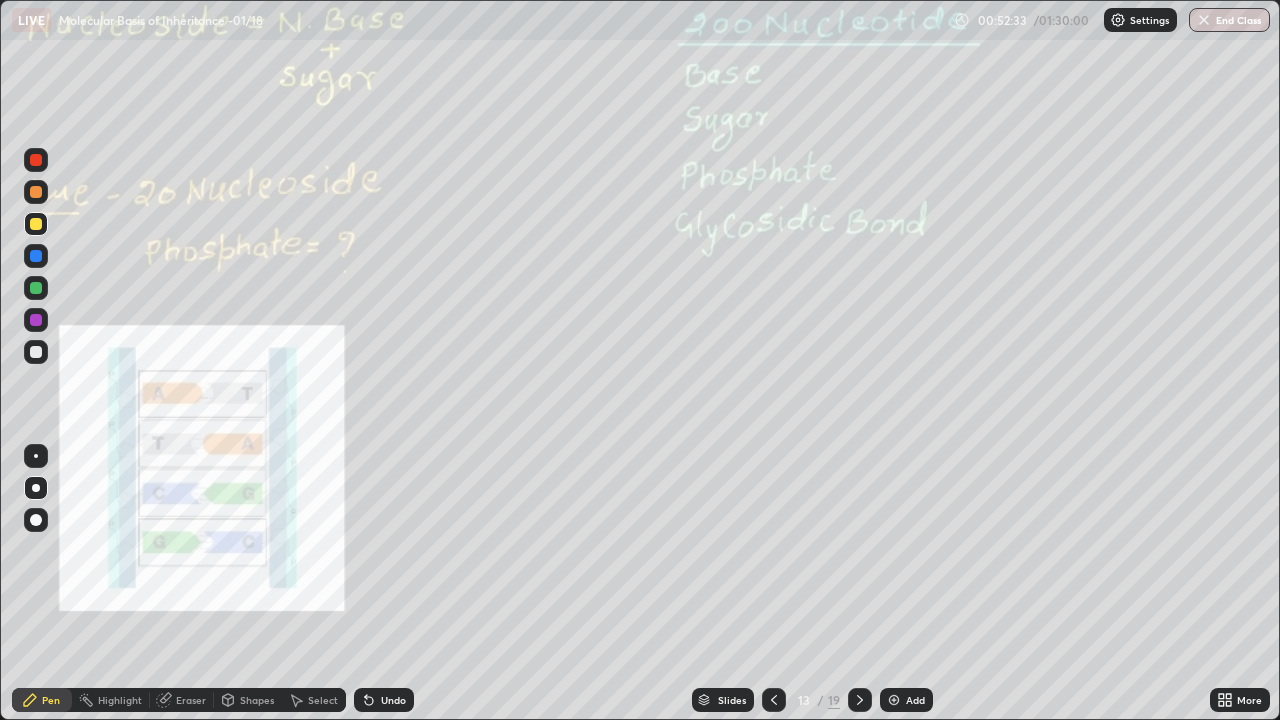 click at bounding box center [36, 224] 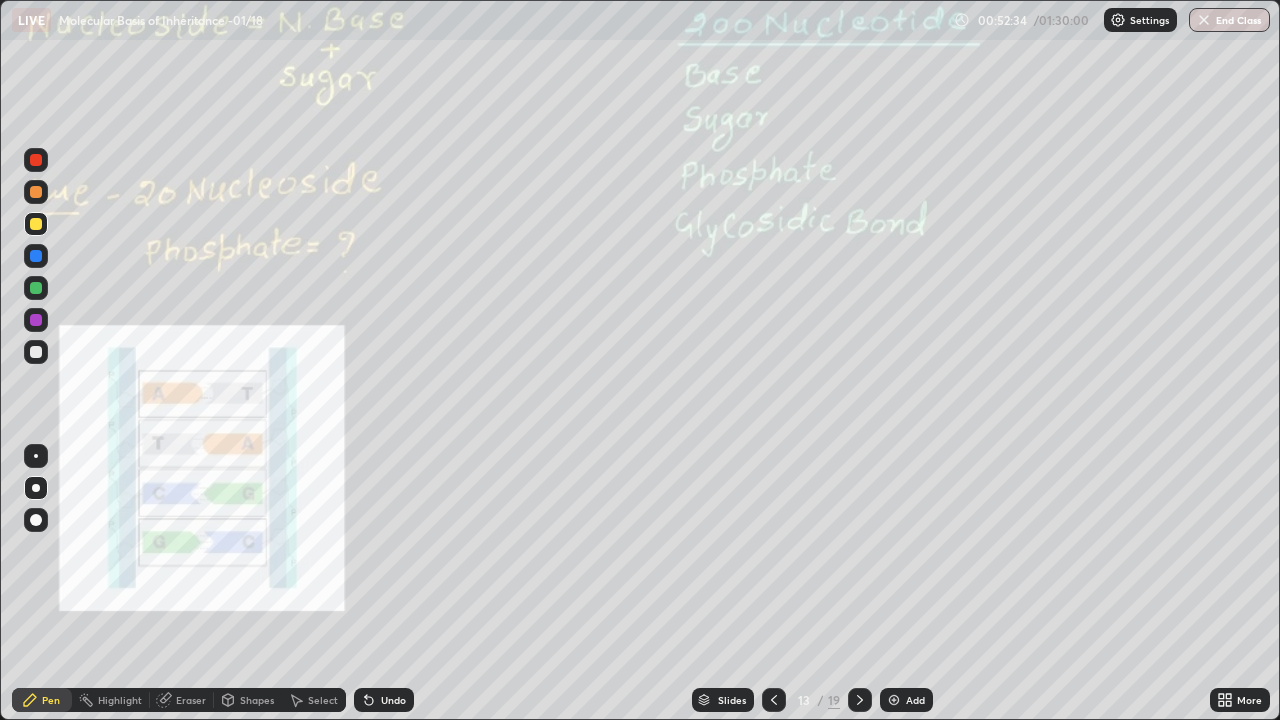 click at bounding box center (36, 456) 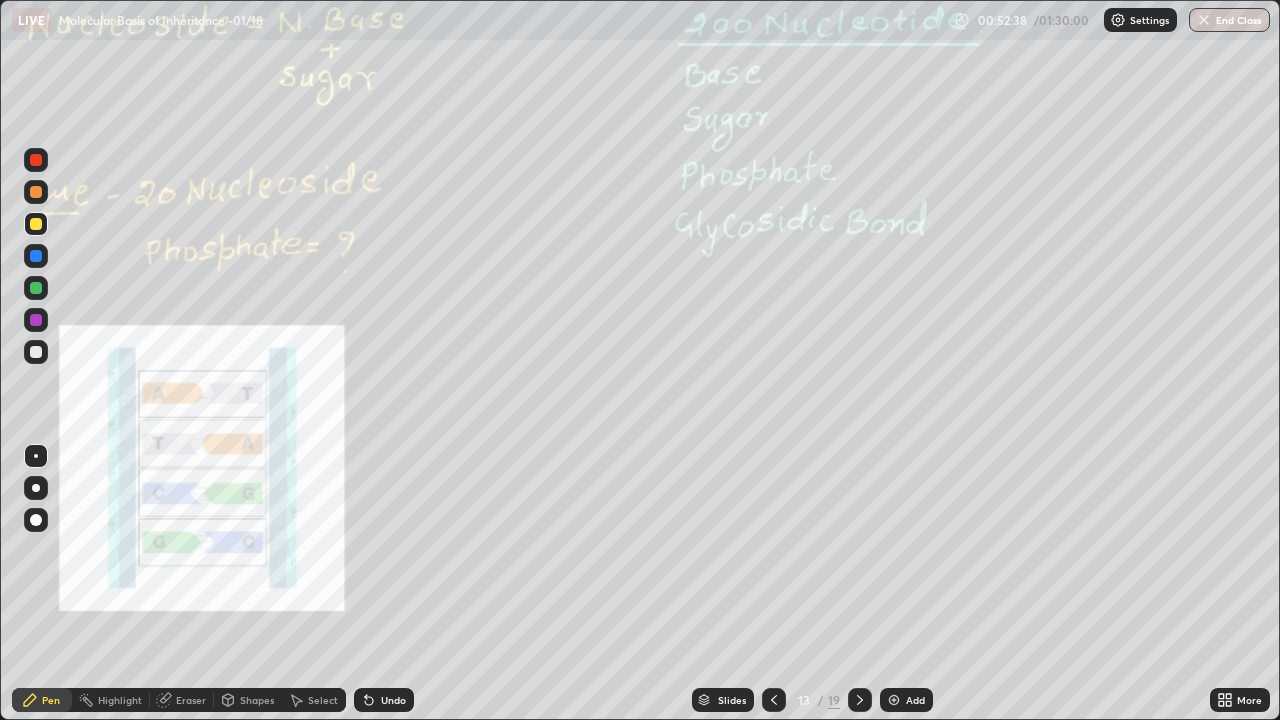 click at bounding box center [36, 352] 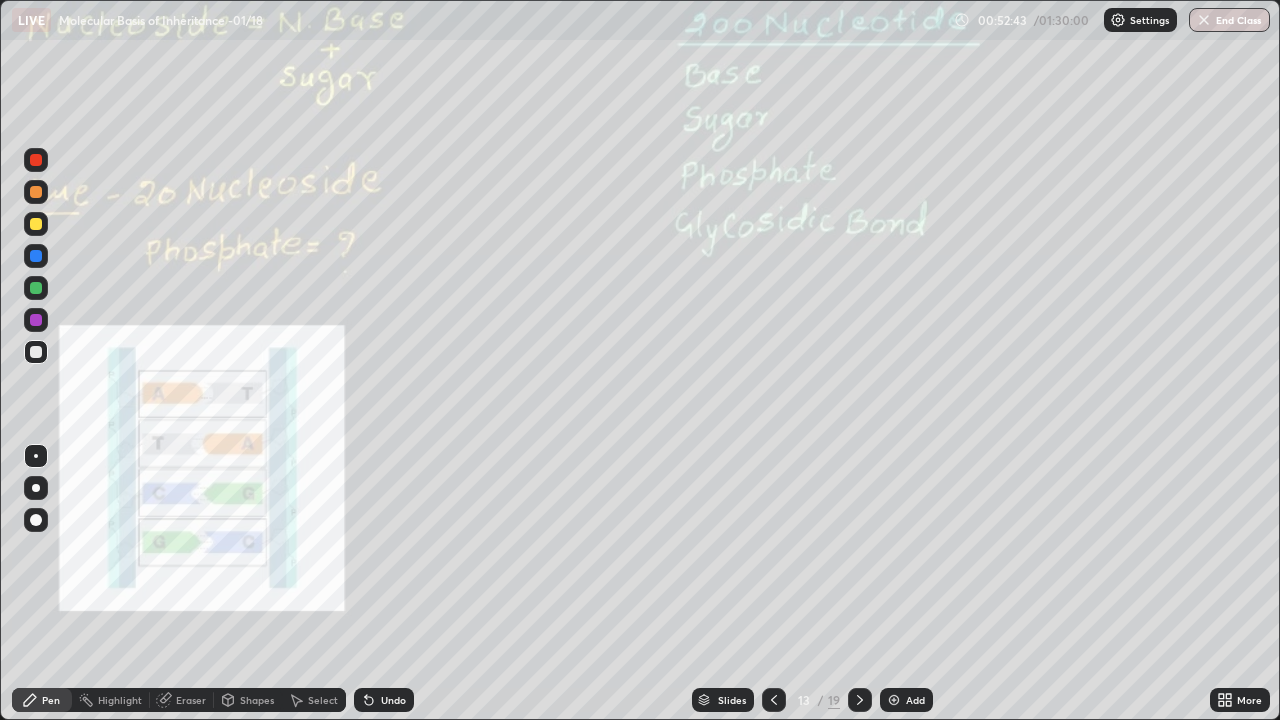 click at bounding box center [36, 224] 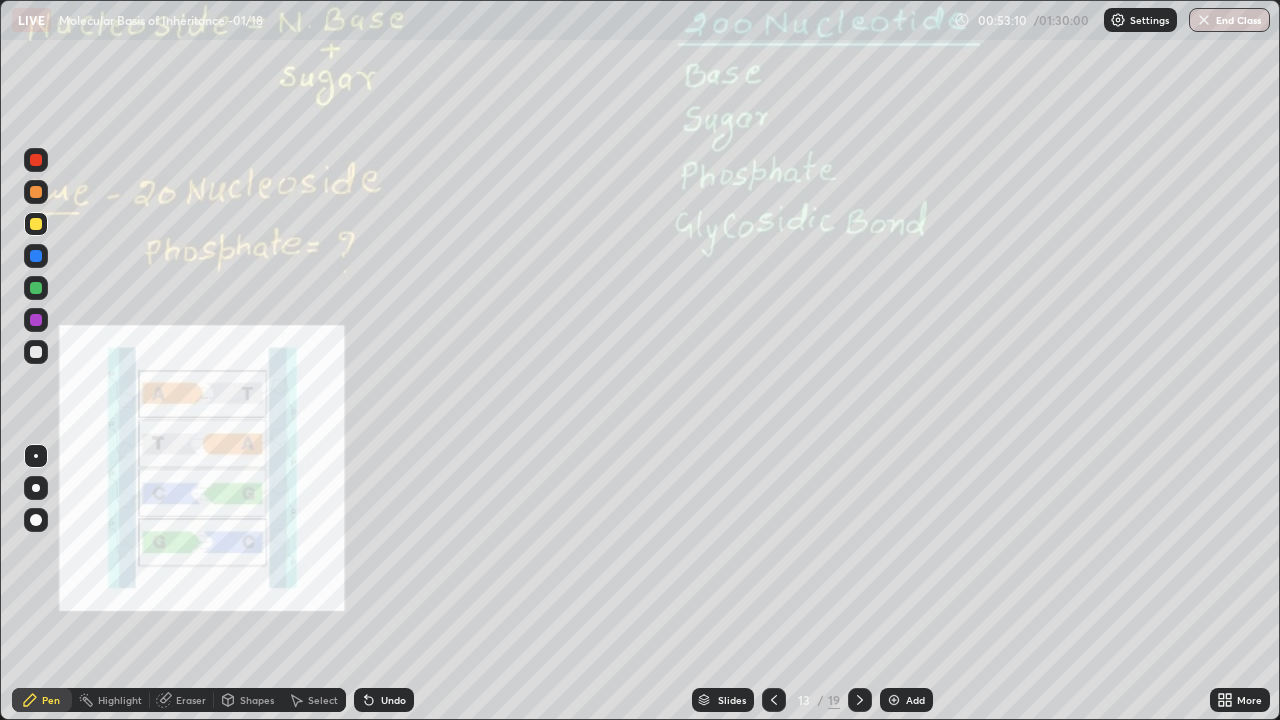 click at bounding box center [36, 520] 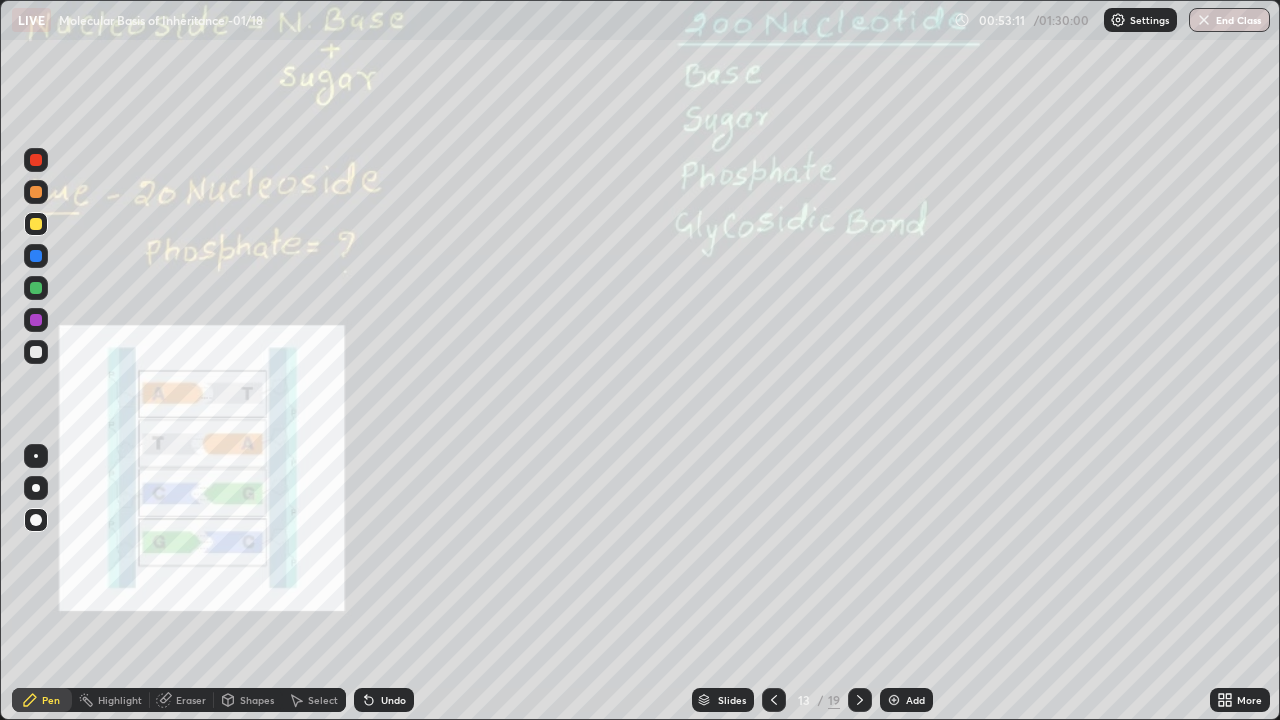 click at bounding box center [36, 488] 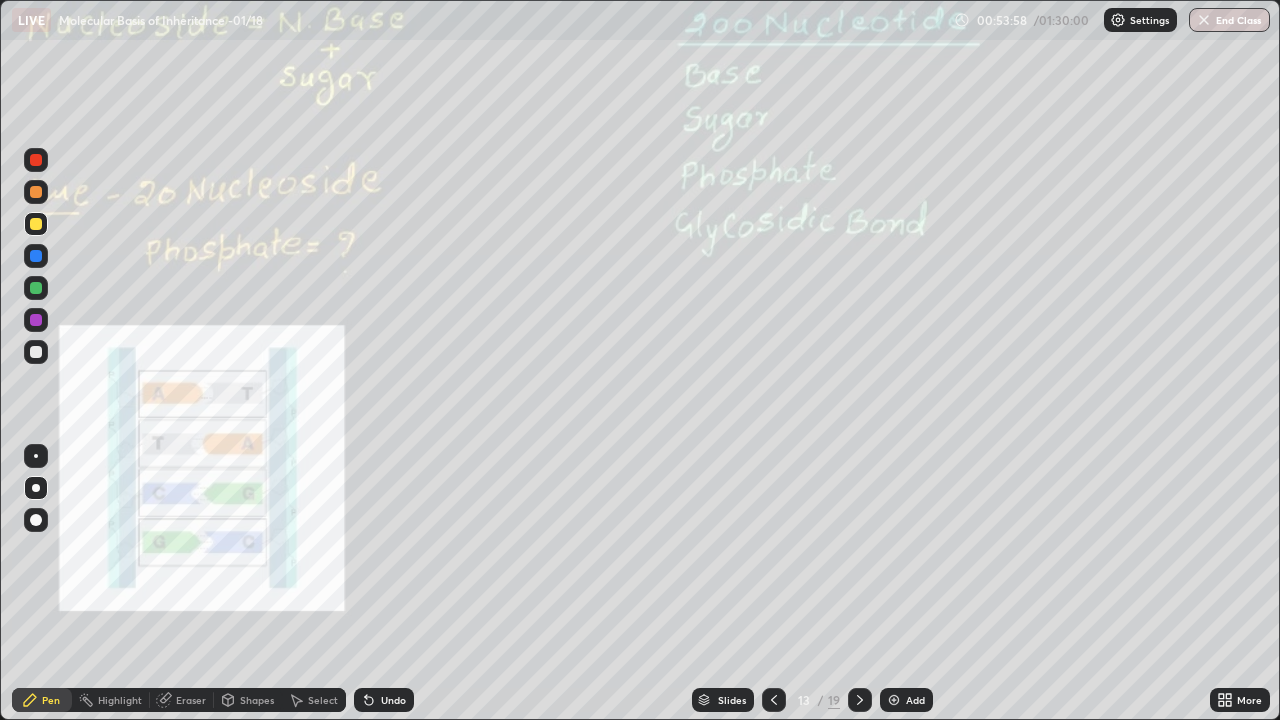 click at bounding box center [36, 456] 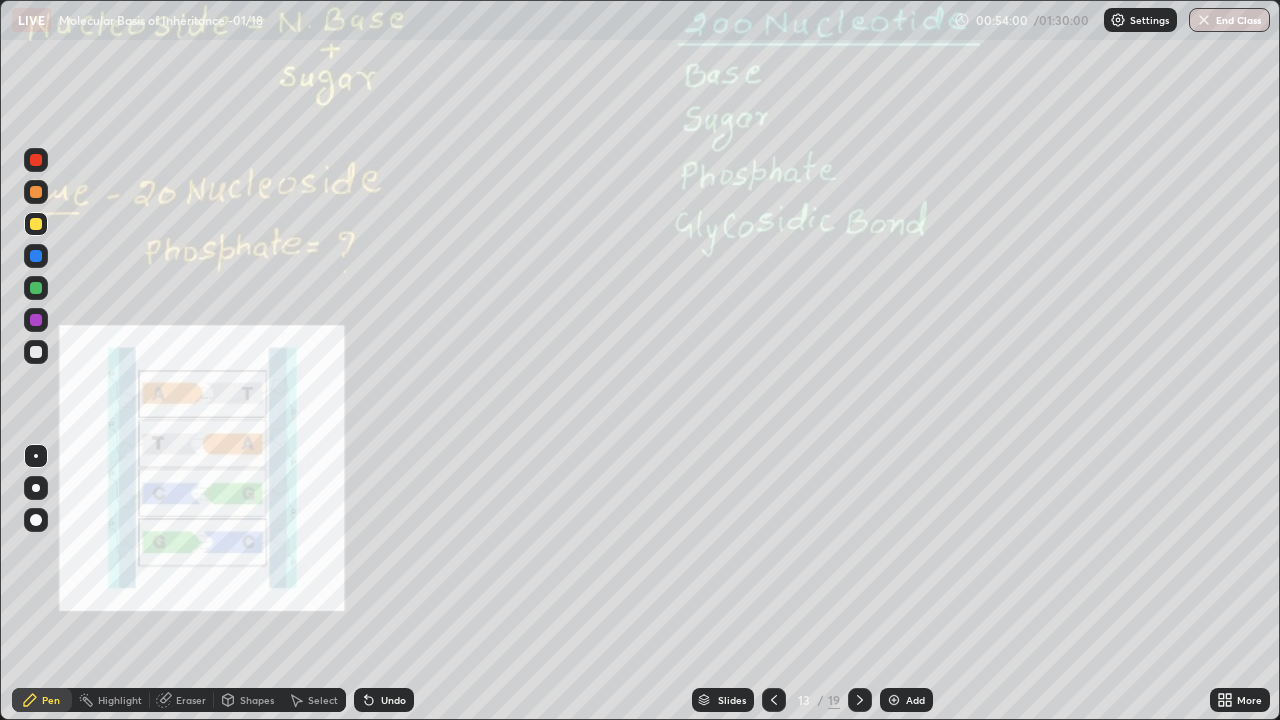click on "Eraser" at bounding box center (191, 700) 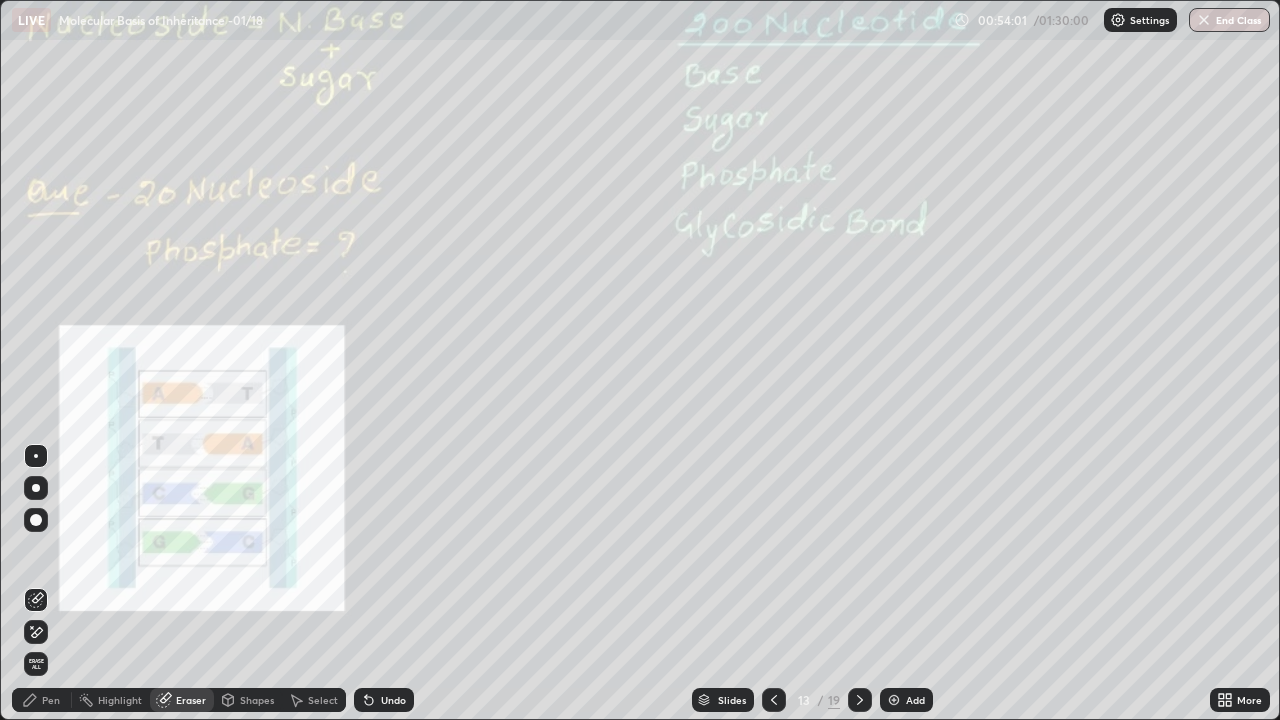 click 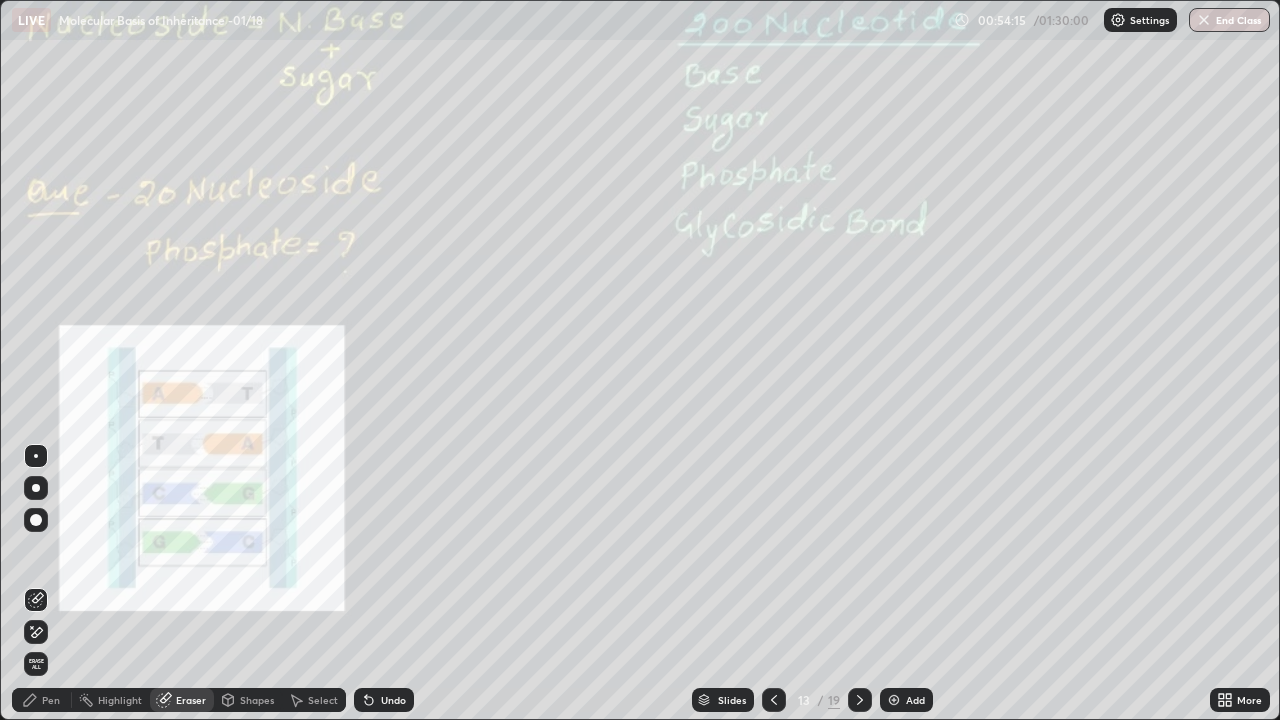 click on "Pen" at bounding box center (42, 700) 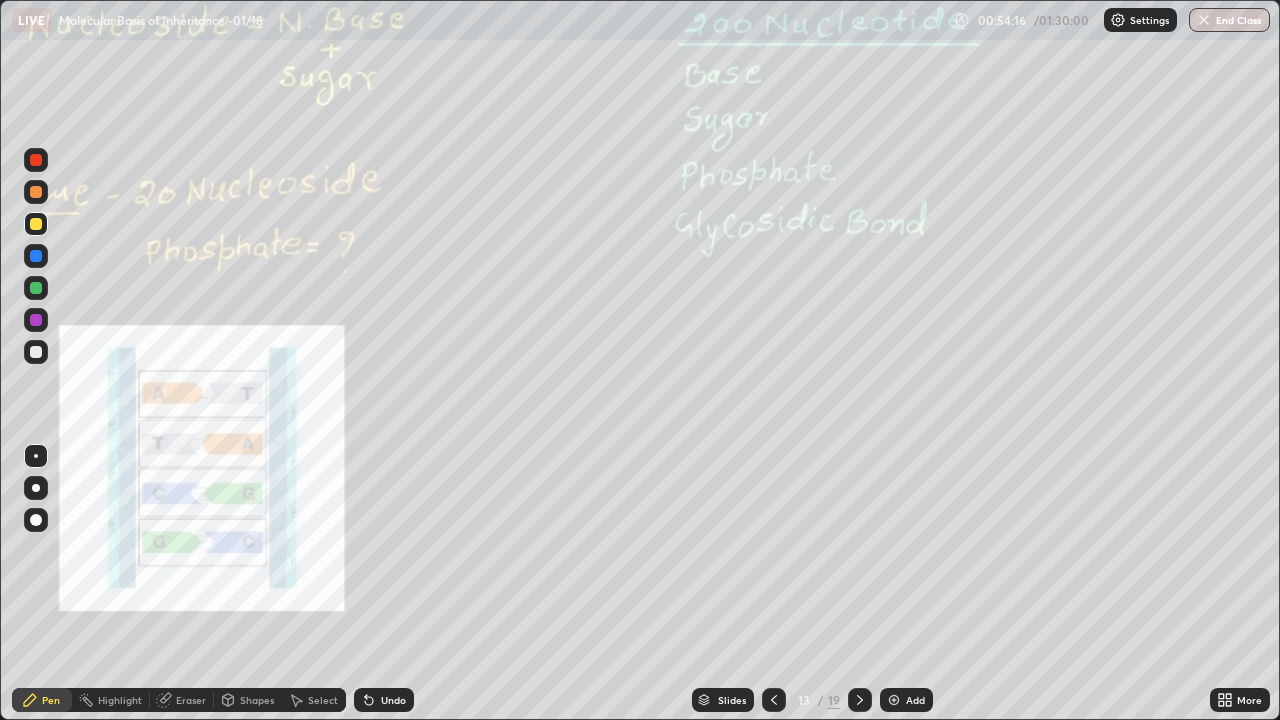 click at bounding box center (36, 224) 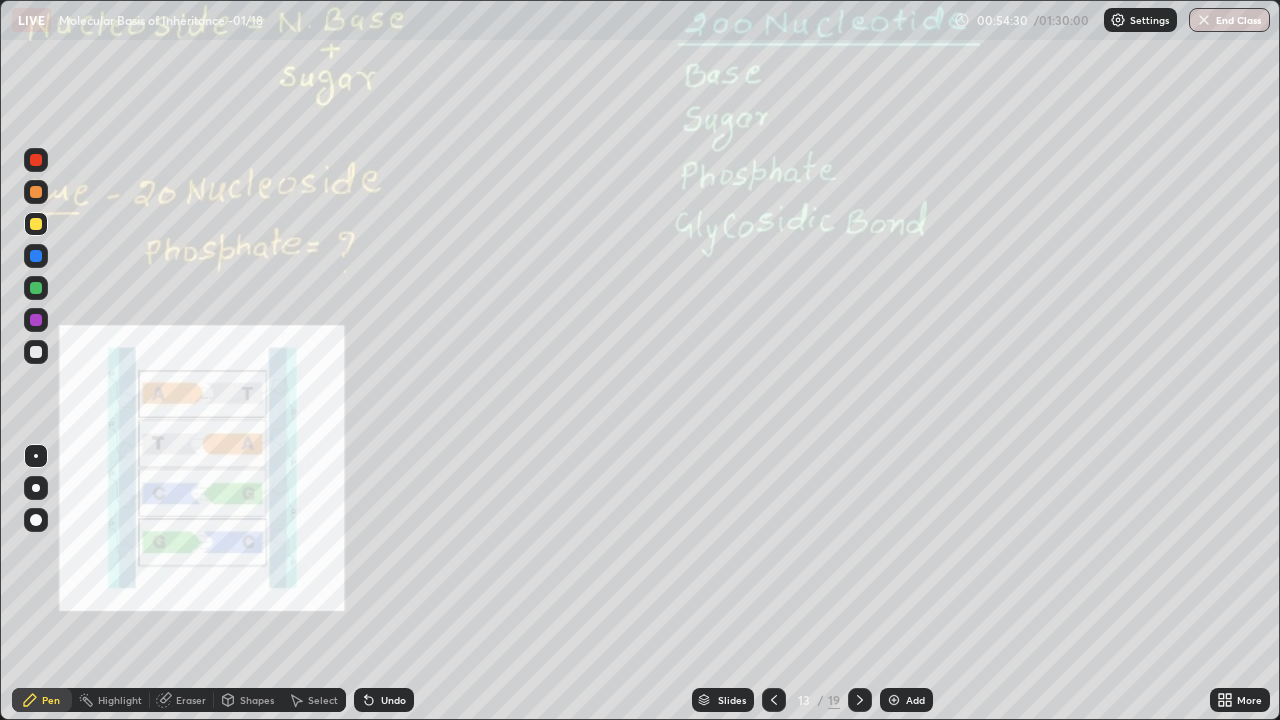 click on "Undo" at bounding box center (393, 700) 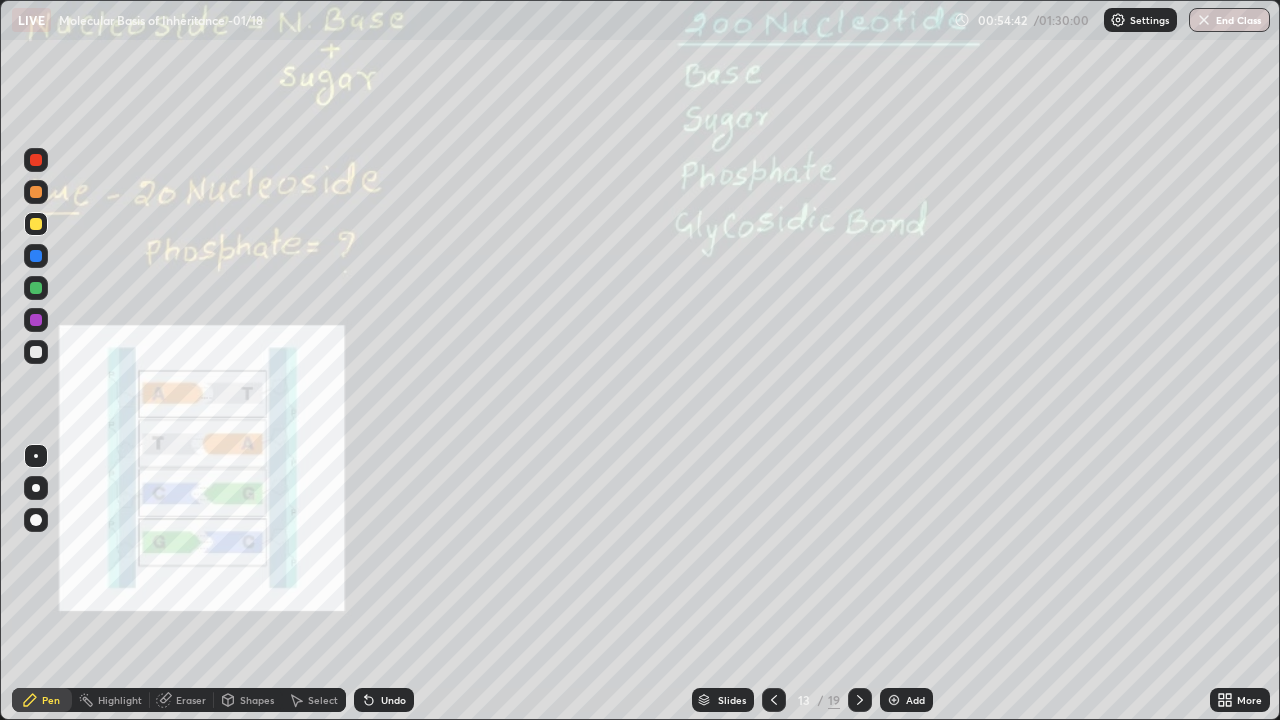click on "Undo" at bounding box center [393, 700] 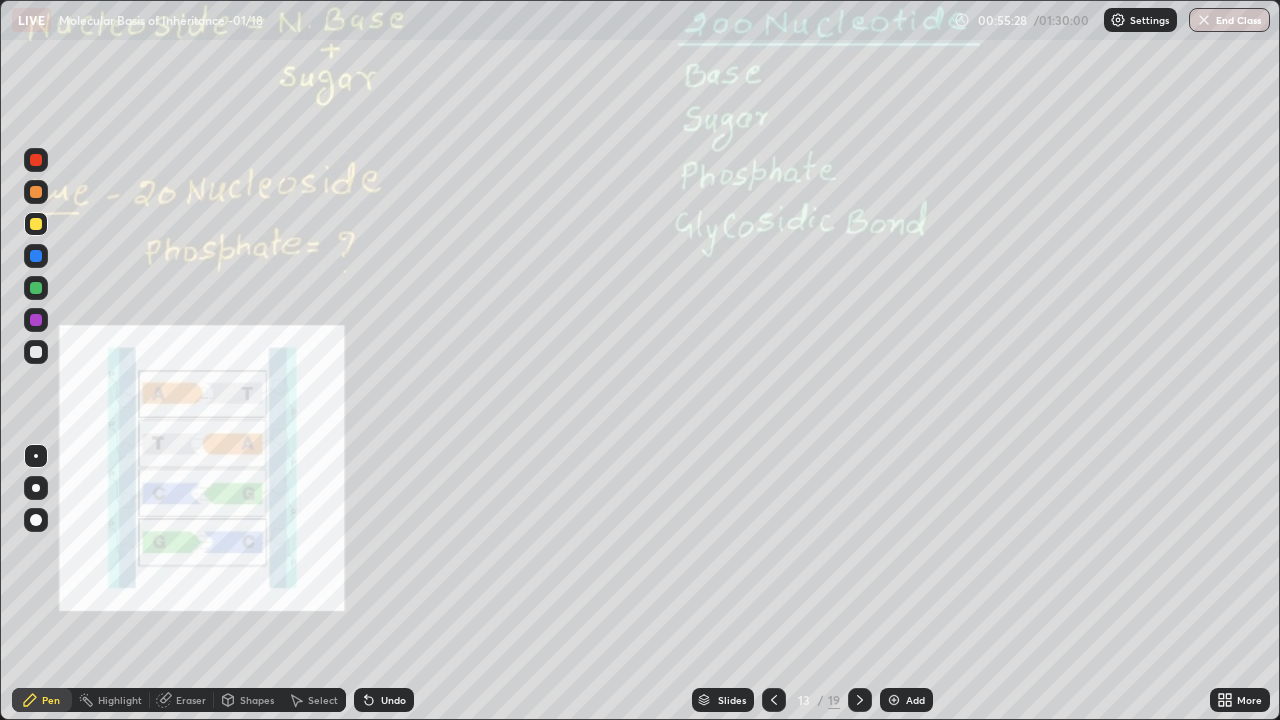 click on "Undo" at bounding box center [393, 700] 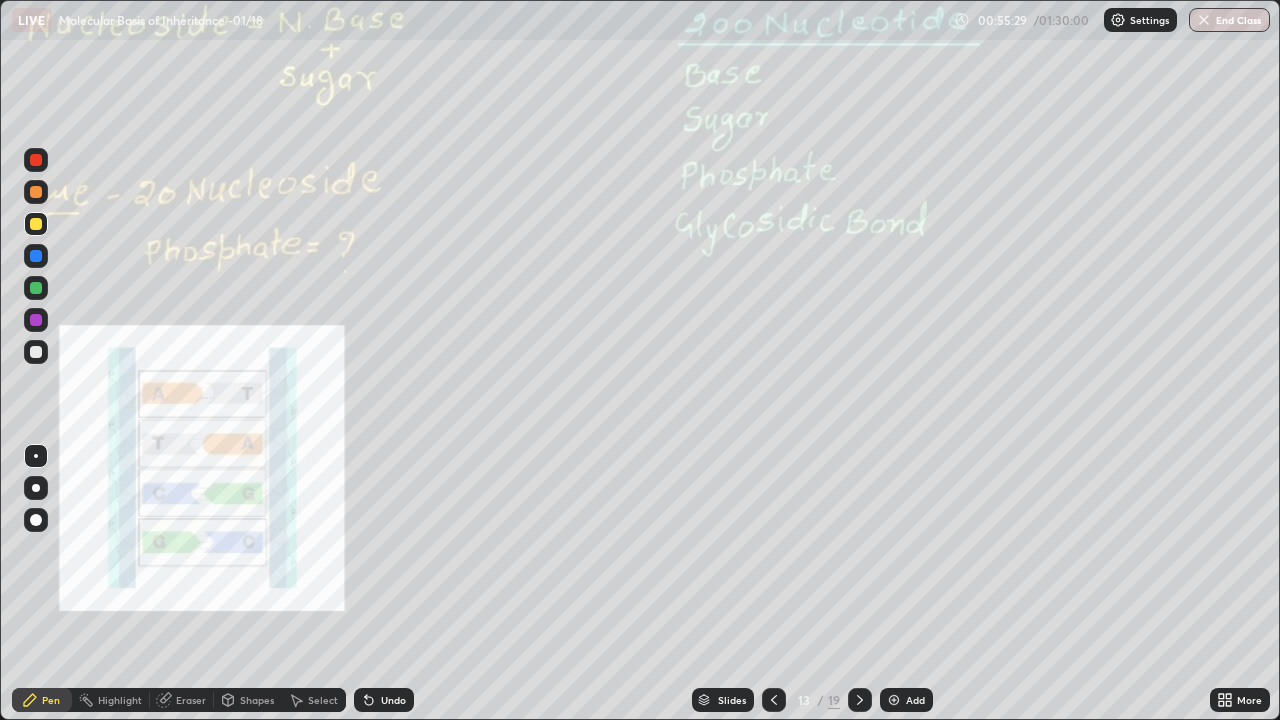 click on "Undo" at bounding box center [384, 700] 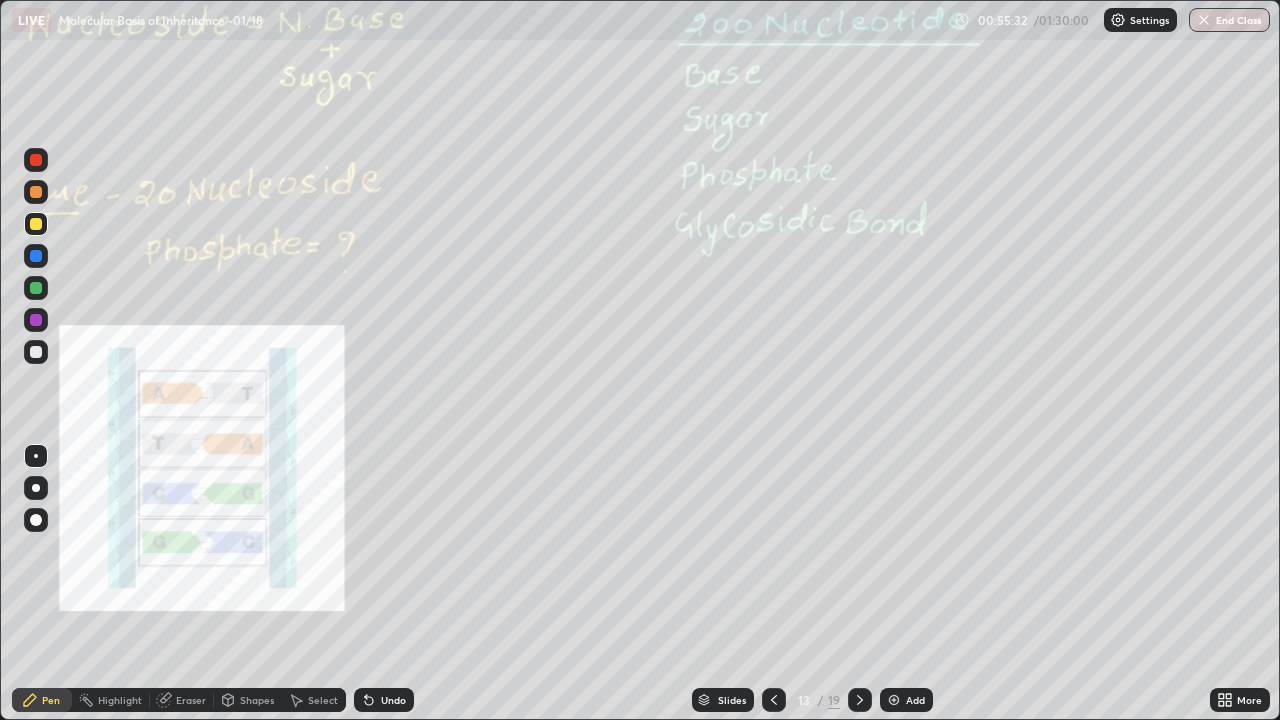 click on "Undo" at bounding box center (393, 700) 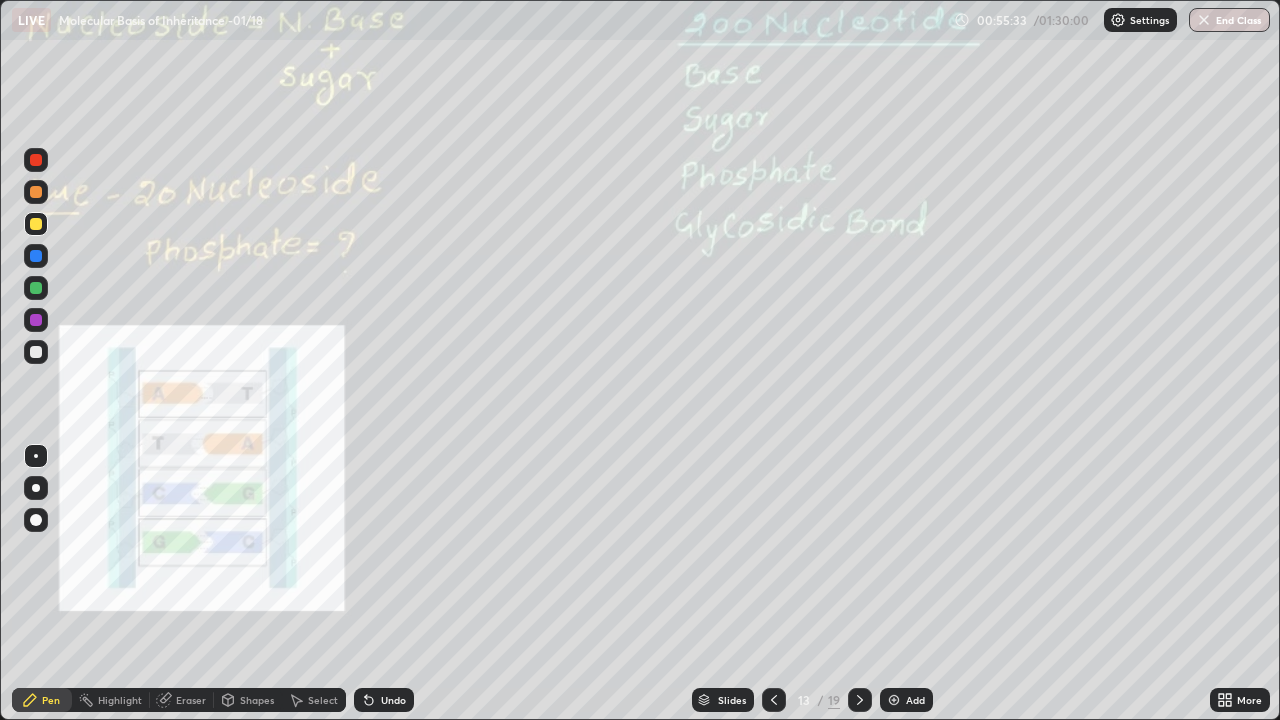 click on "Undo" at bounding box center (384, 700) 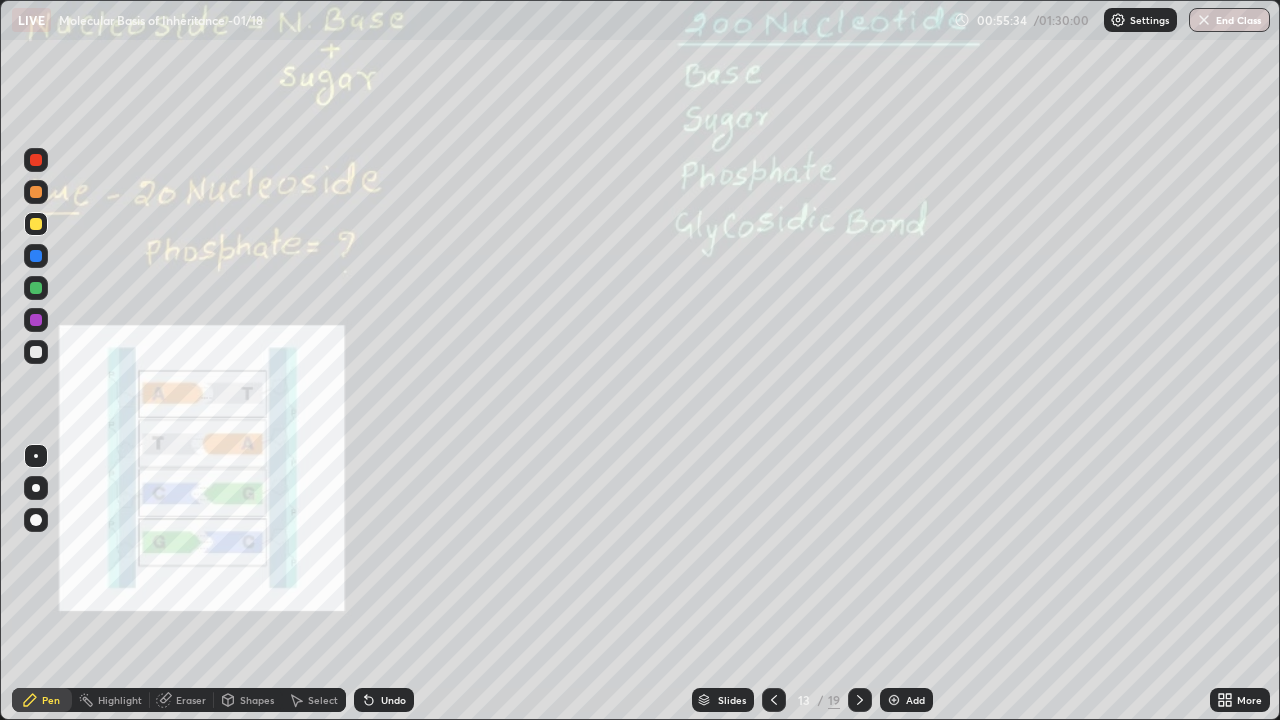 click on "Undo" at bounding box center (384, 700) 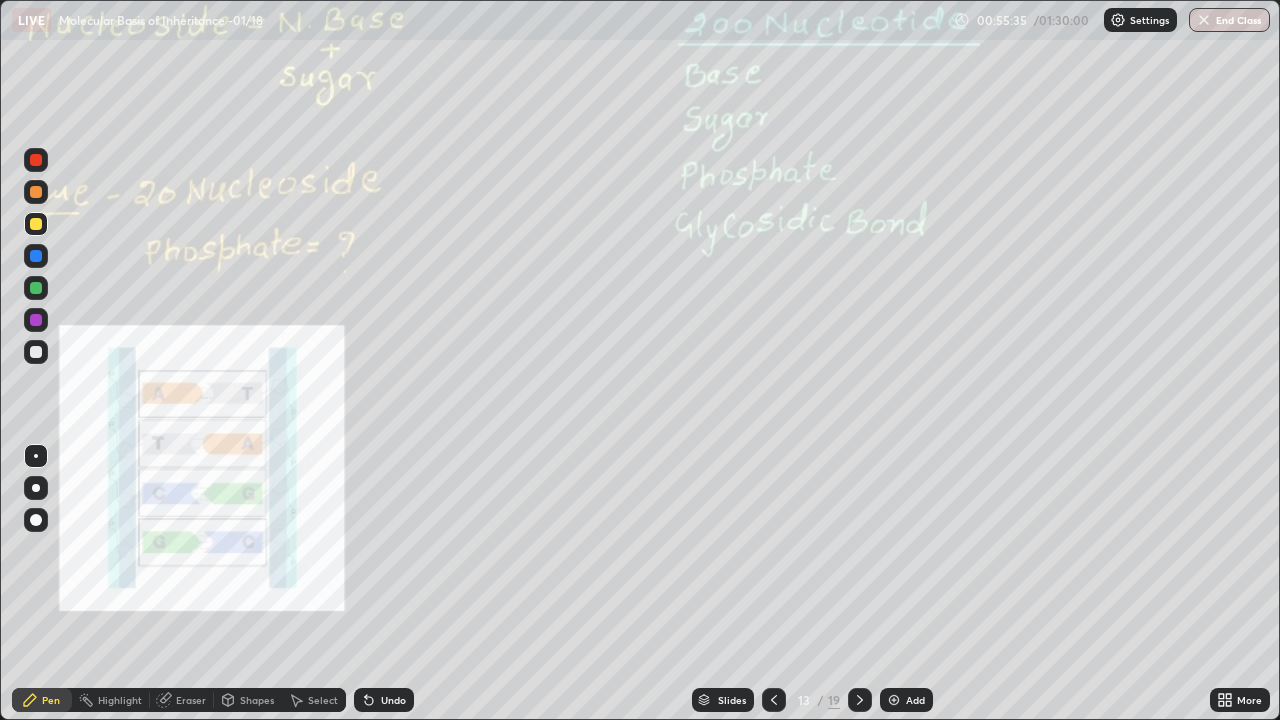 click on "Undo" at bounding box center [384, 700] 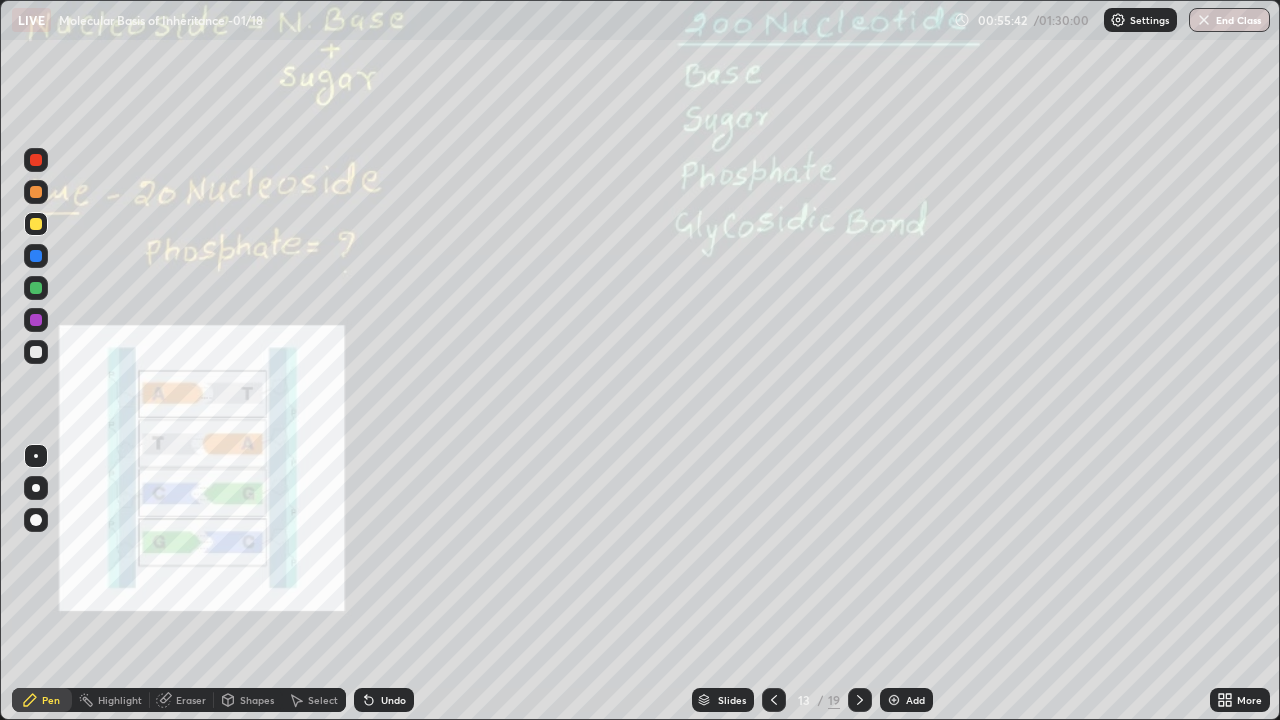 click on "Undo" at bounding box center (393, 700) 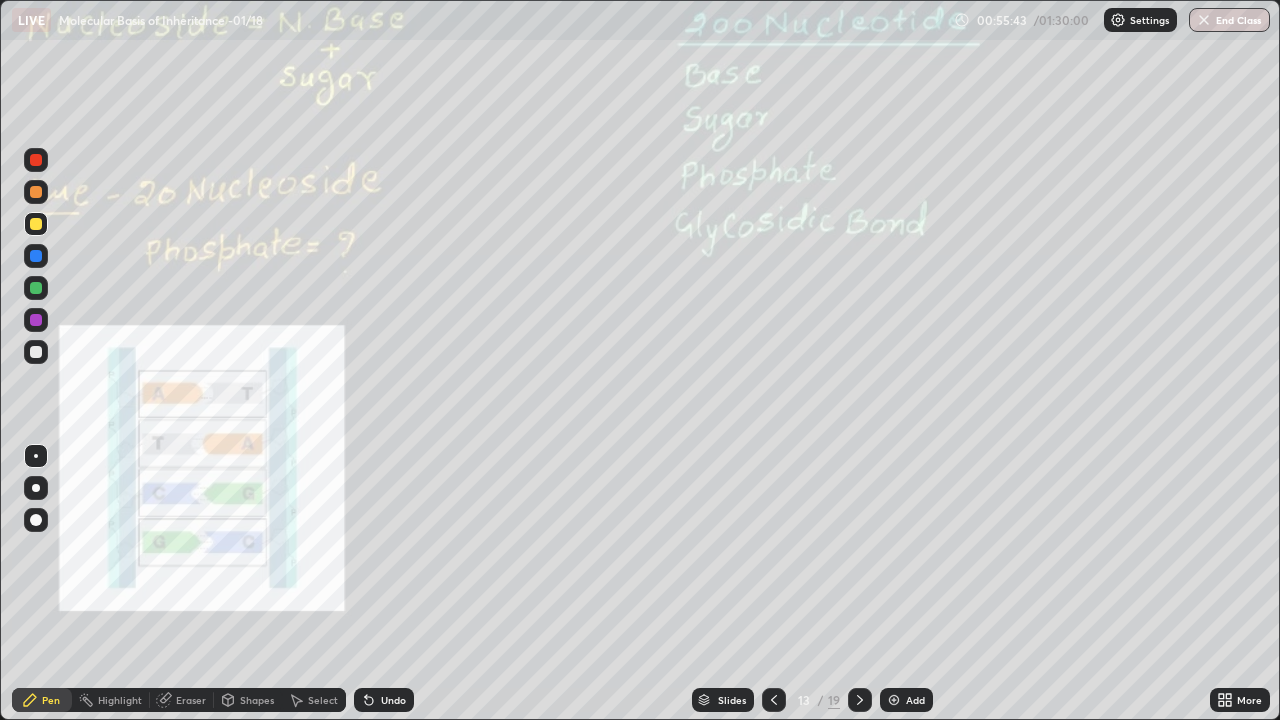 click on "Undo" at bounding box center [384, 700] 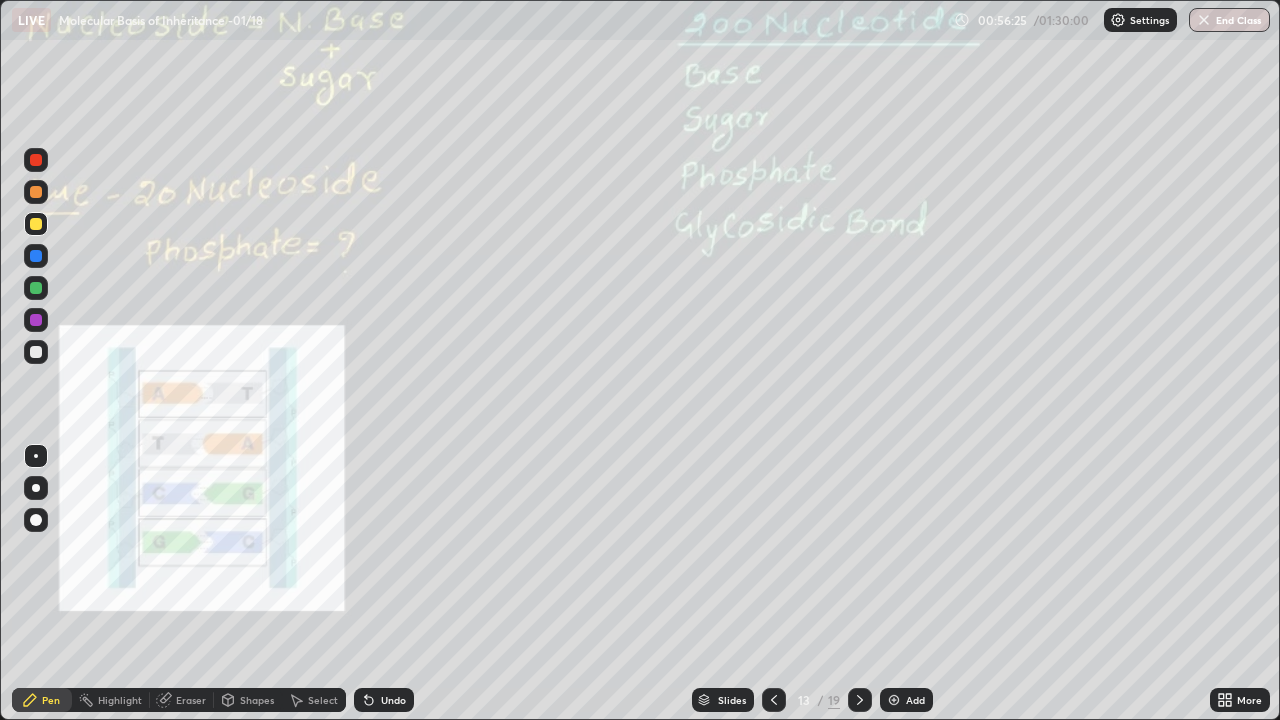click on "Undo" at bounding box center (393, 700) 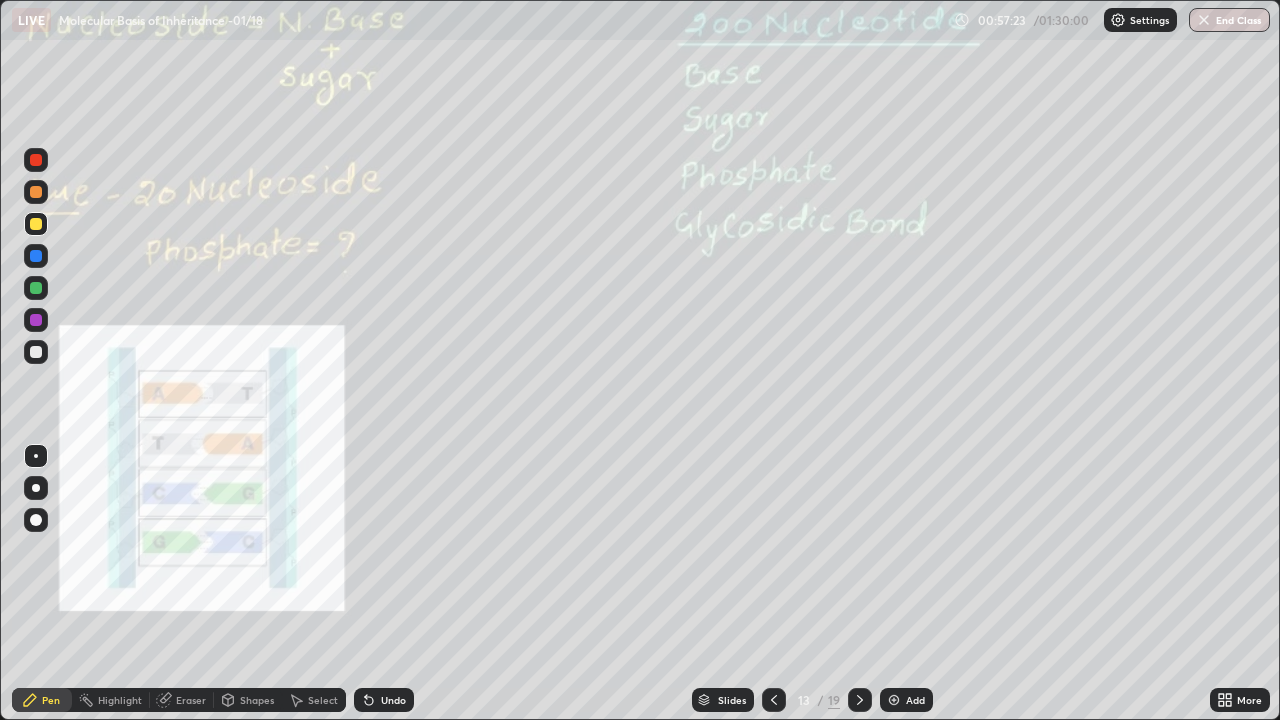 click on "Slides" at bounding box center (732, 700) 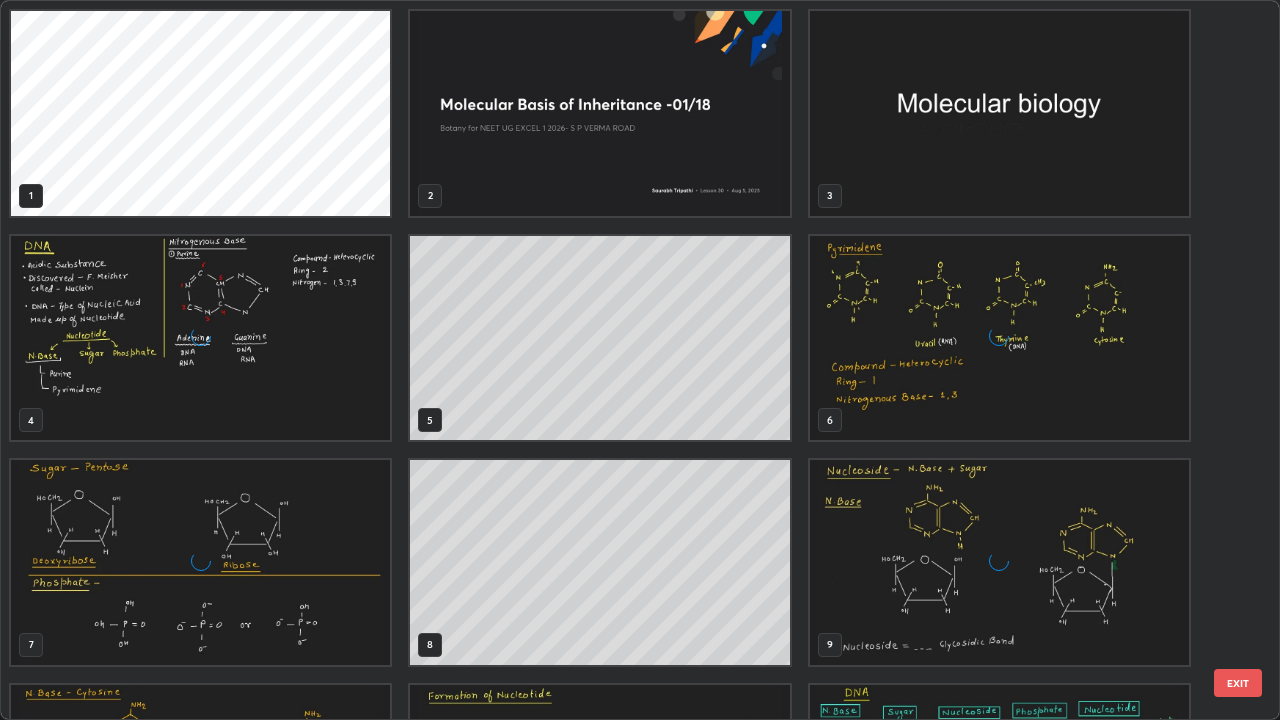 scroll, scrollTop: 405, scrollLeft: 0, axis: vertical 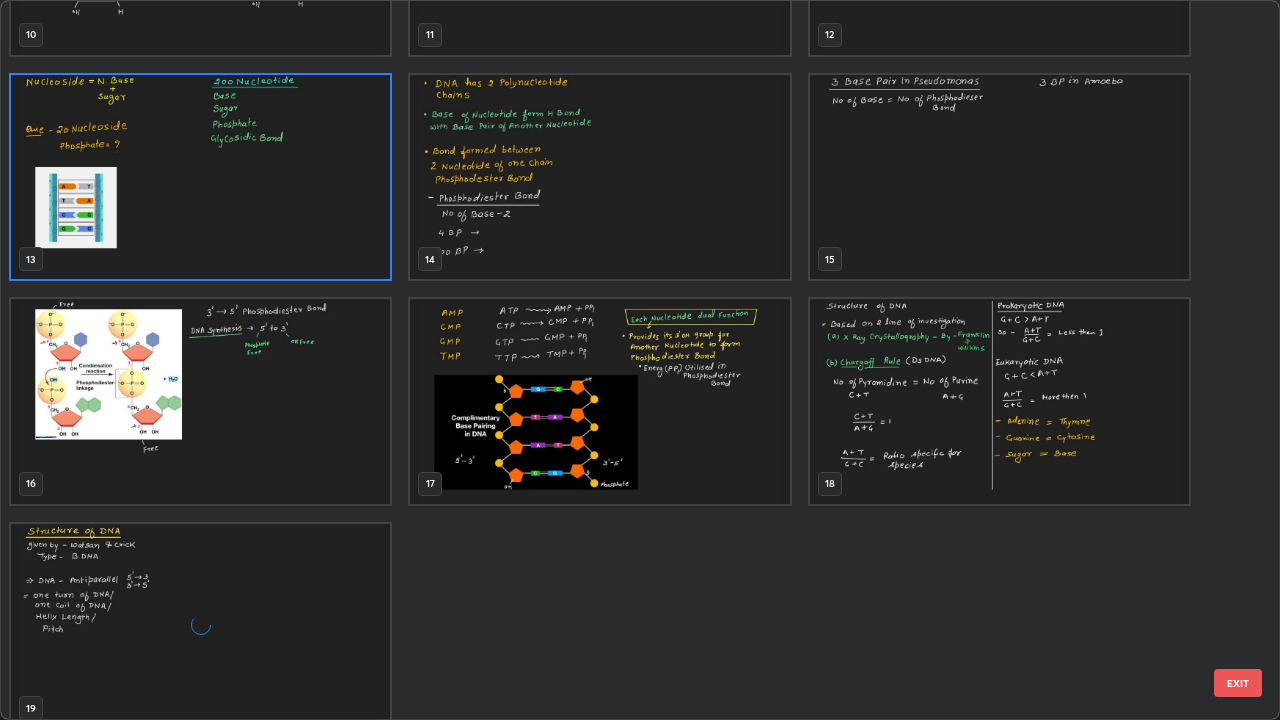click at bounding box center [200, 401] 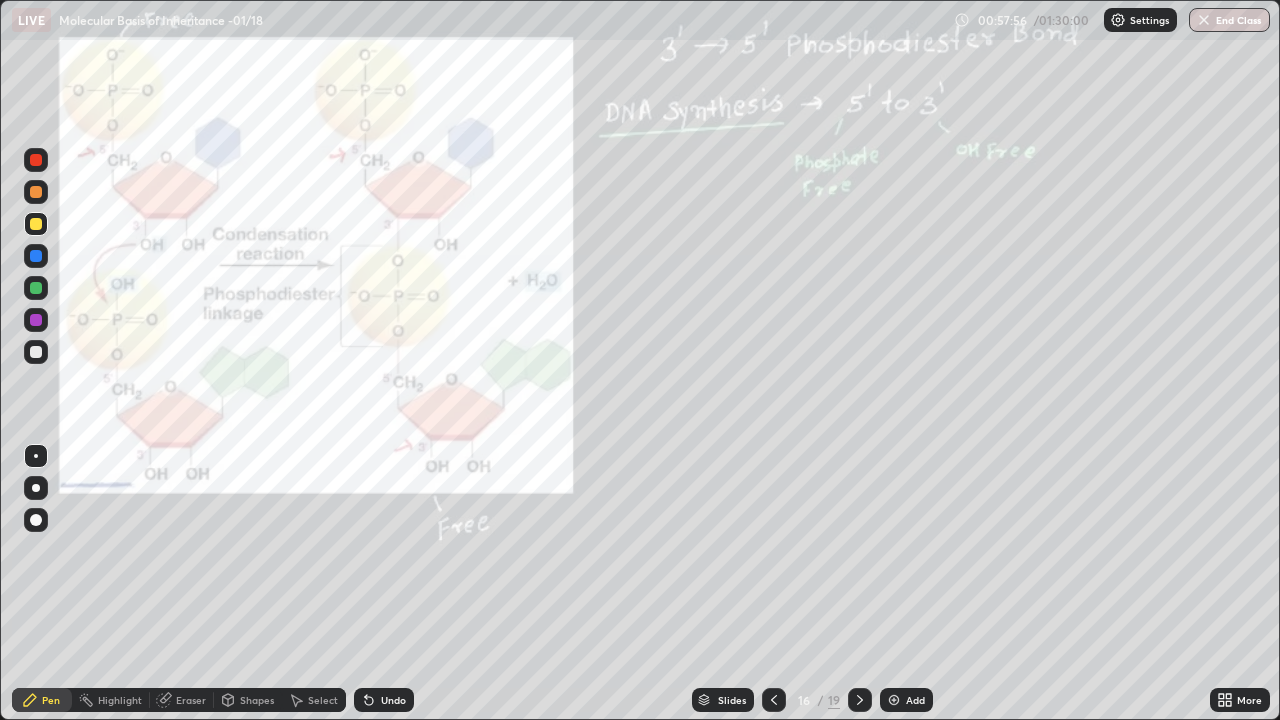 click at bounding box center [36, 256] 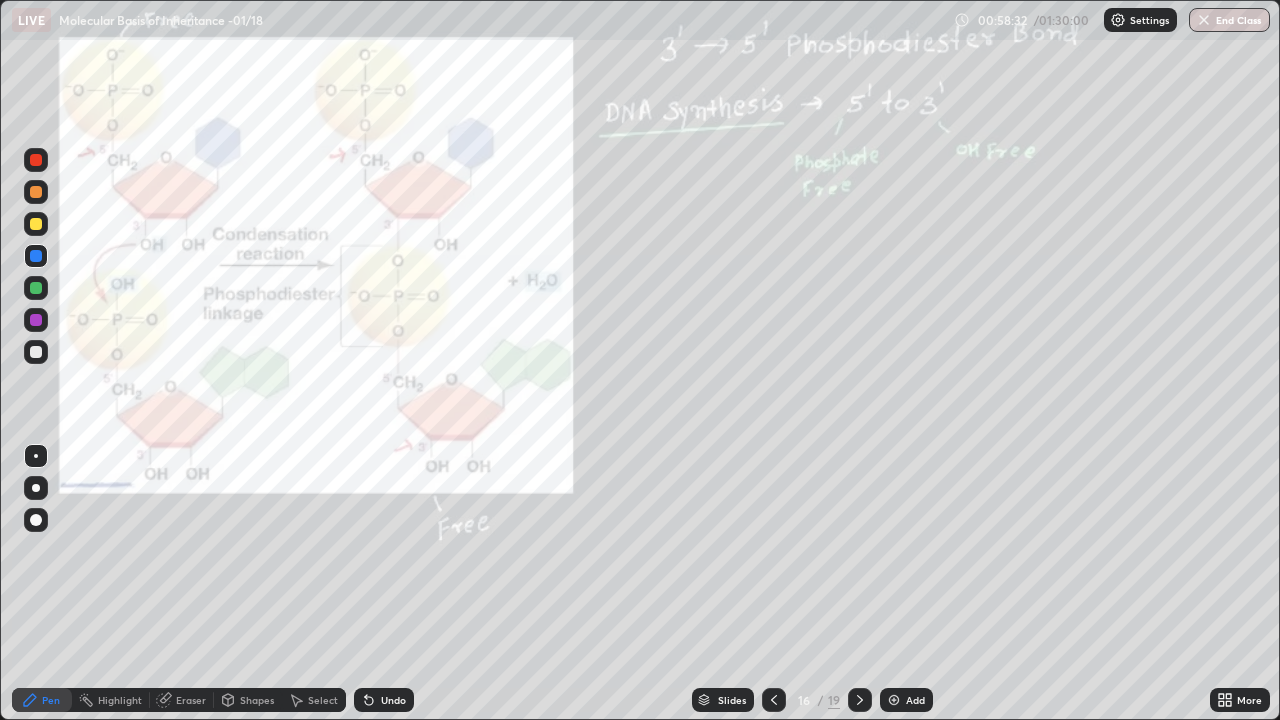 click at bounding box center (36, 320) 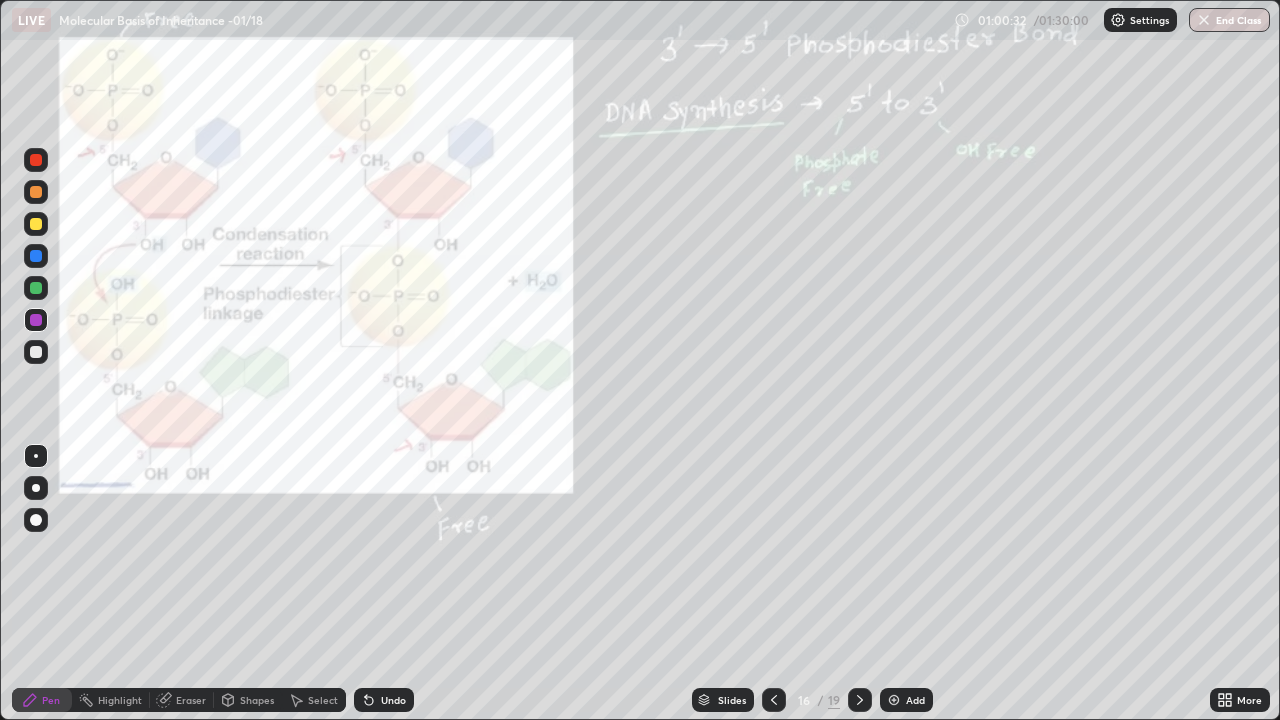 click at bounding box center (774, 700) 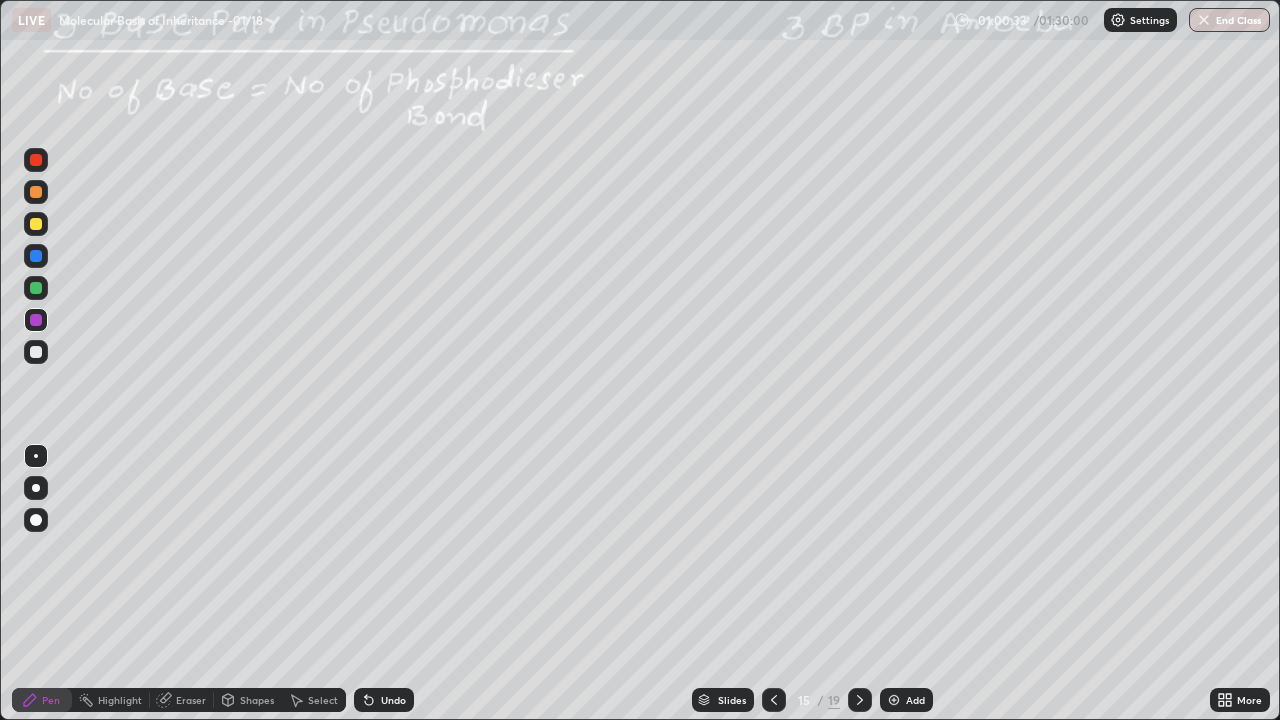 click 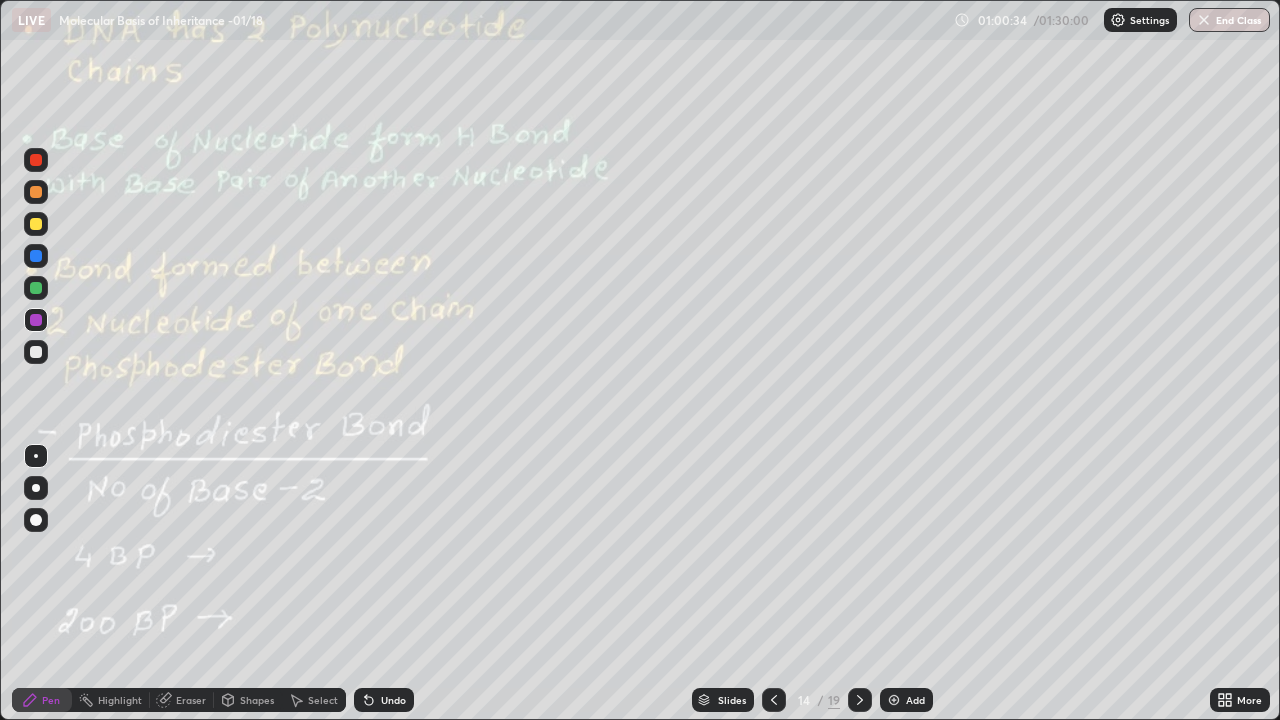 click 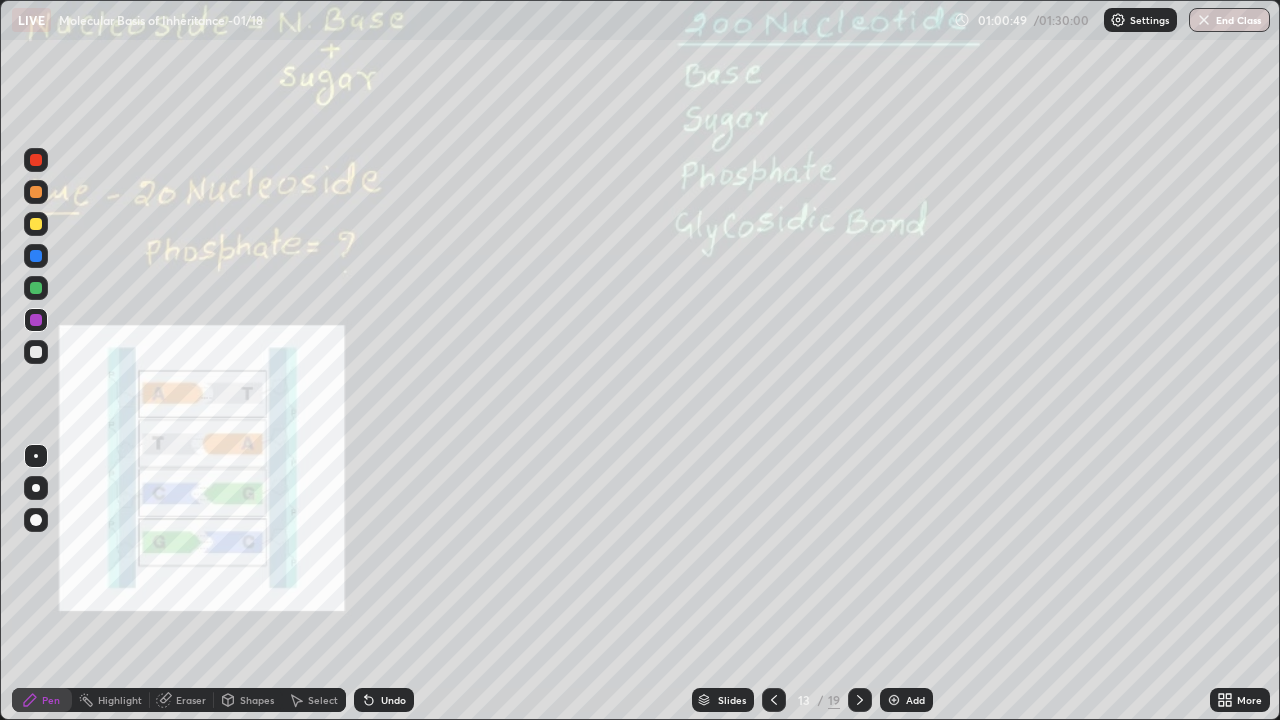 click 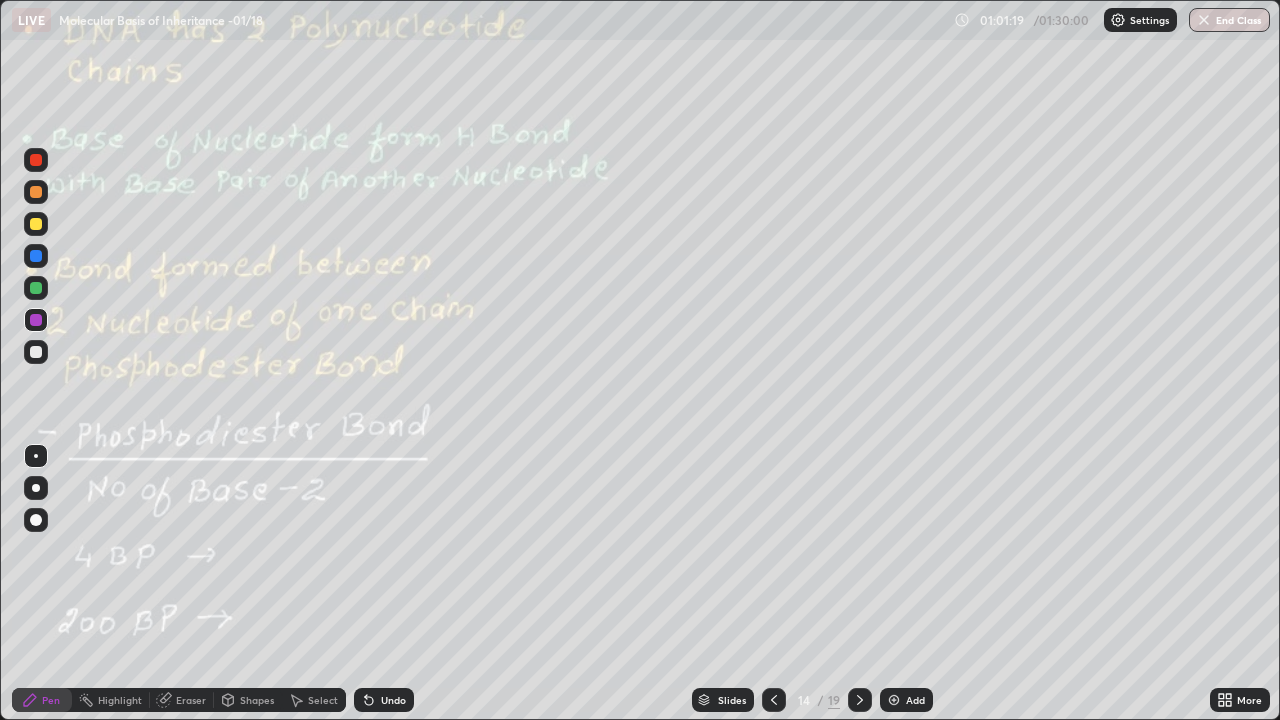 click on "Undo" at bounding box center [393, 700] 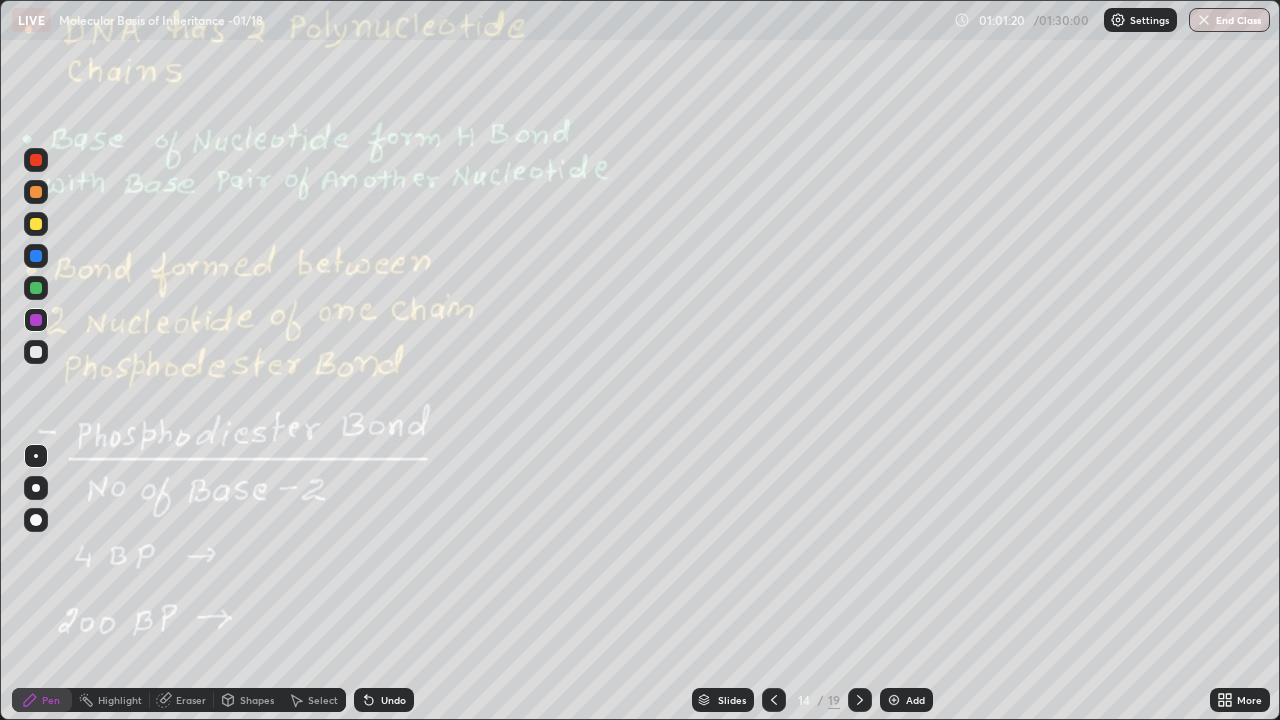 click at bounding box center (36, 488) 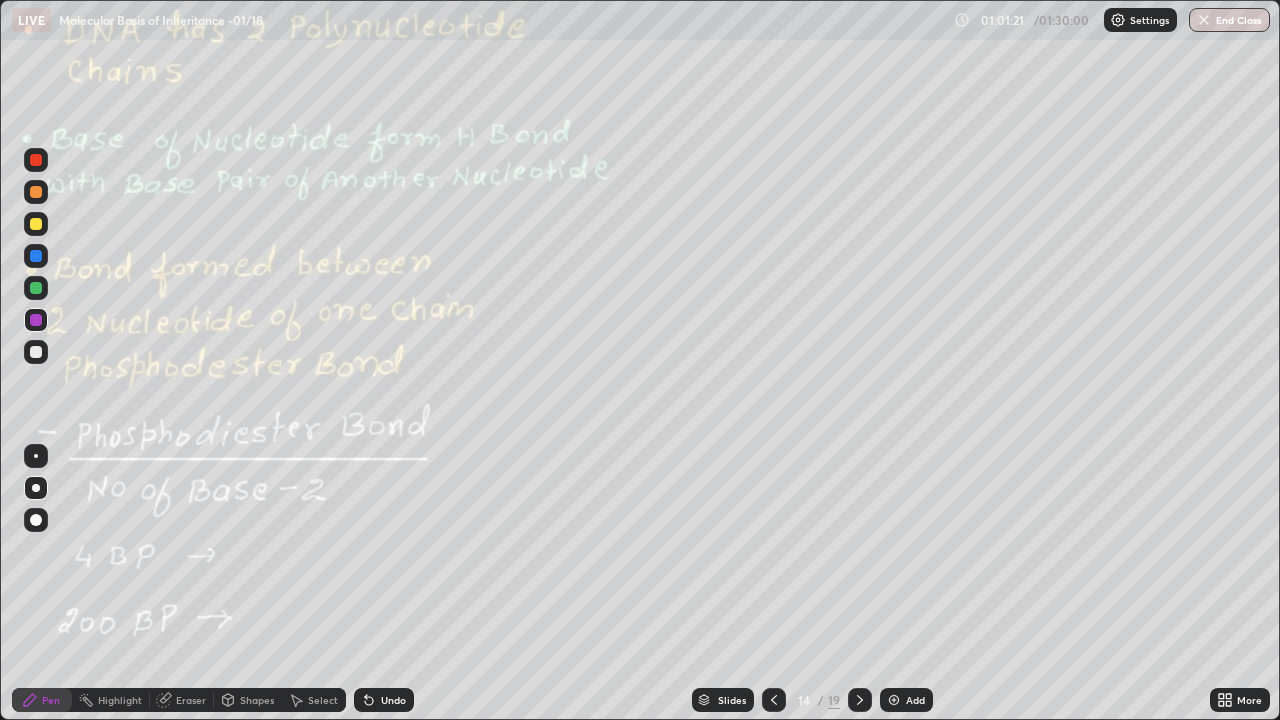 click at bounding box center [36, 224] 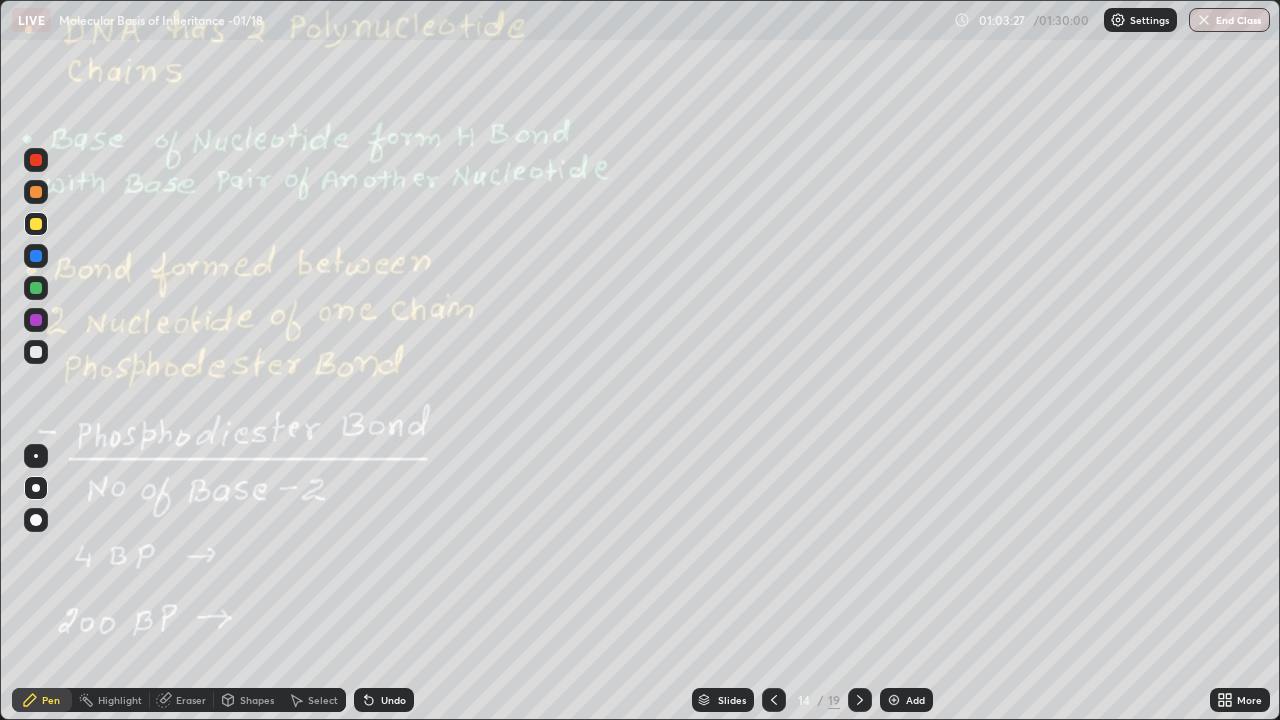 click at bounding box center [36, 456] 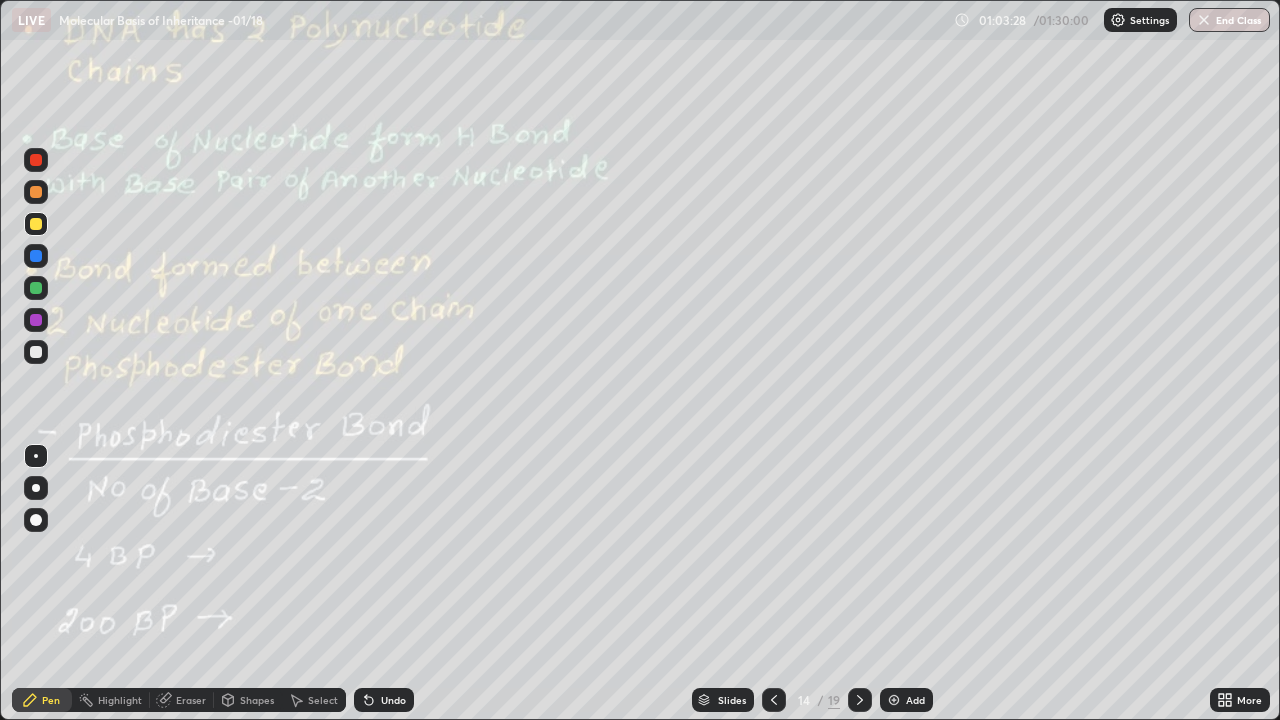 click at bounding box center [36, 352] 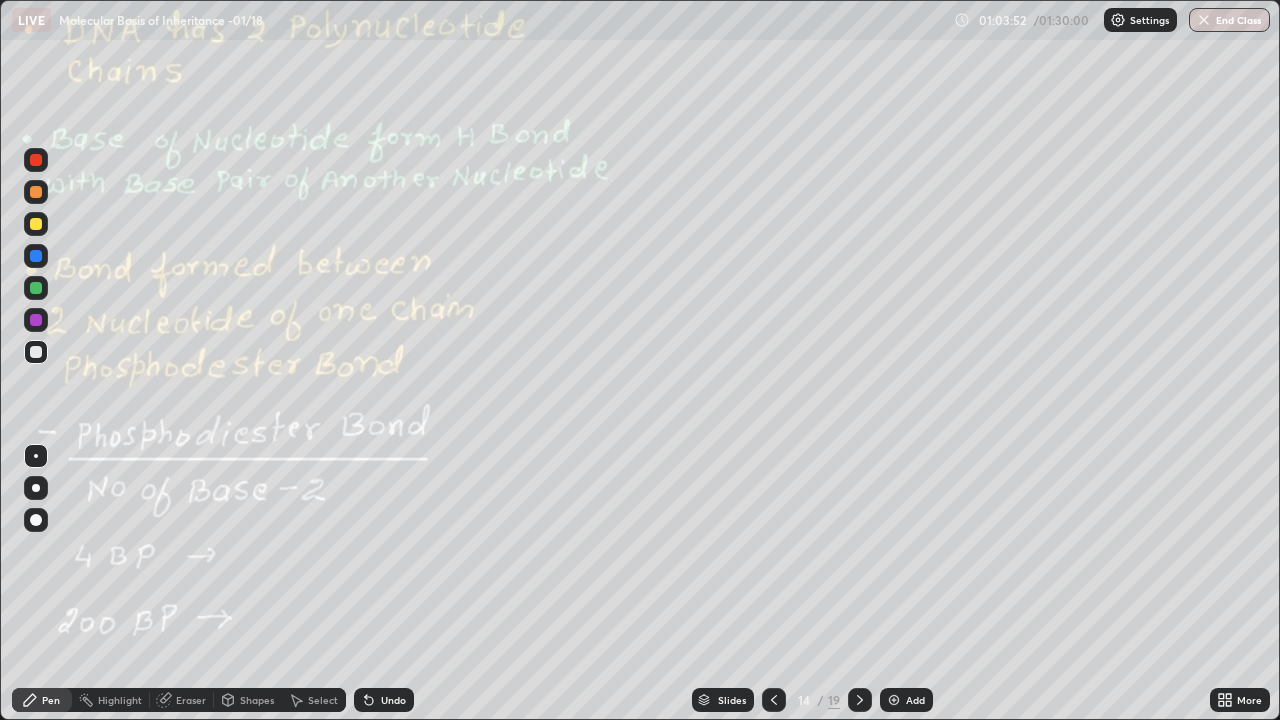 click on "Undo" at bounding box center (393, 700) 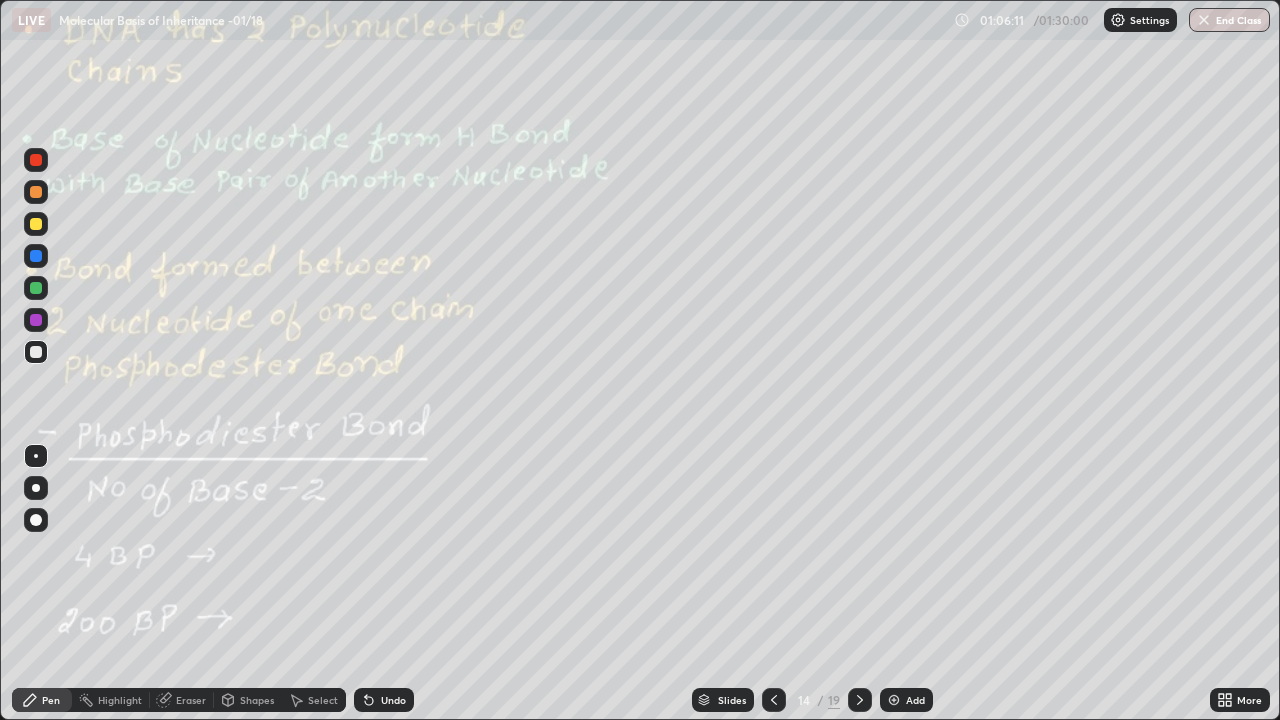 click on "Undo" at bounding box center (393, 700) 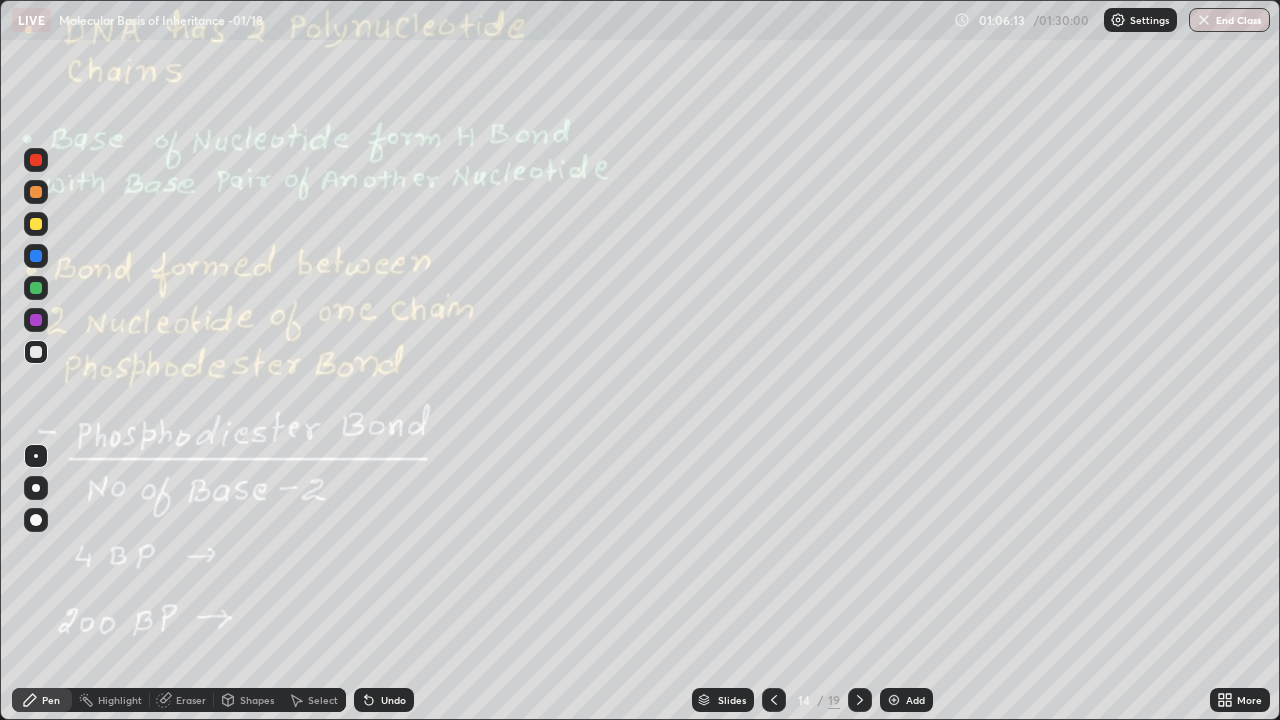click on "Undo" at bounding box center (393, 700) 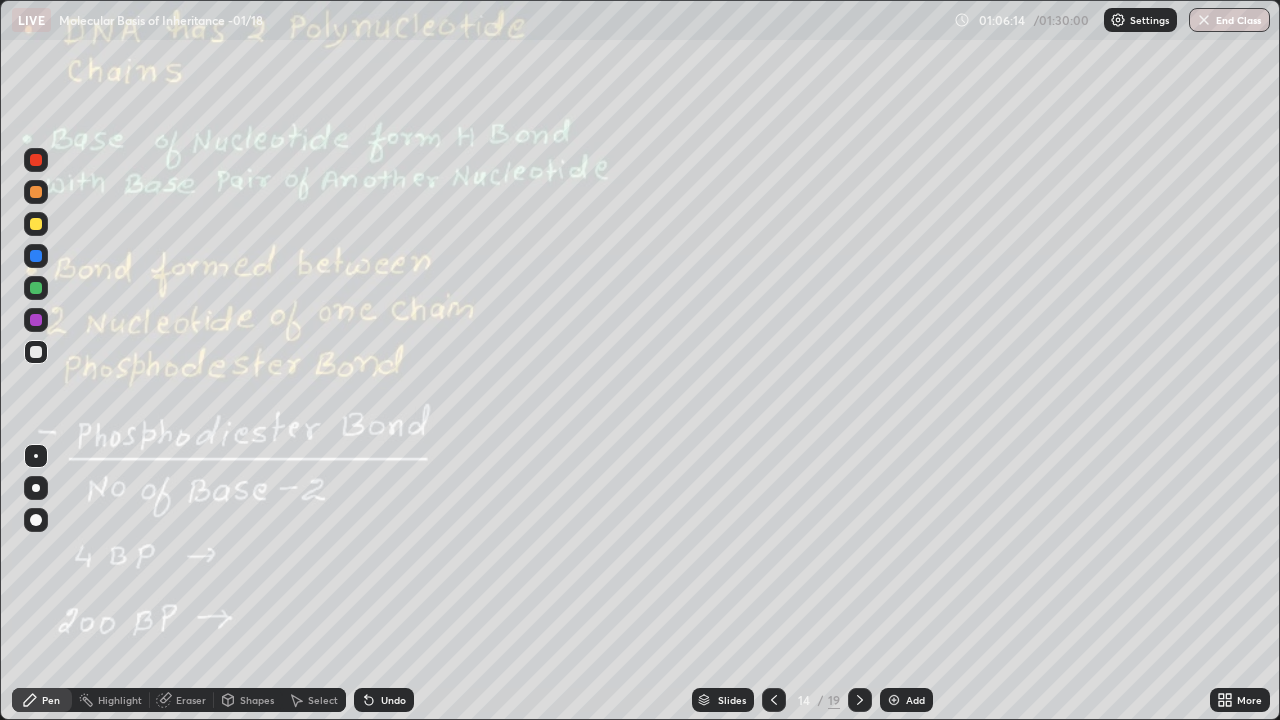 click on "Undo" at bounding box center [393, 700] 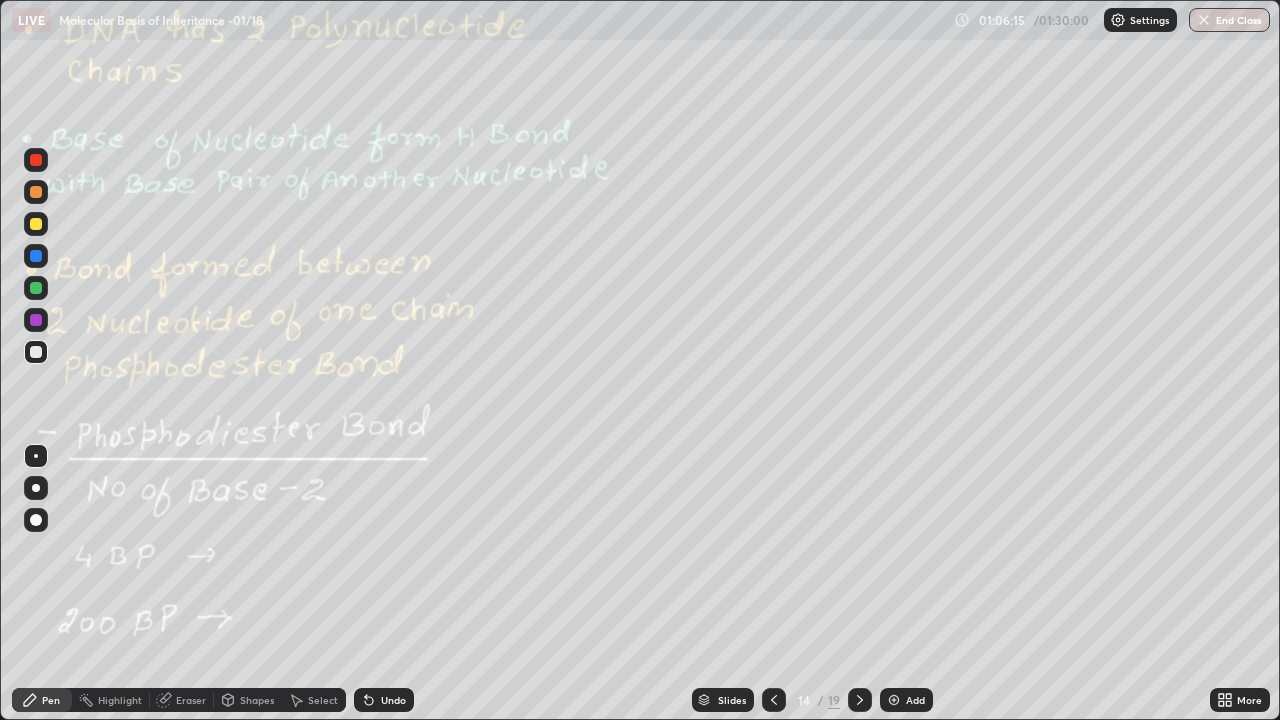 click on "Undo" at bounding box center [393, 700] 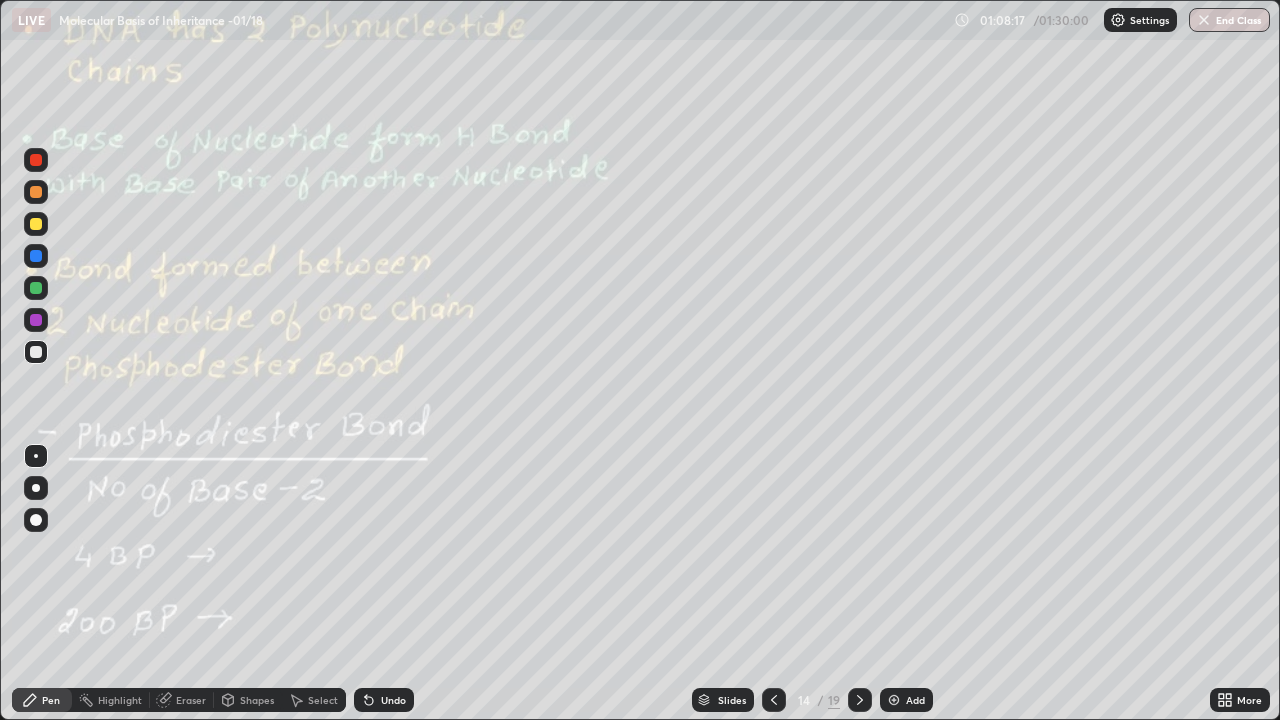 click 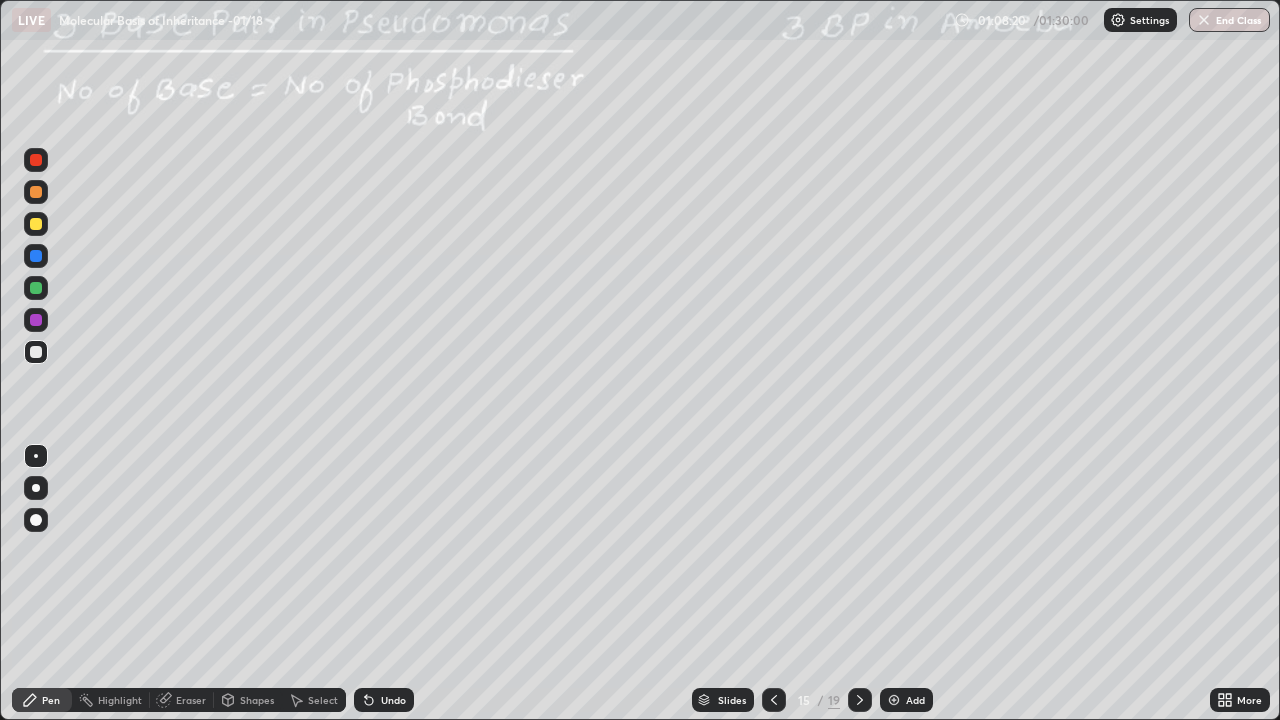 click 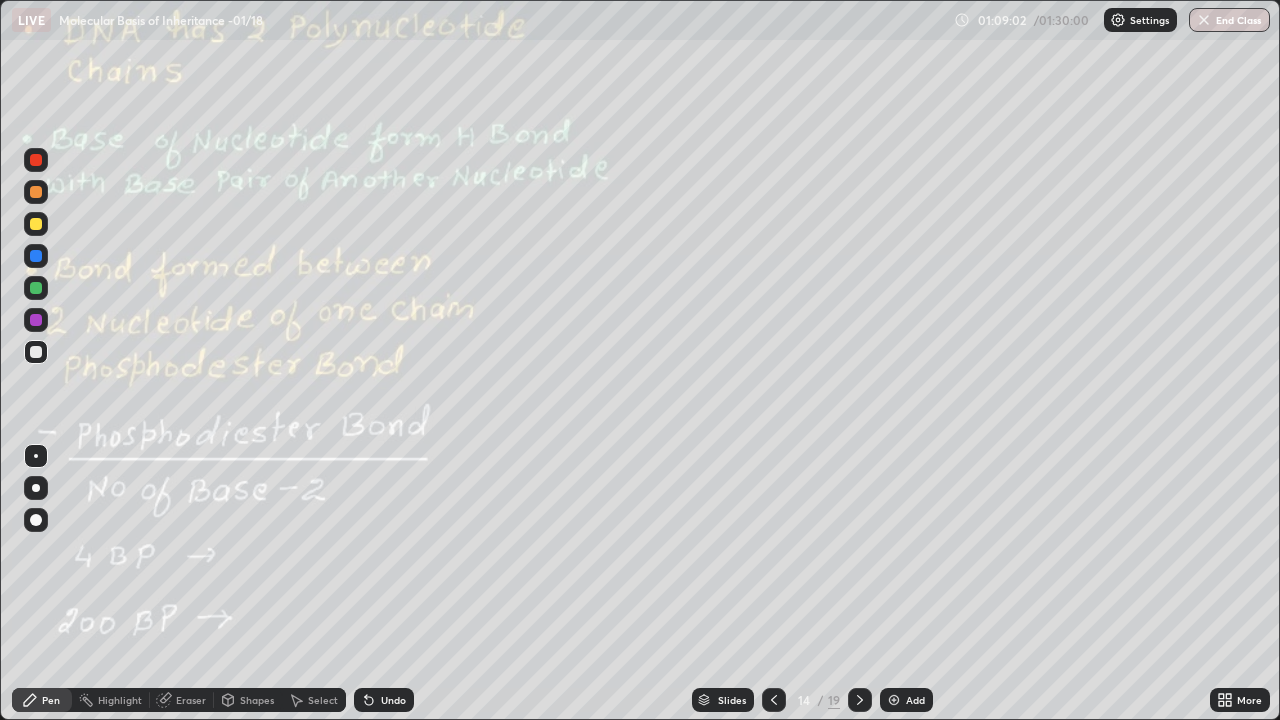 click on "Eraser" at bounding box center (182, 700) 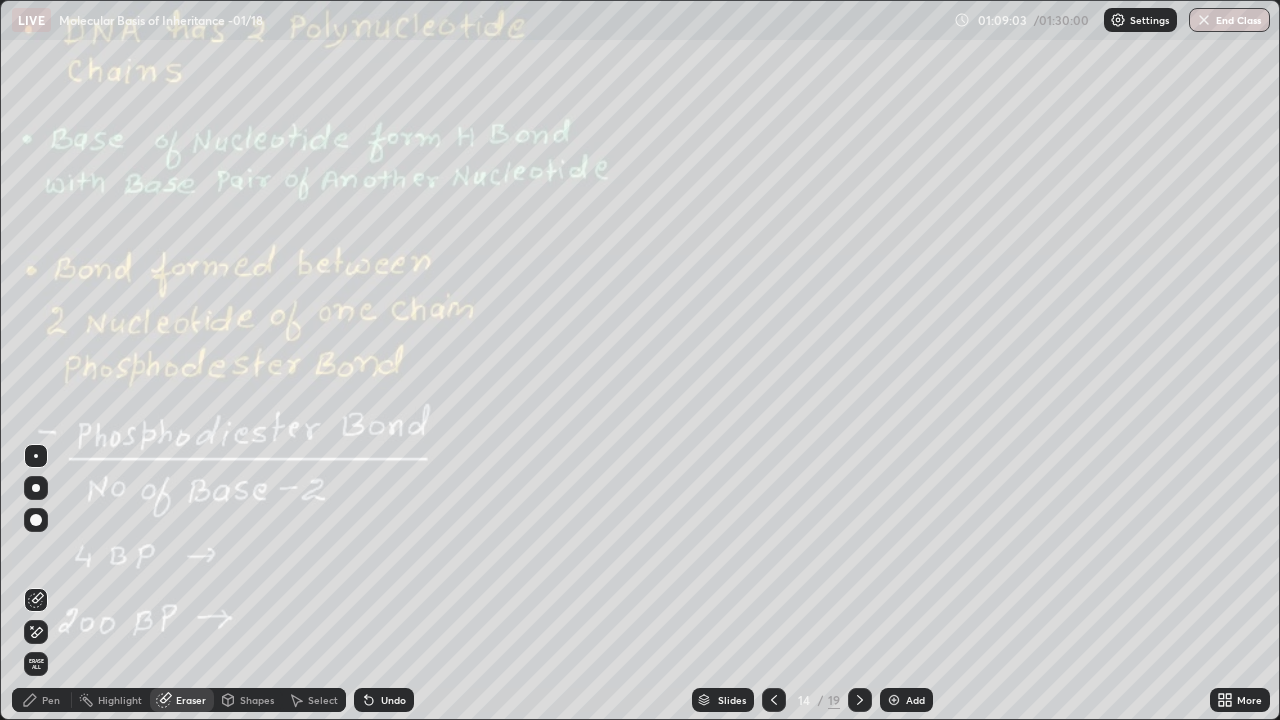 click 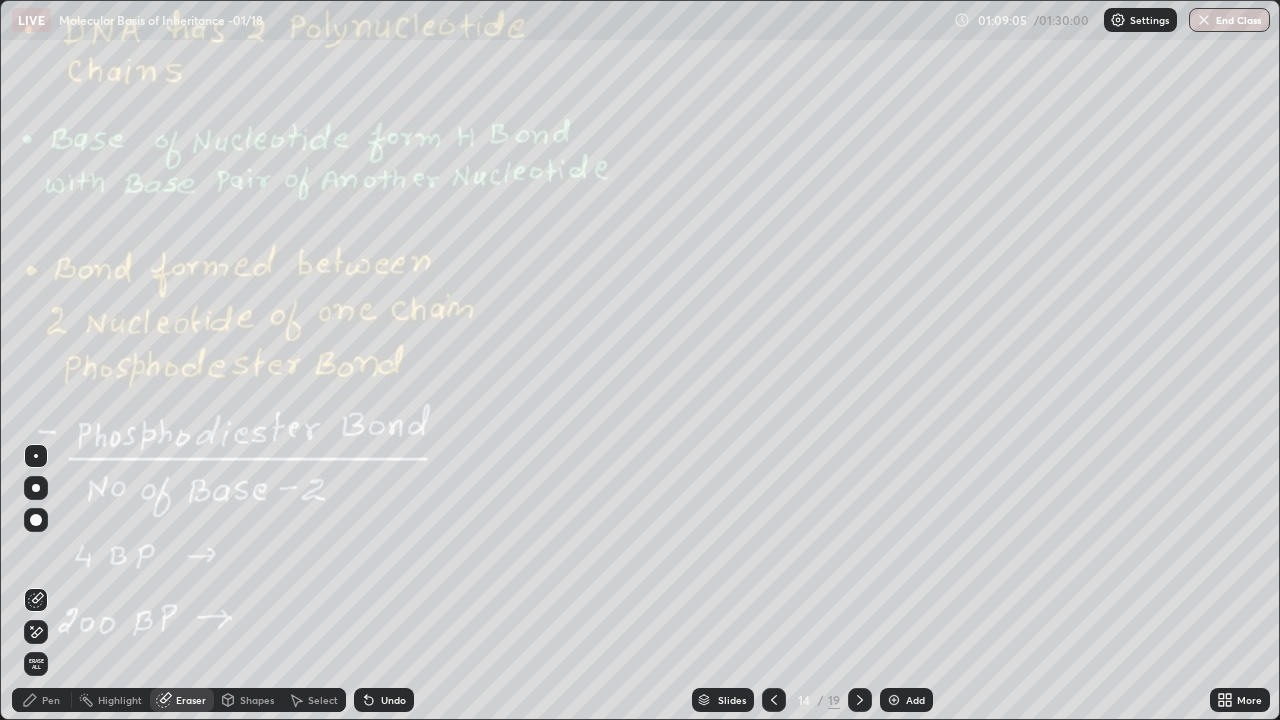 click on "Pen" at bounding box center [51, 700] 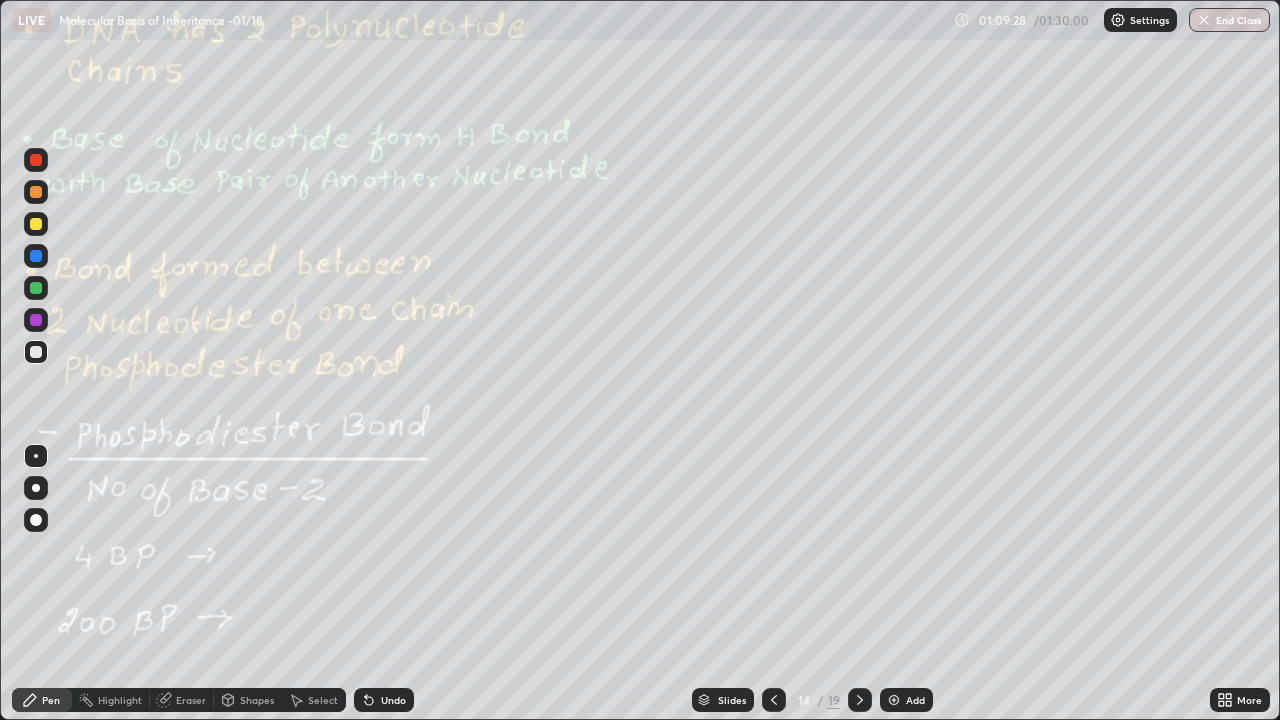 click on "Eraser" at bounding box center (182, 700) 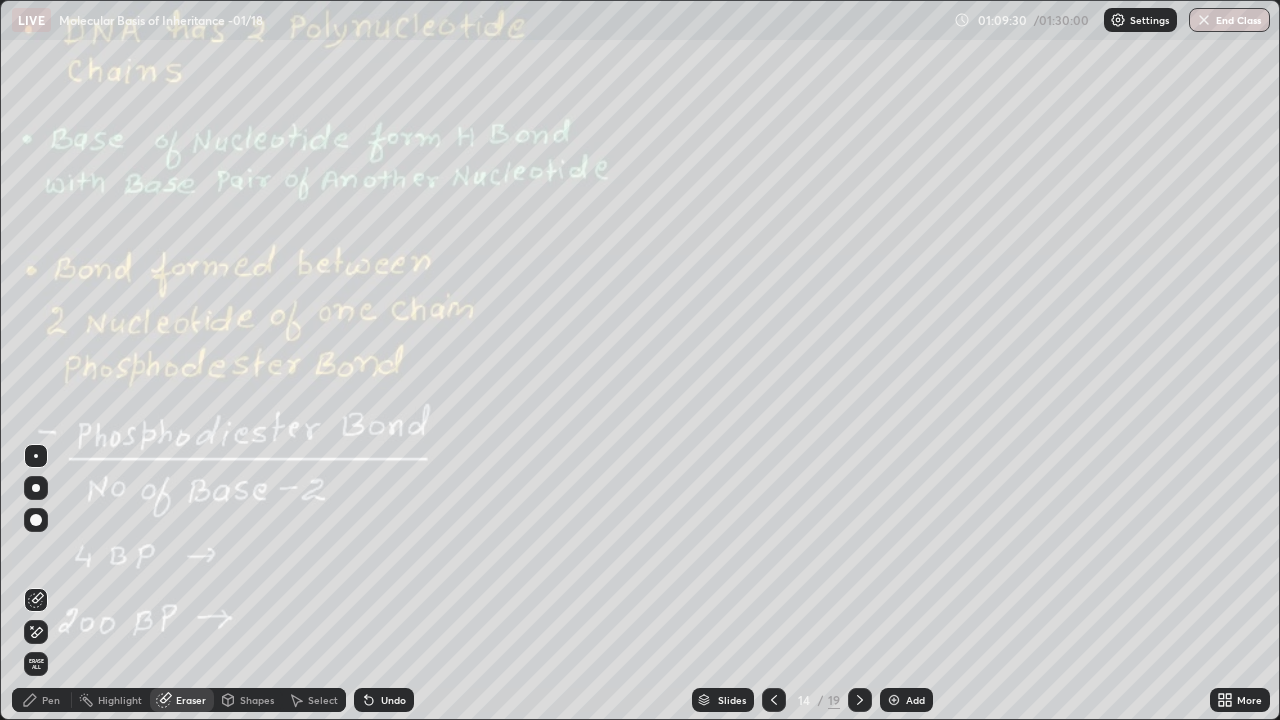 click 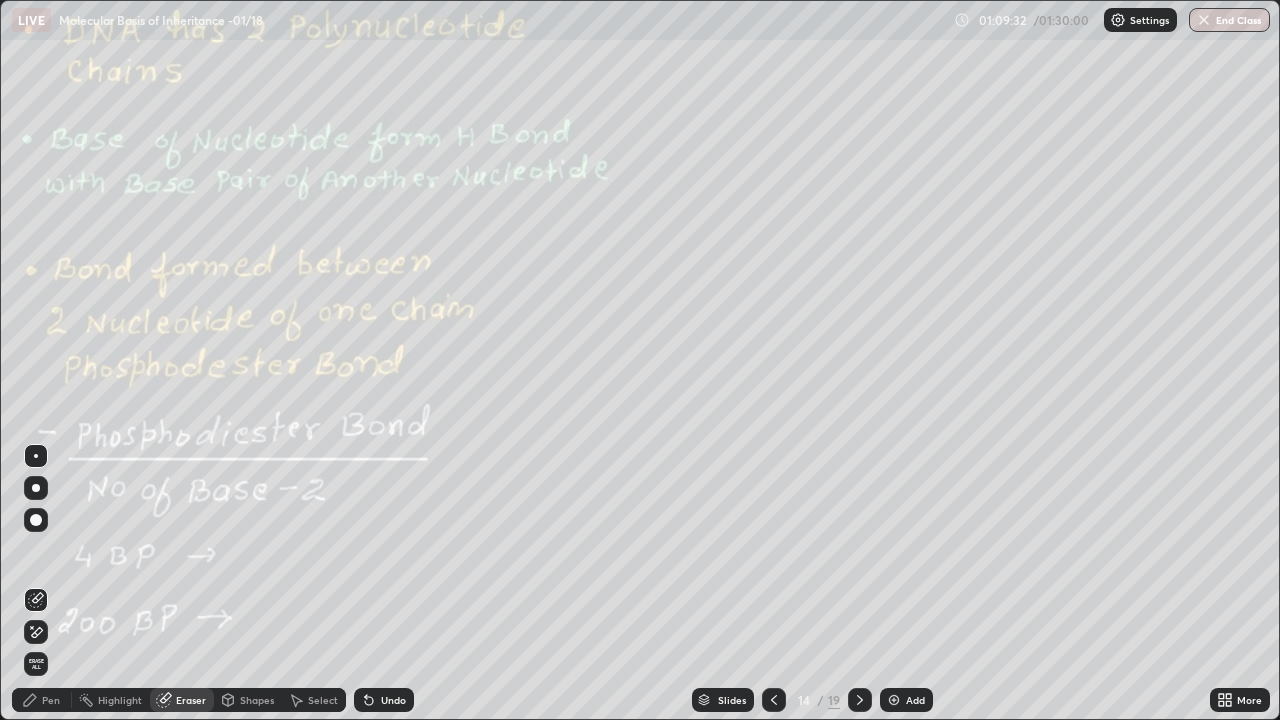 click on "Pen" at bounding box center [51, 700] 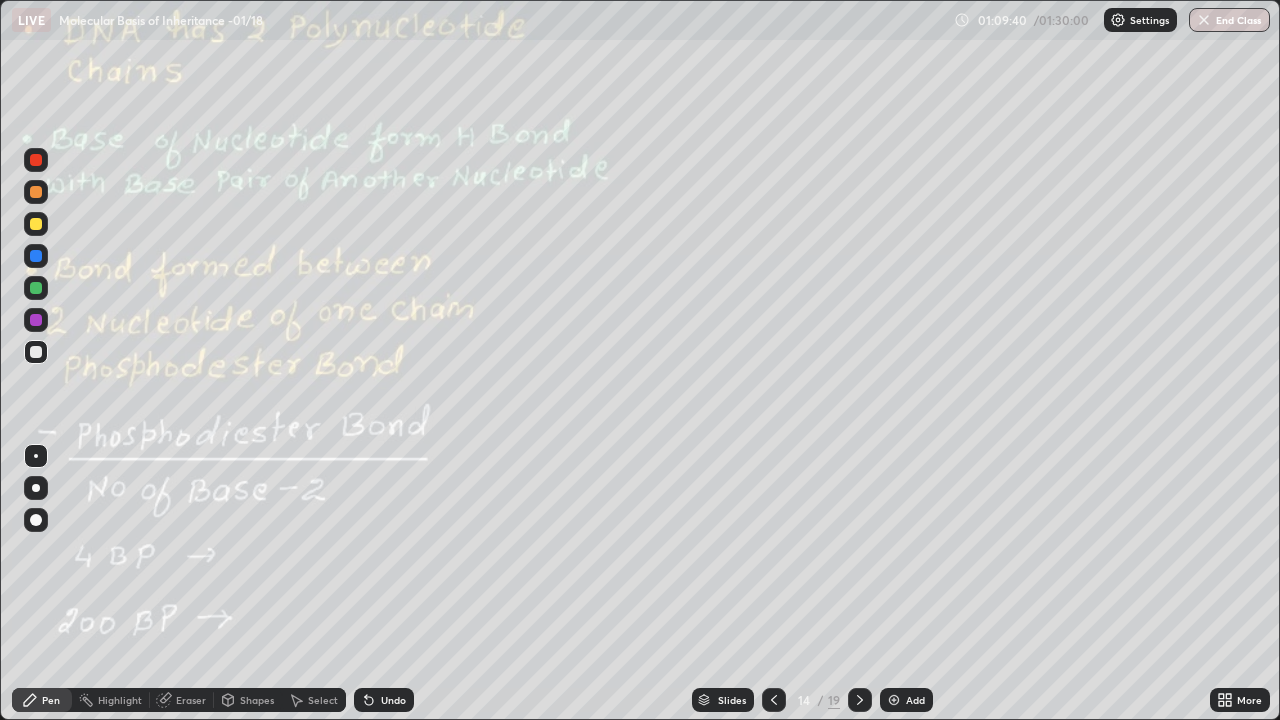 click on "Undo" at bounding box center [393, 700] 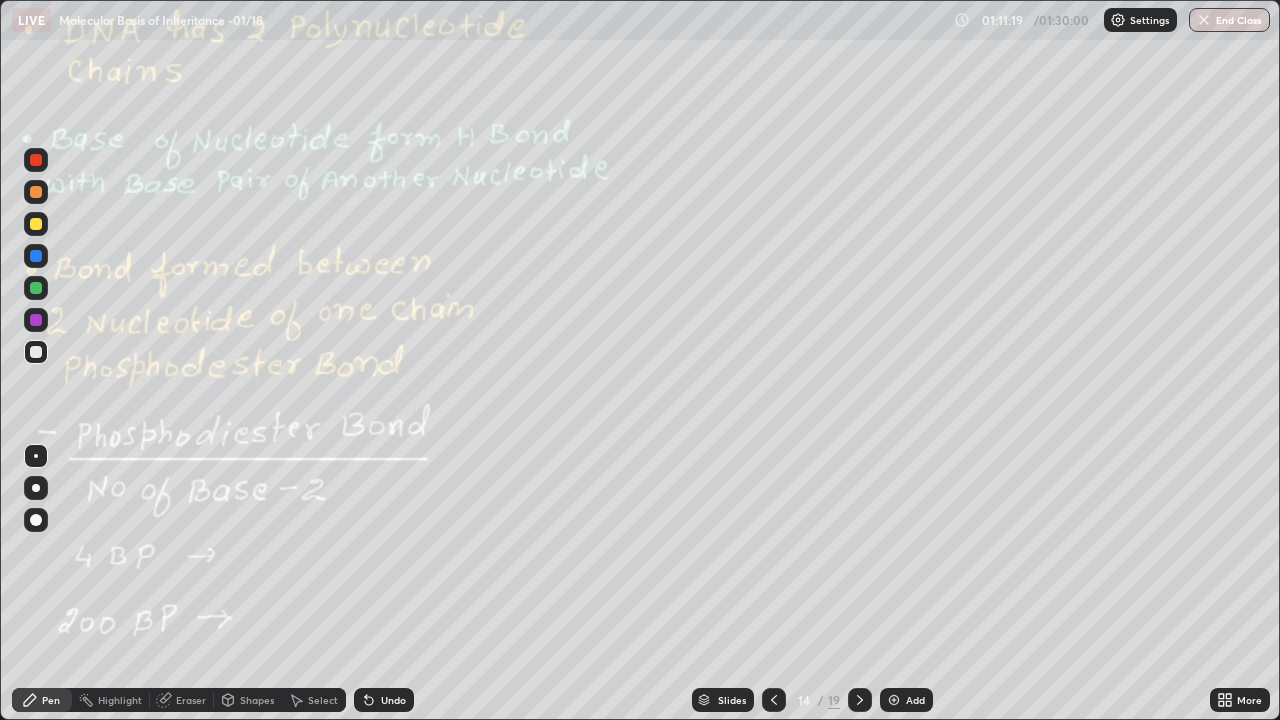 click at bounding box center [36, 224] 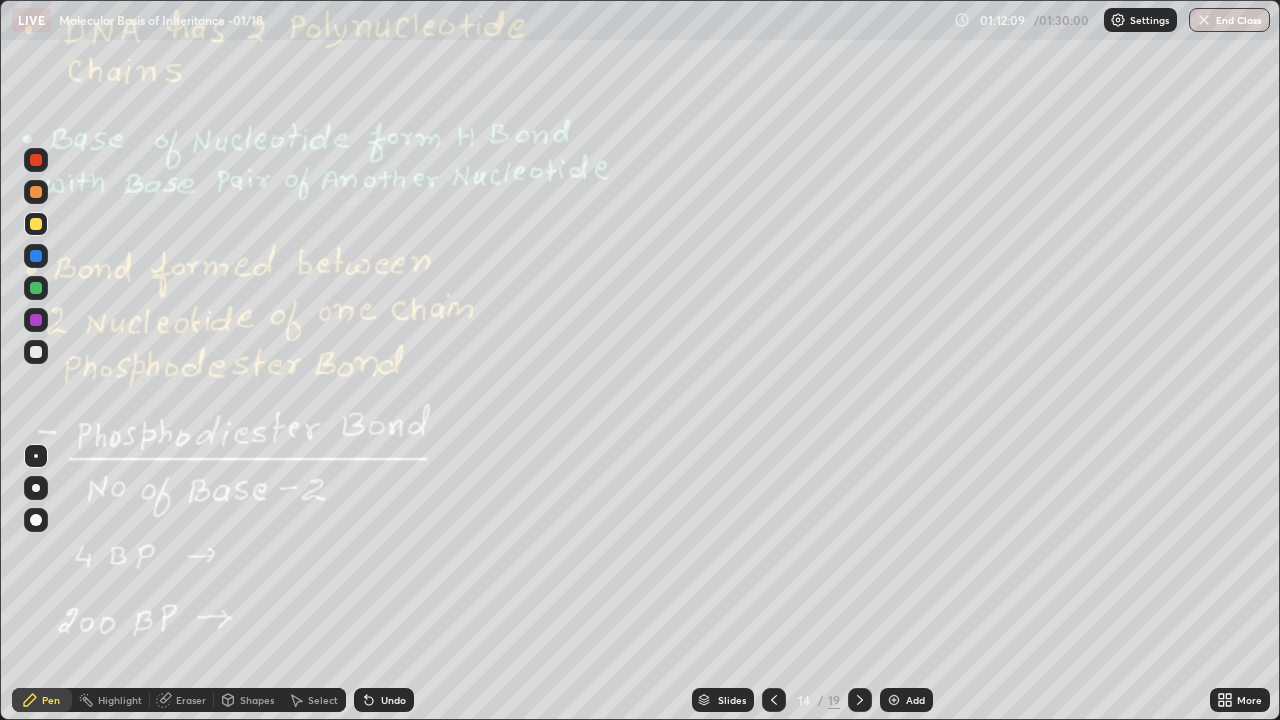 click 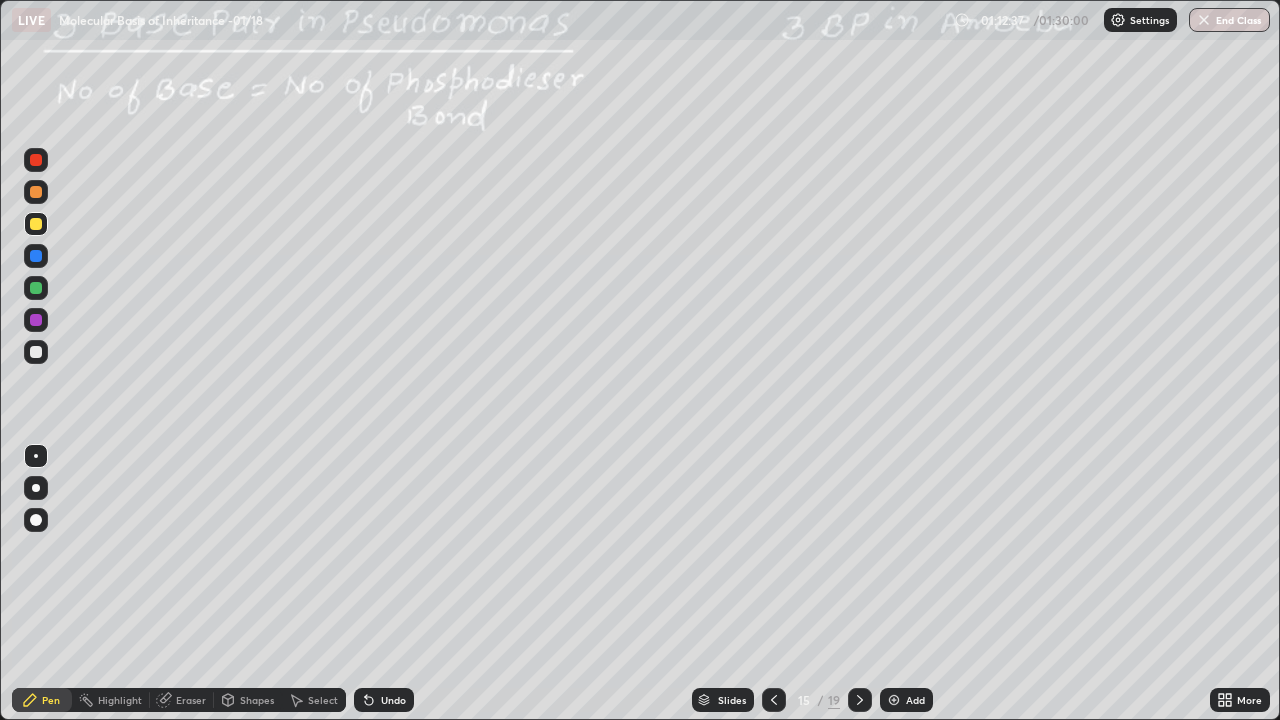 click at bounding box center [36, 352] 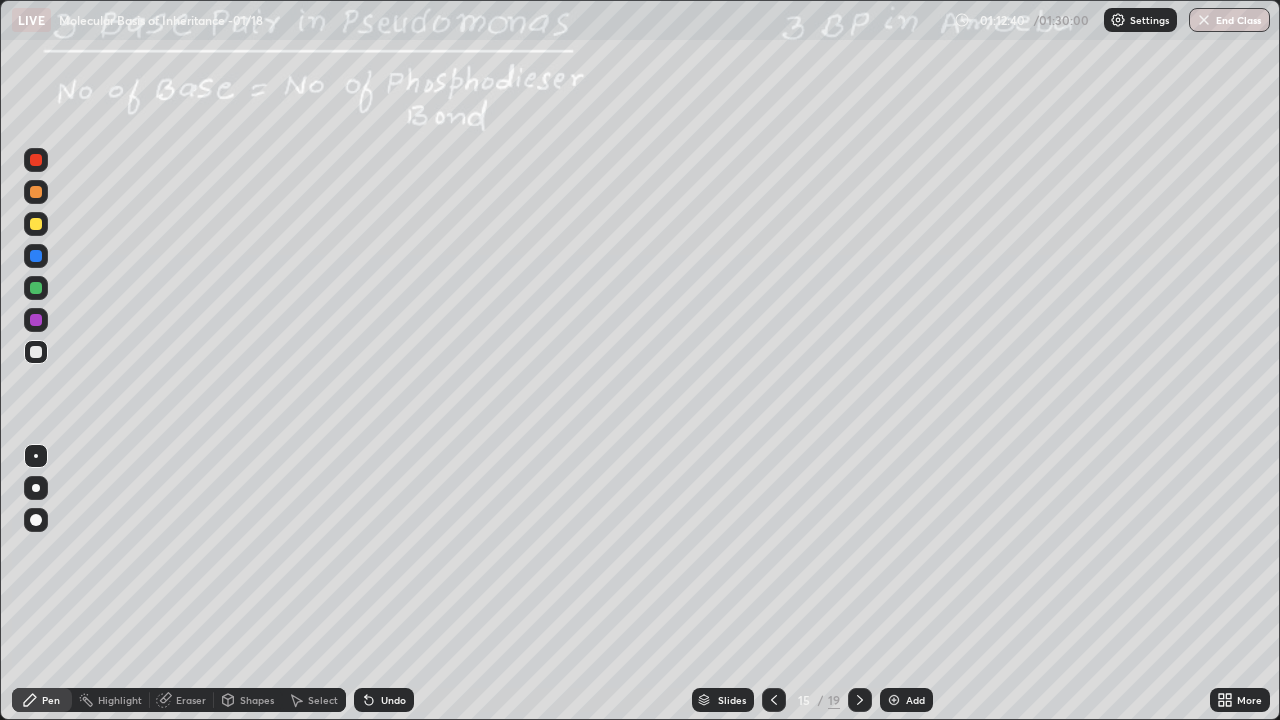 click on "Shapes" at bounding box center [257, 700] 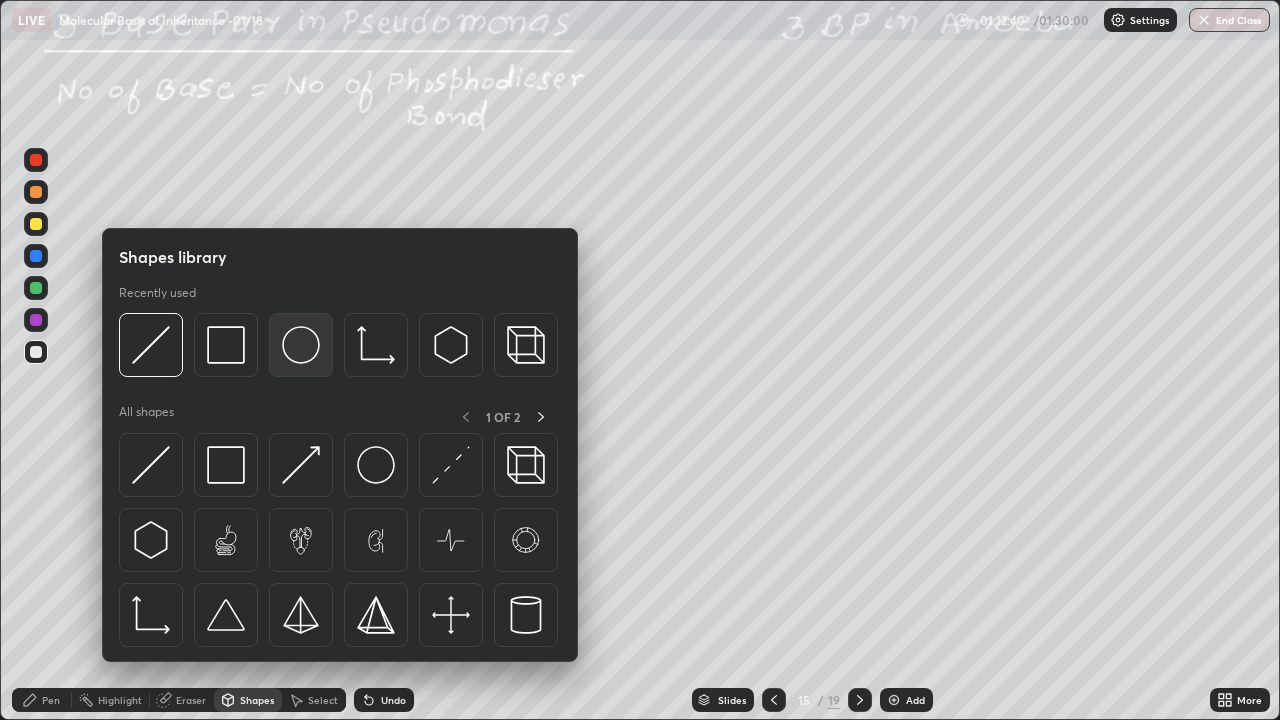 click at bounding box center [301, 345] 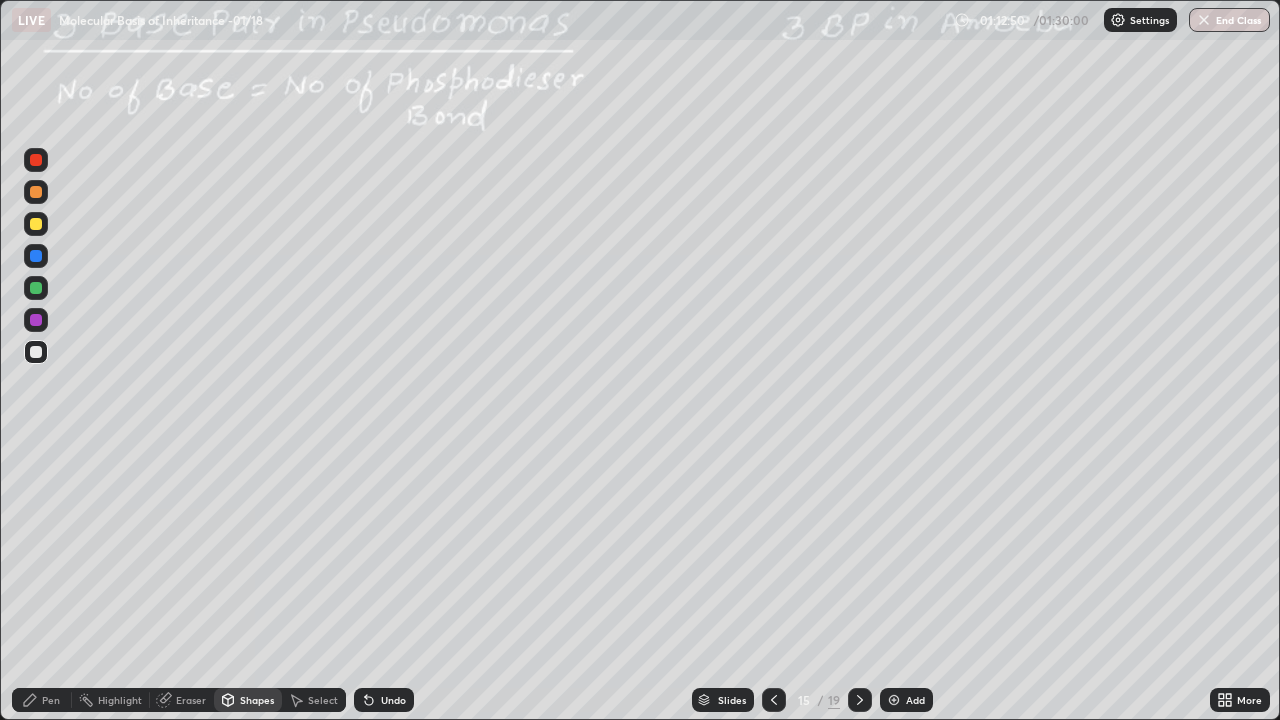 click at bounding box center [36, 288] 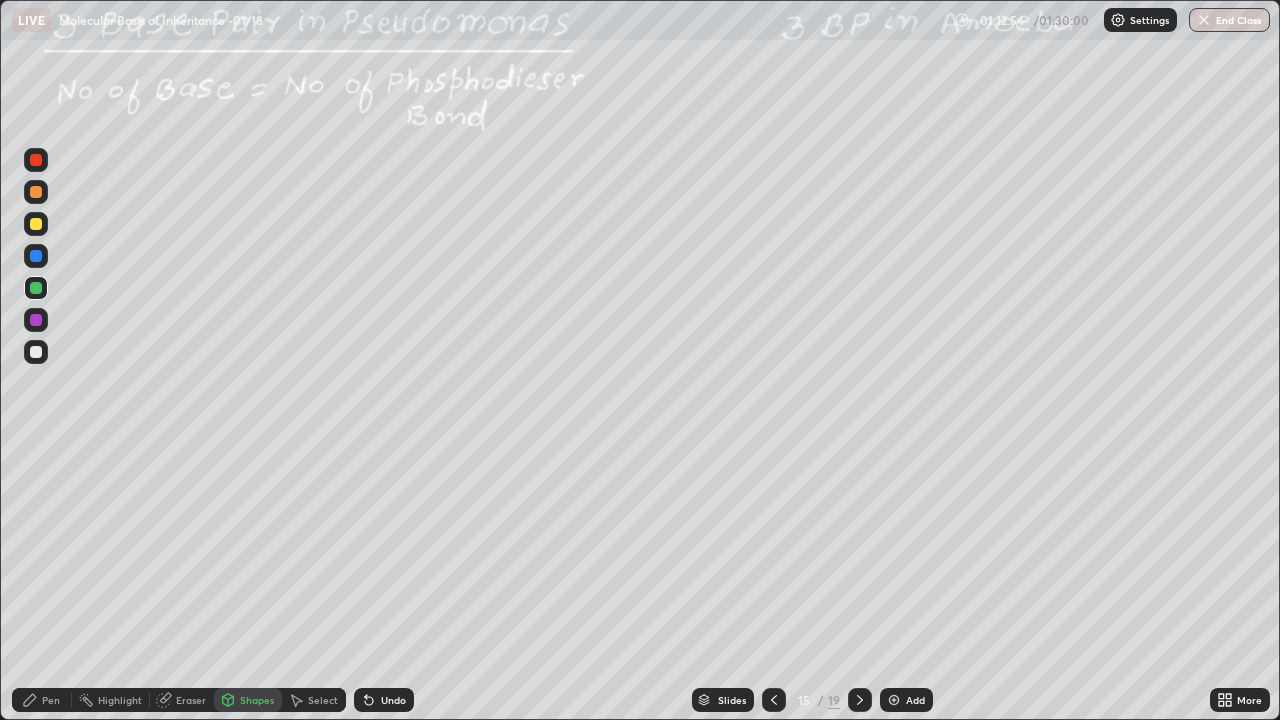 click on "Pen" at bounding box center (42, 700) 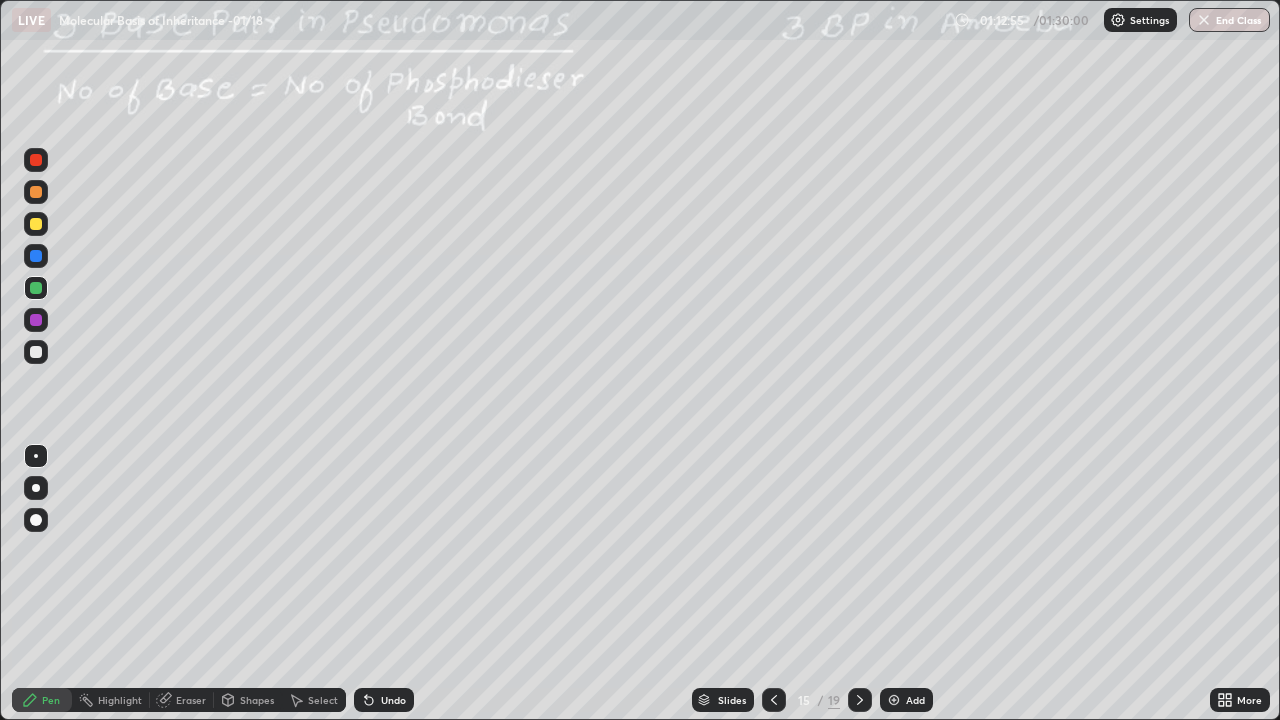 click at bounding box center [36, 520] 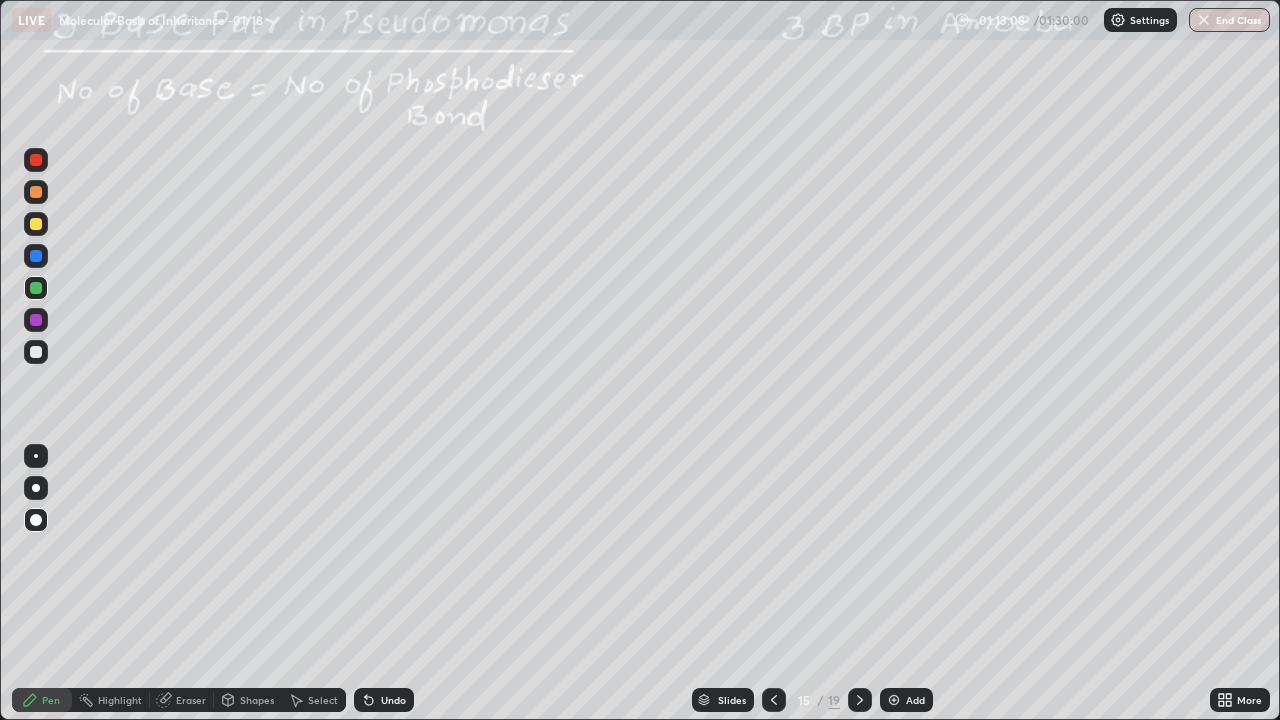 click at bounding box center [36, 352] 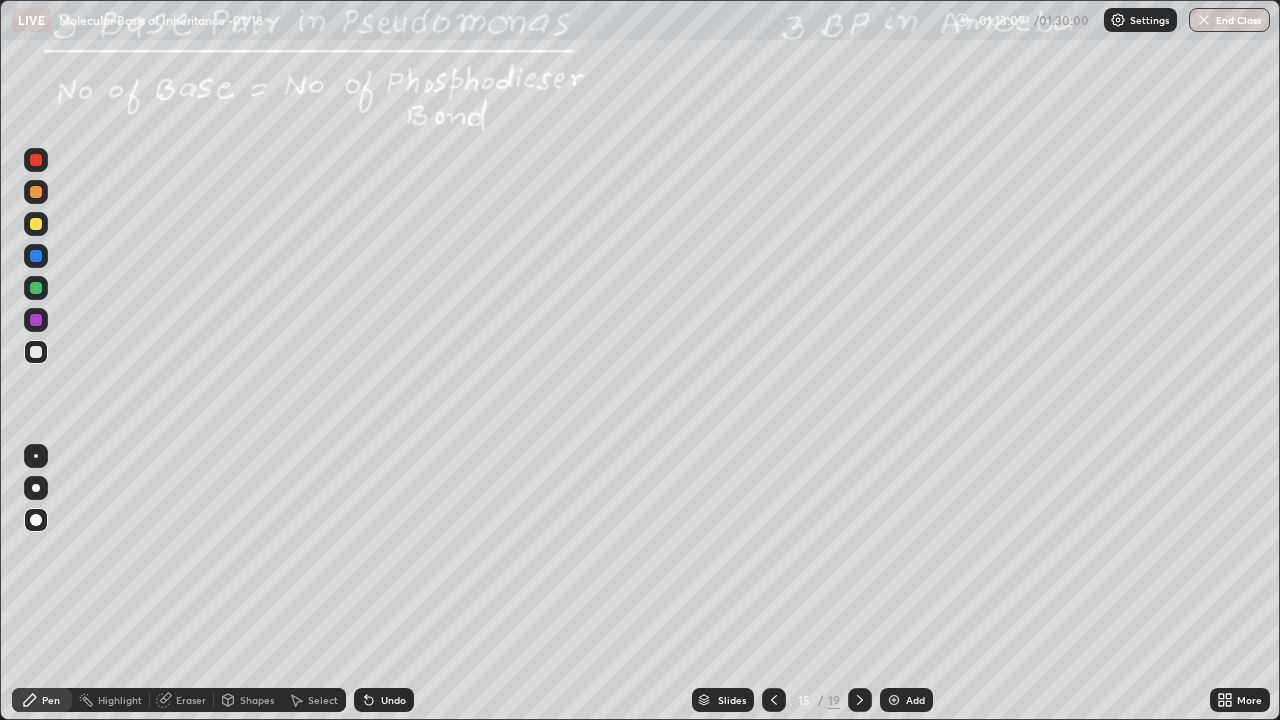 click at bounding box center [36, 160] 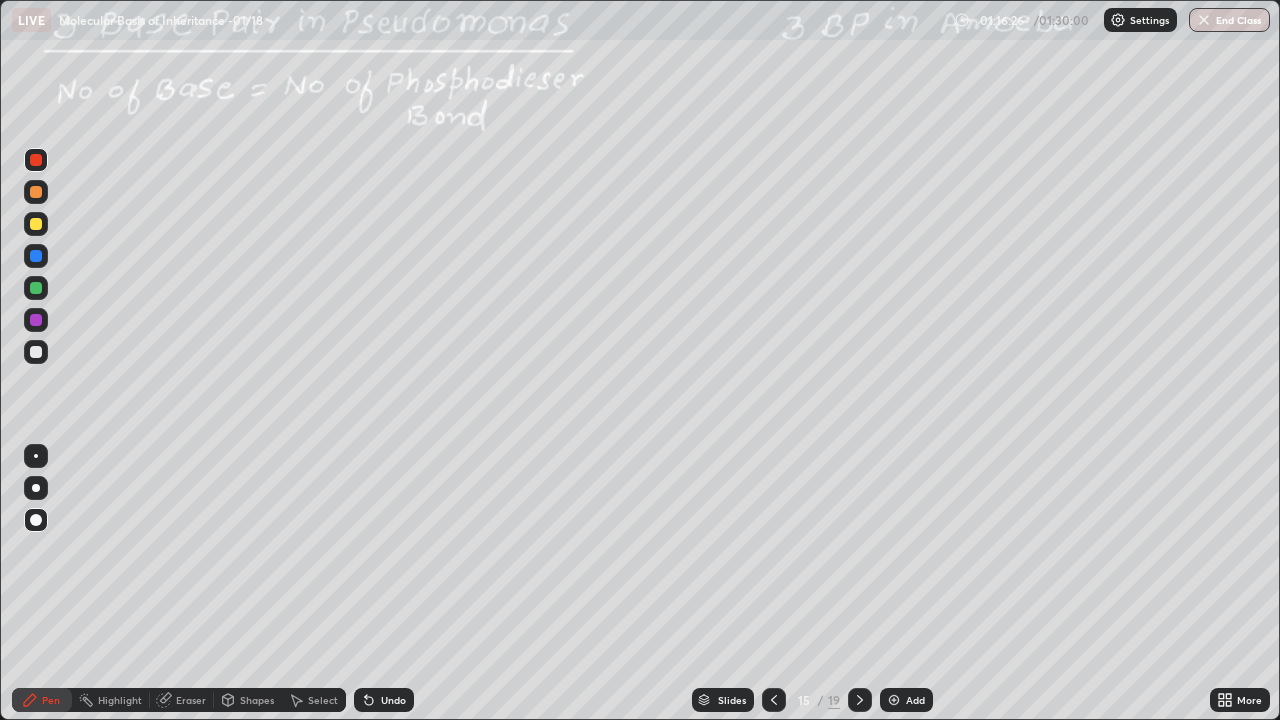 click 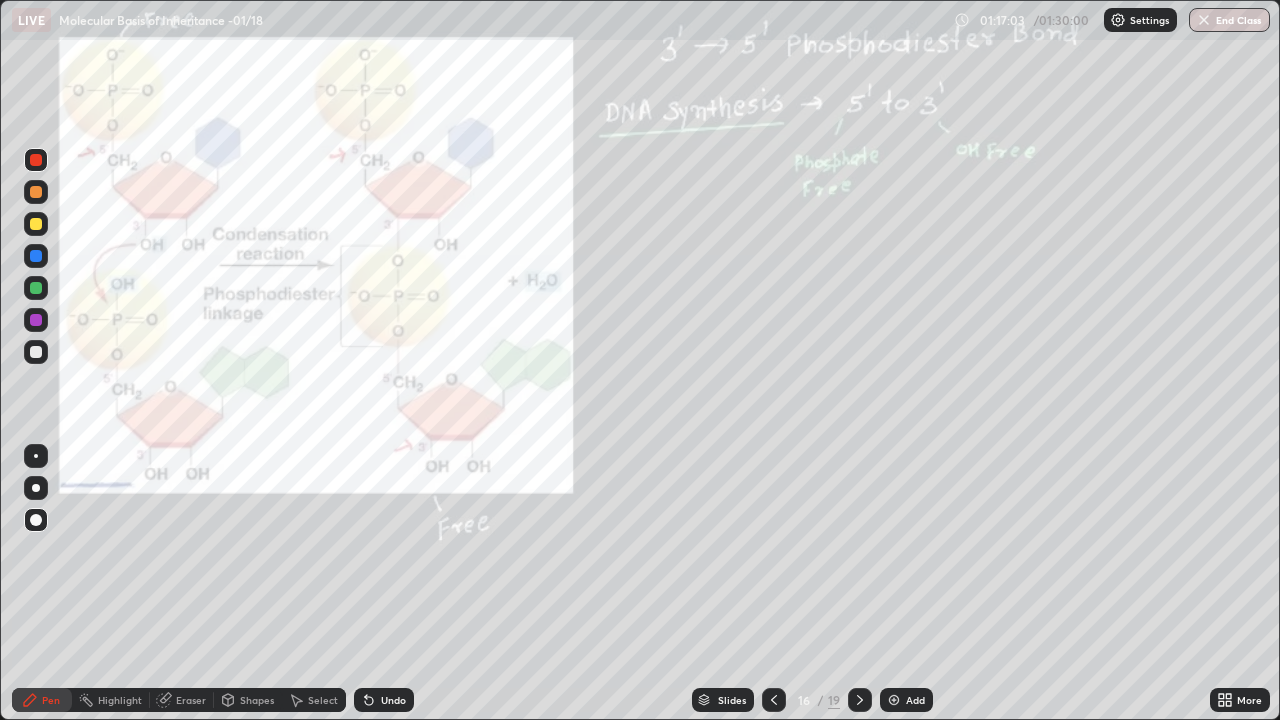 click on "Add" at bounding box center [915, 700] 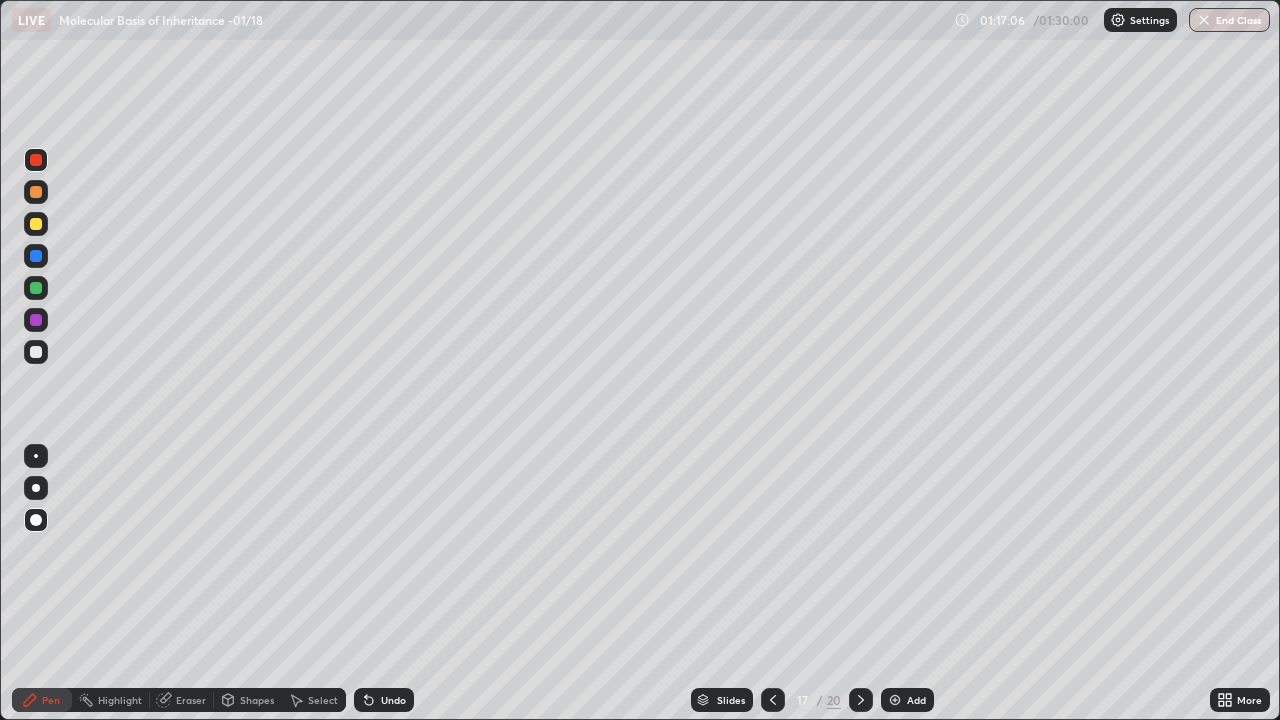 click at bounding box center (36, 224) 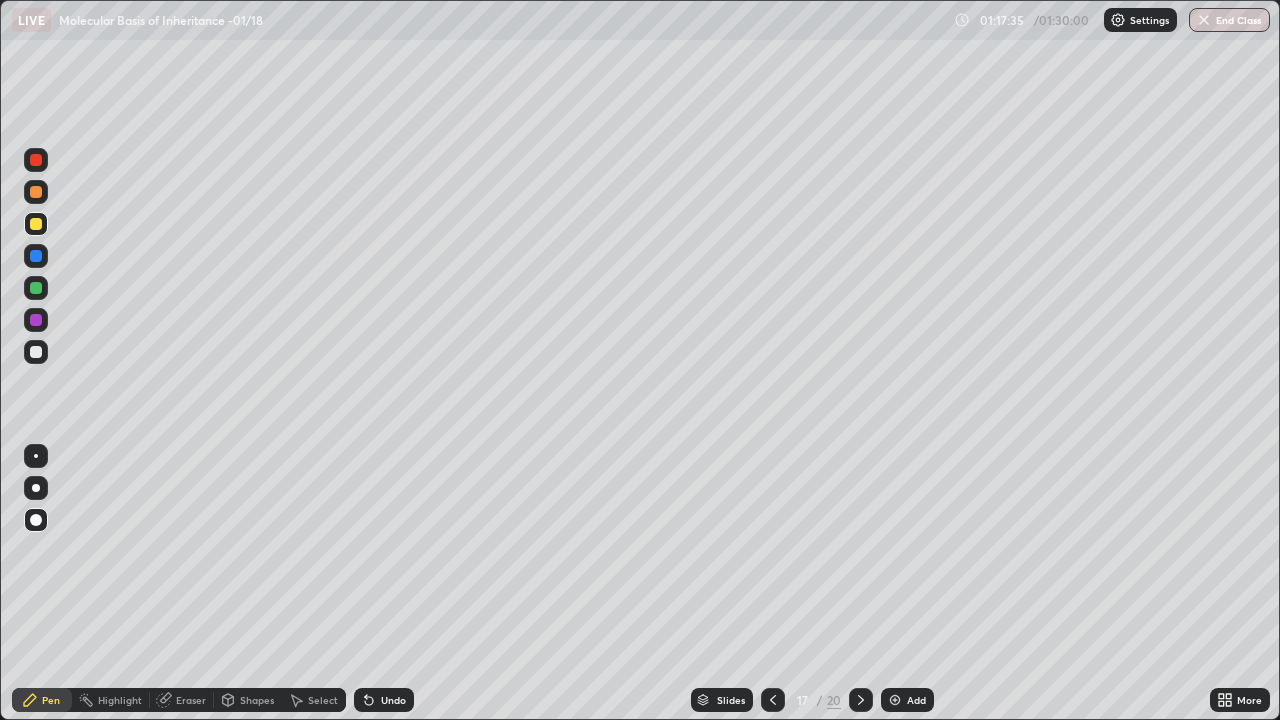 click on "Undo" at bounding box center (393, 700) 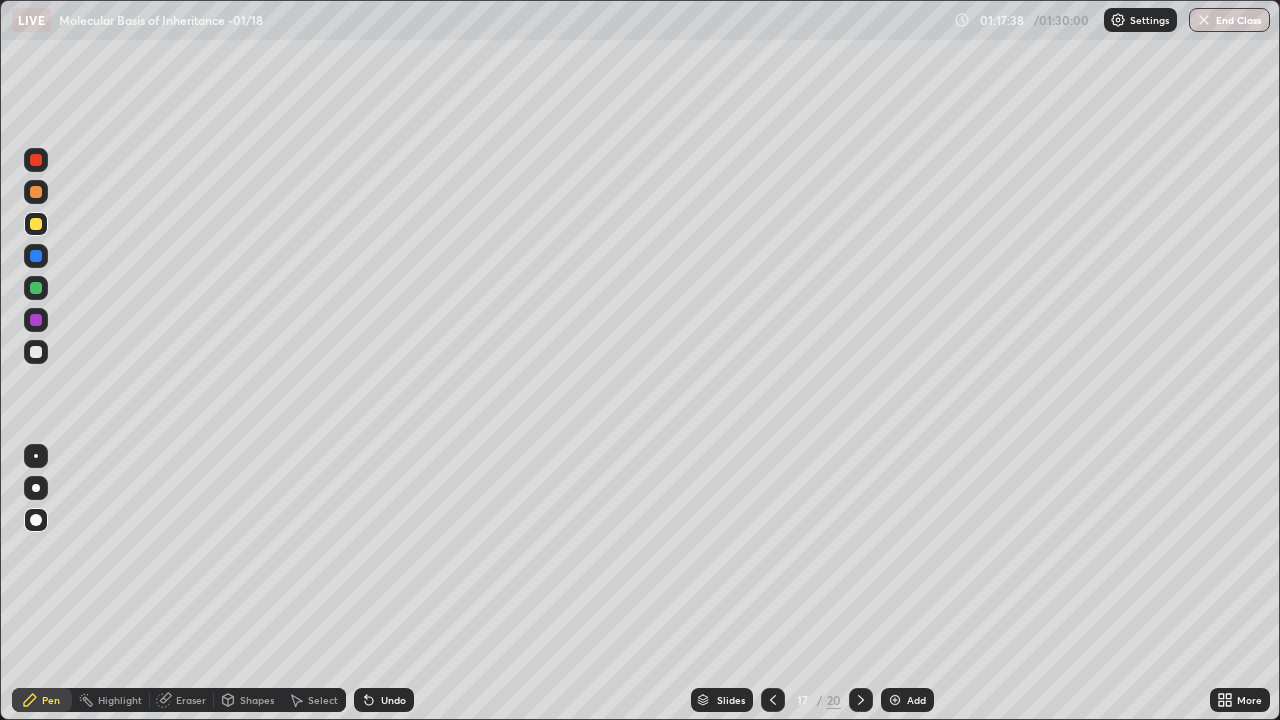 click on "Undo" at bounding box center (393, 700) 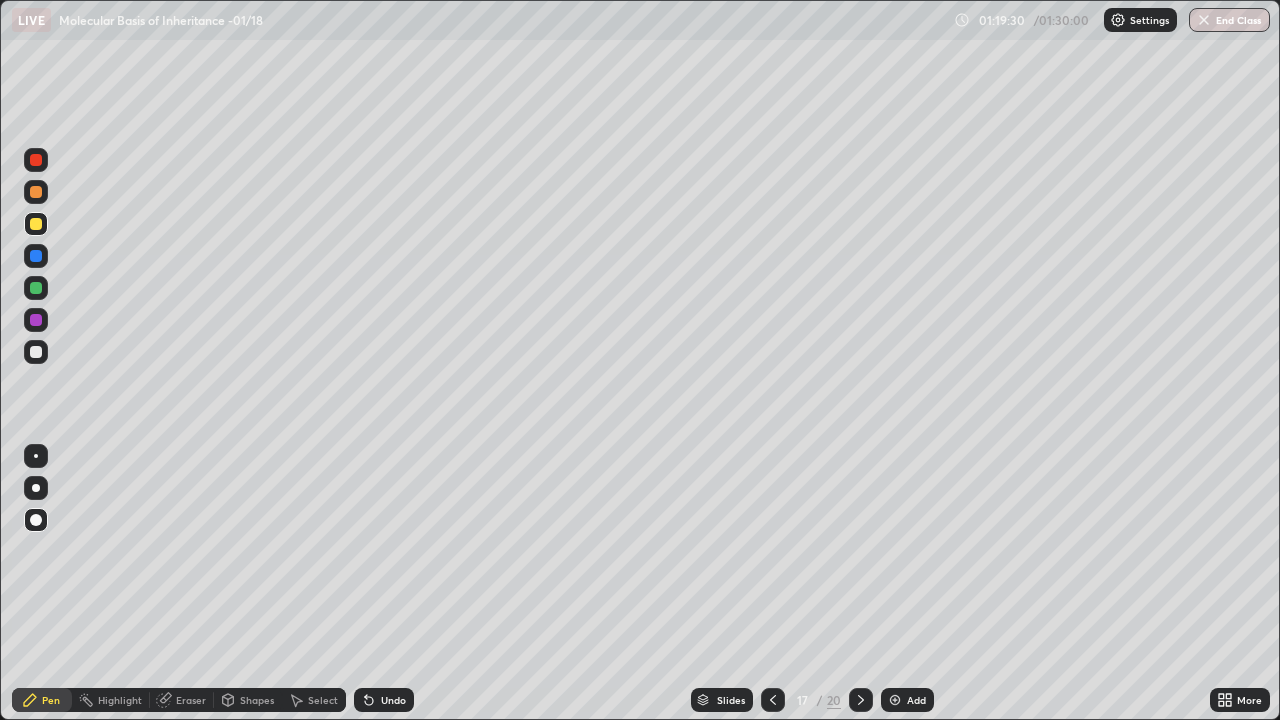 click at bounding box center [36, 488] 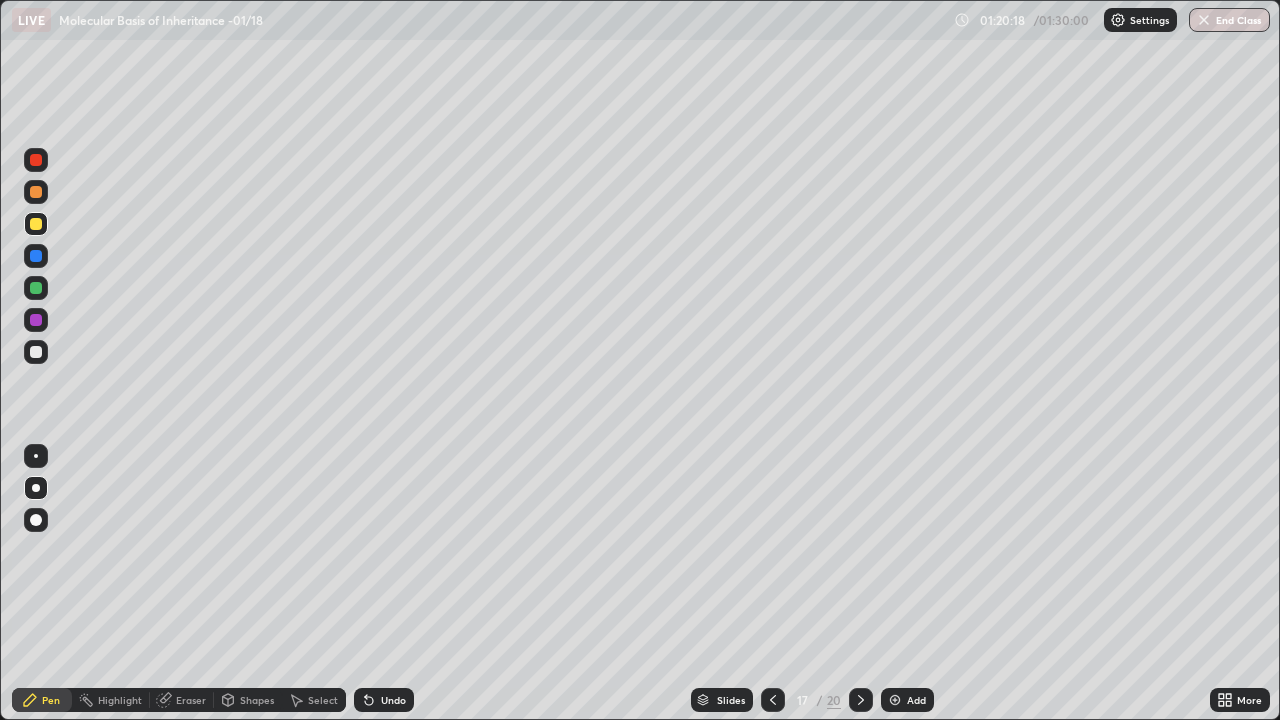 click at bounding box center (36, 288) 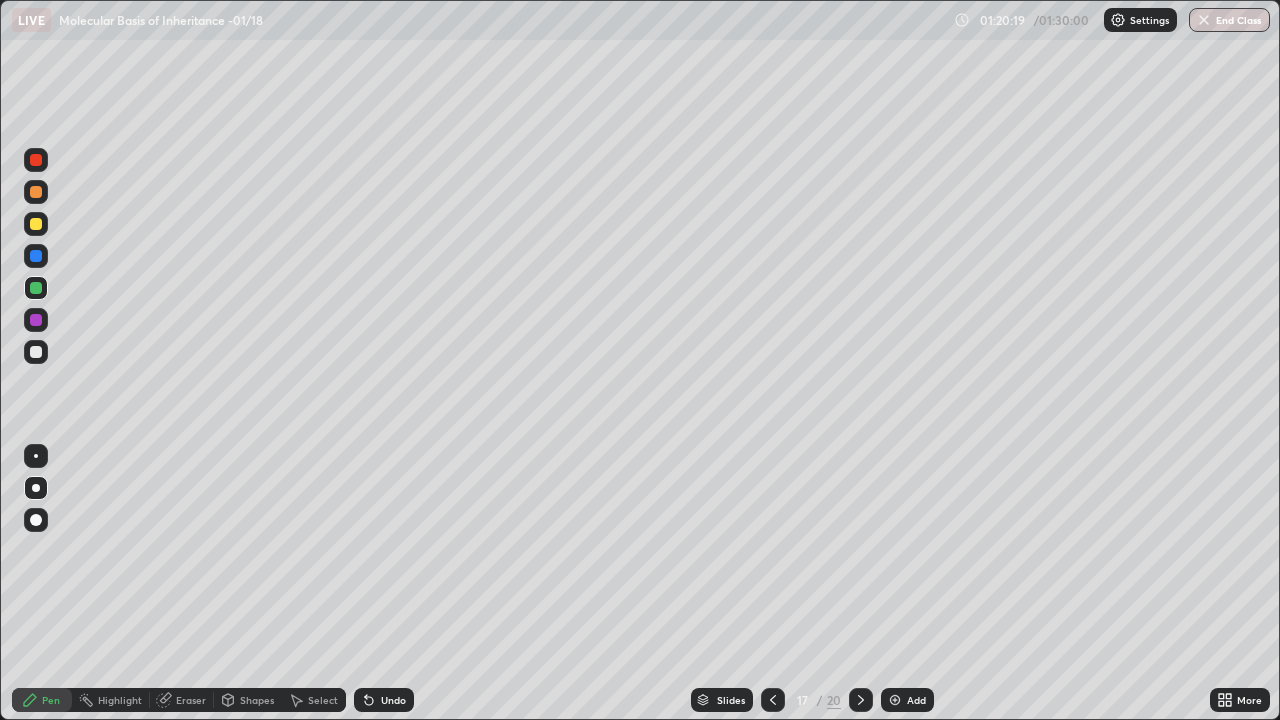 click at bounding box center [36, 456] 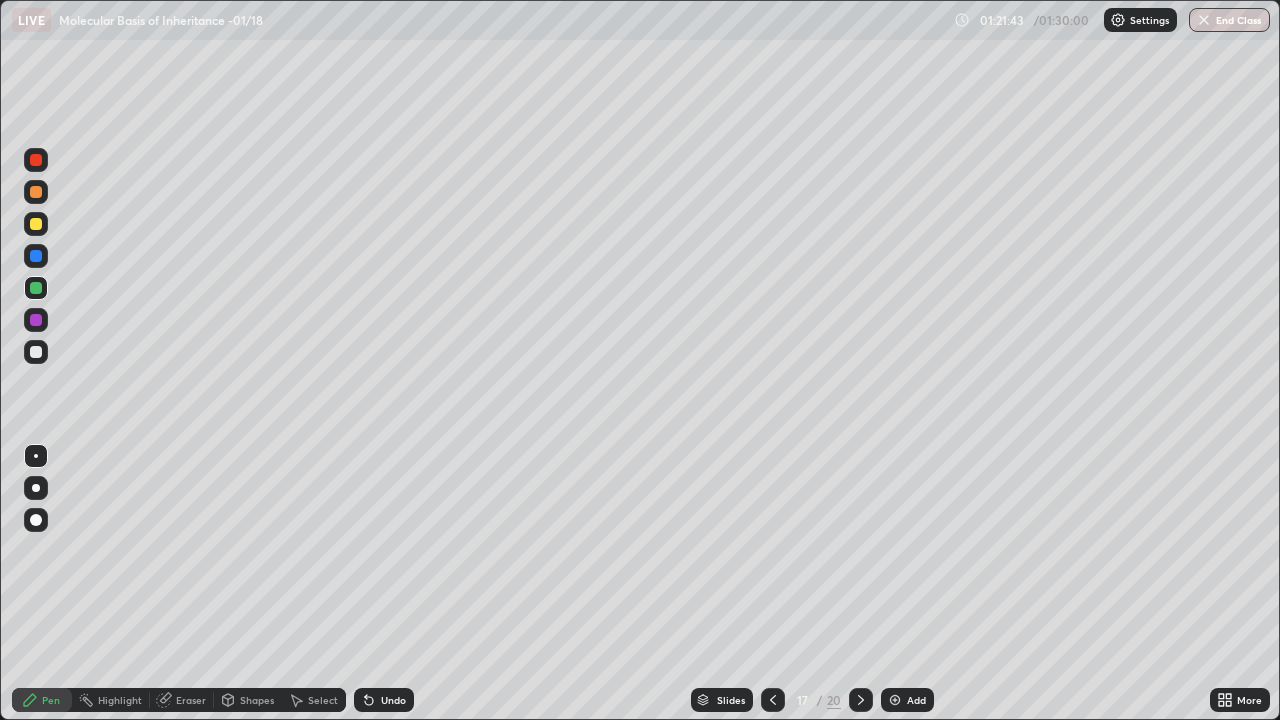 click on "Select" at bounding box center [323, 700] 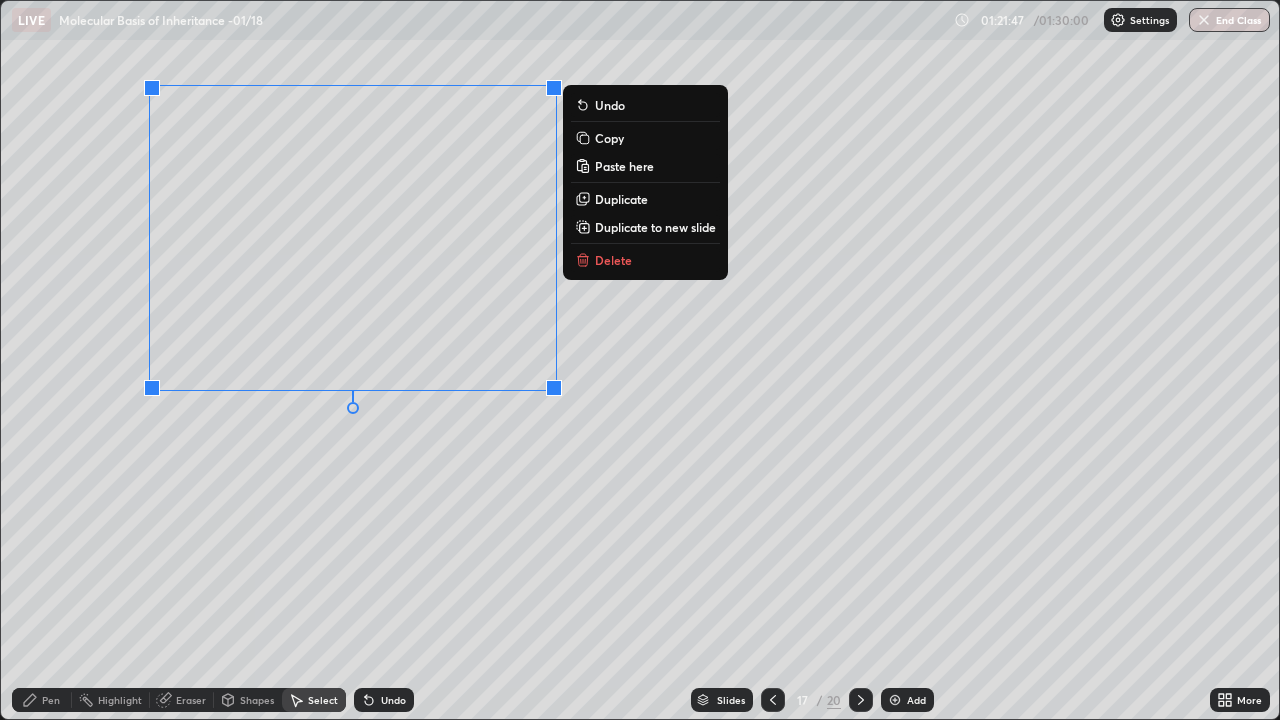 click on "Copy" at bounding box center [609, 138] 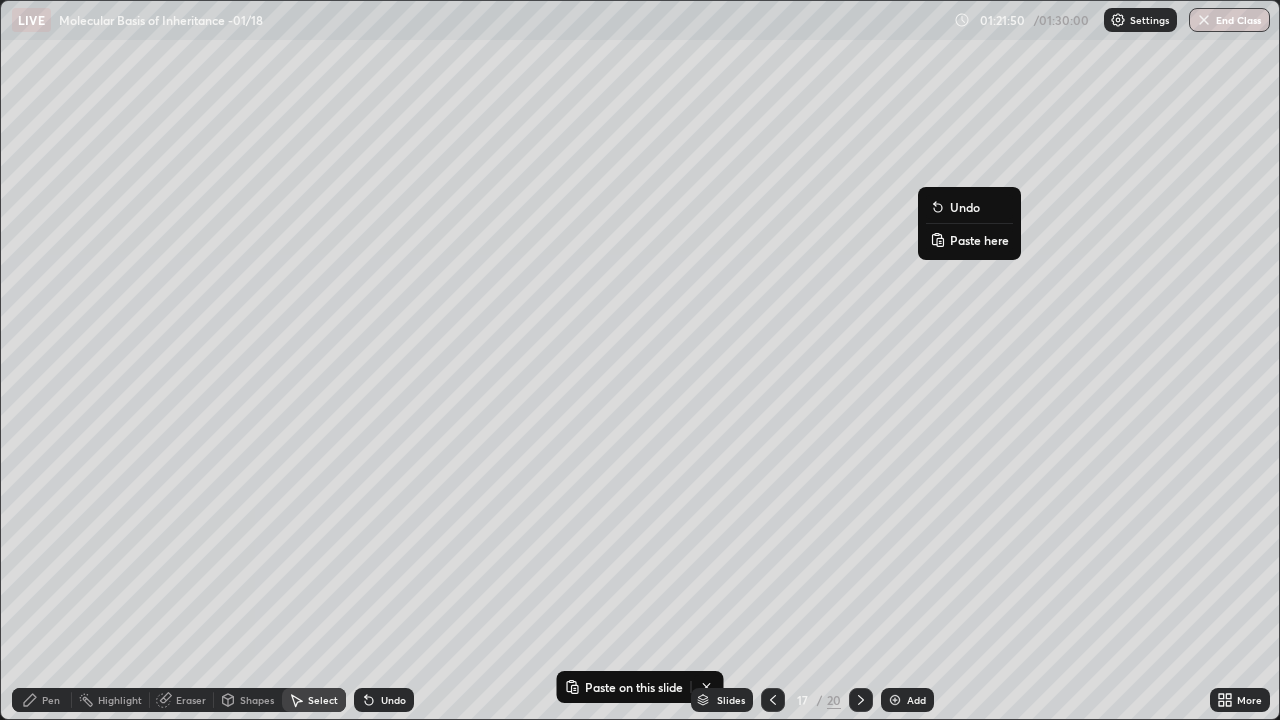 click on "Paste here" at bounding box center [979, 240] 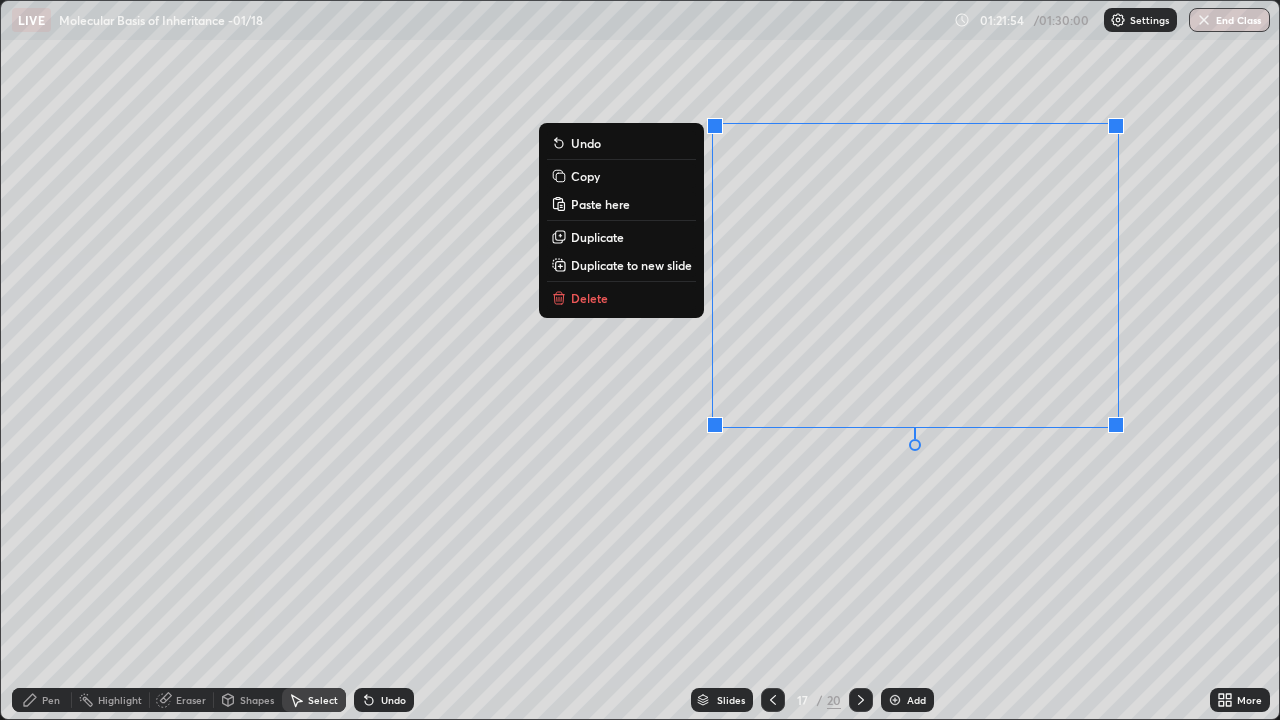 click on "0 ° Undo Copy Paste here Duplicate Duplicate to new slide Delete" at bounding box center (640, 360) 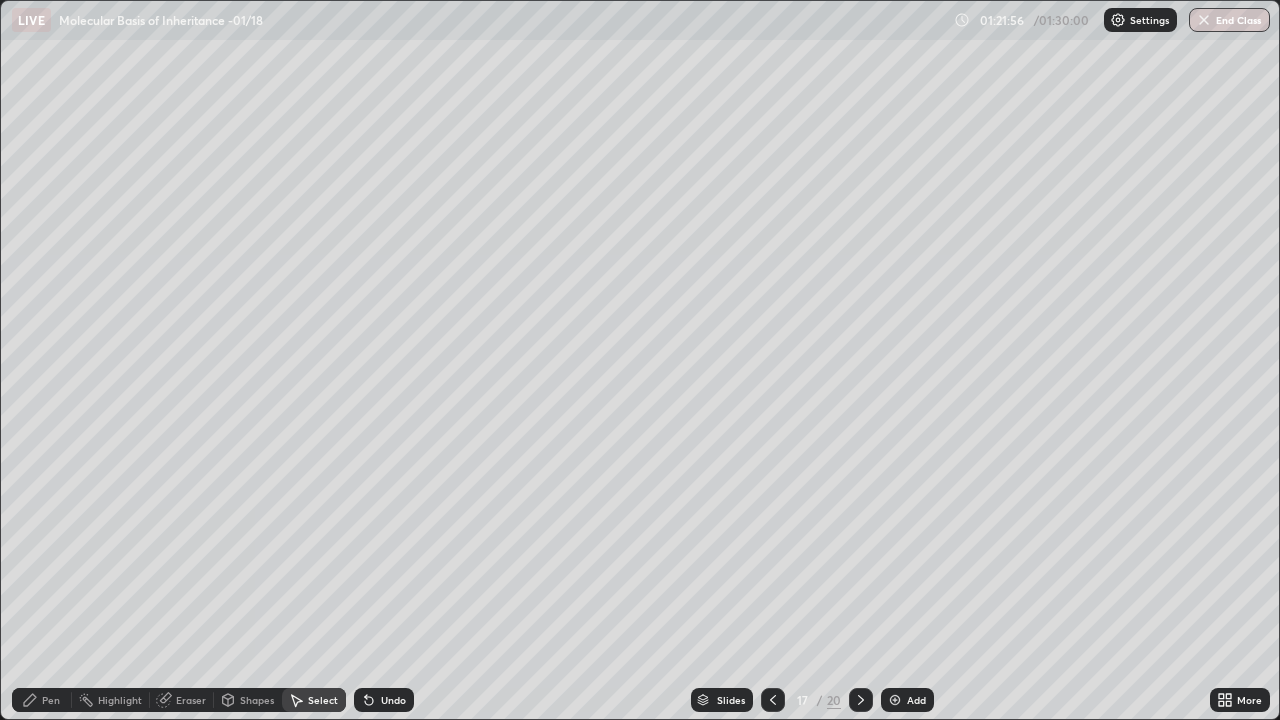 click on "Eraser" at bounding box center [191, 700] 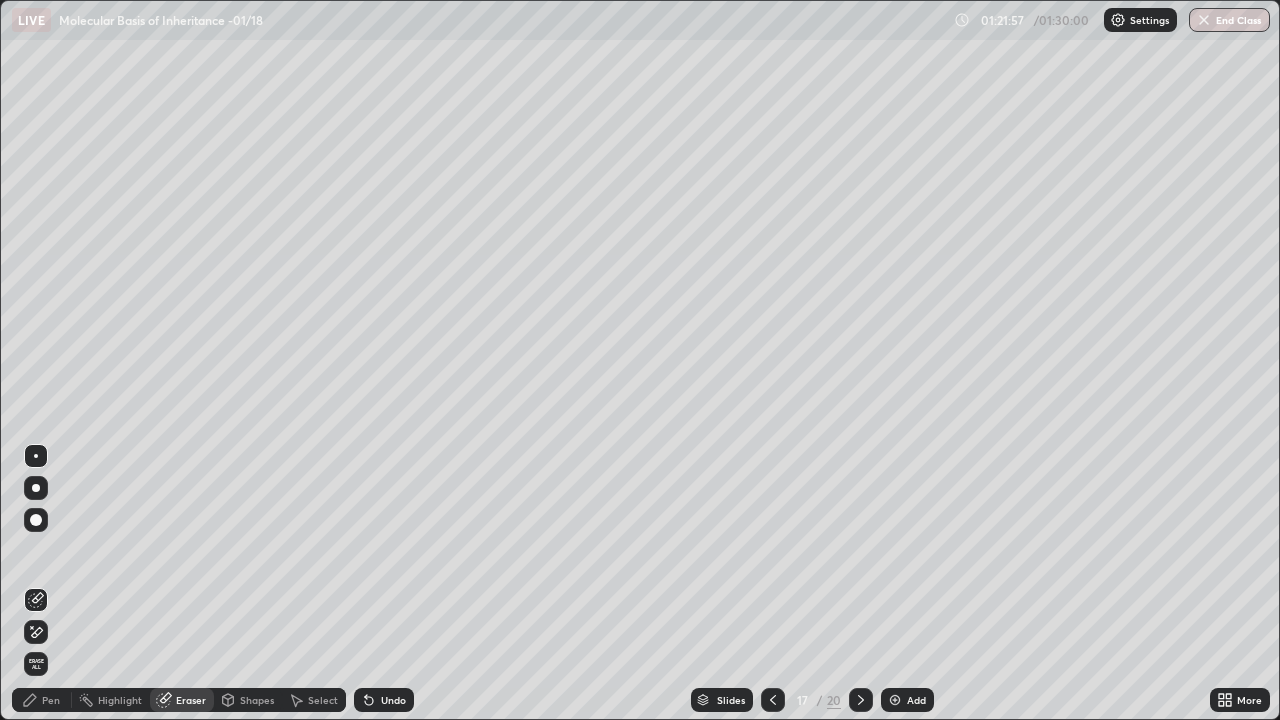 click 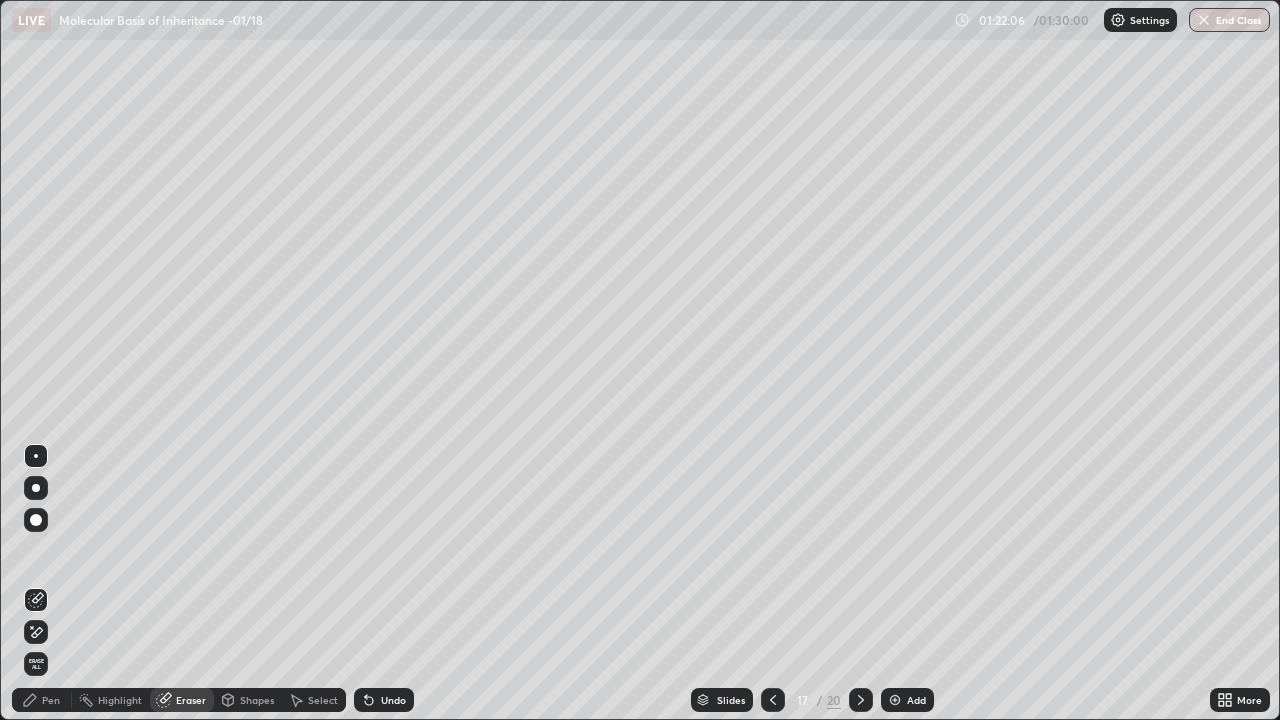 click on "Pen" at bounding box center [51, 700] 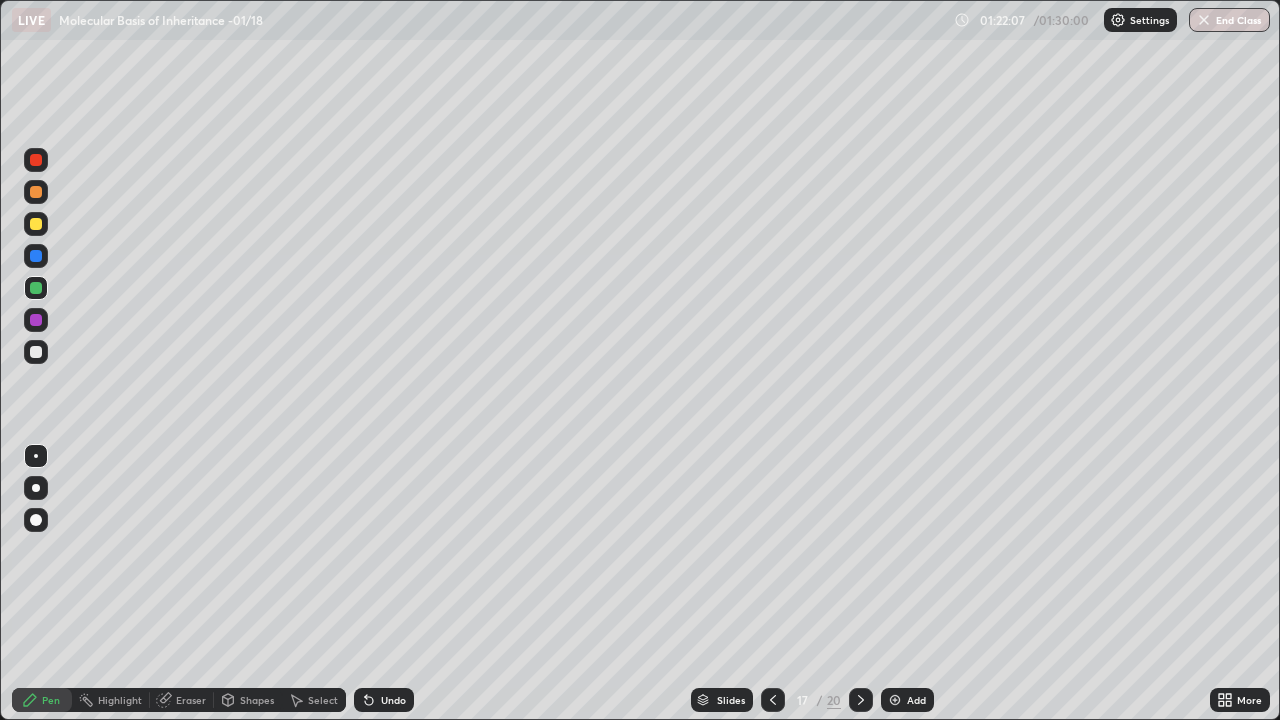click at bounding box center [36, 456] 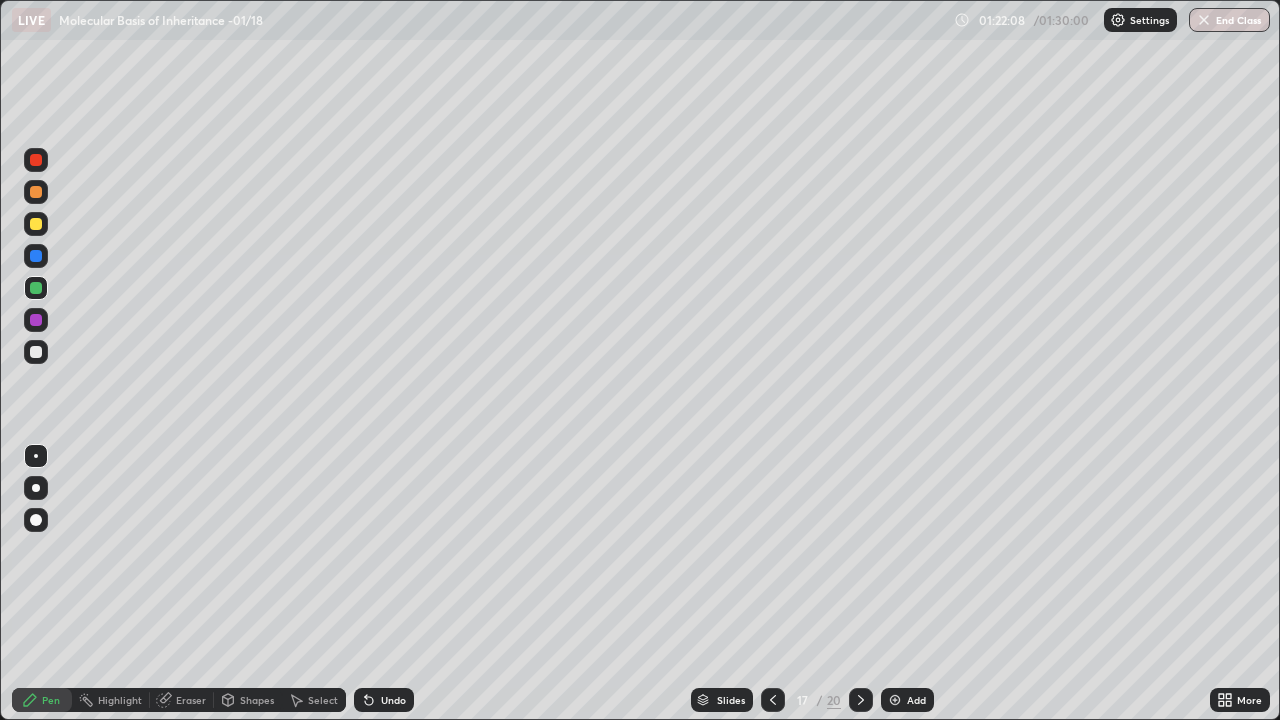 click at bounding box center (36, 352) 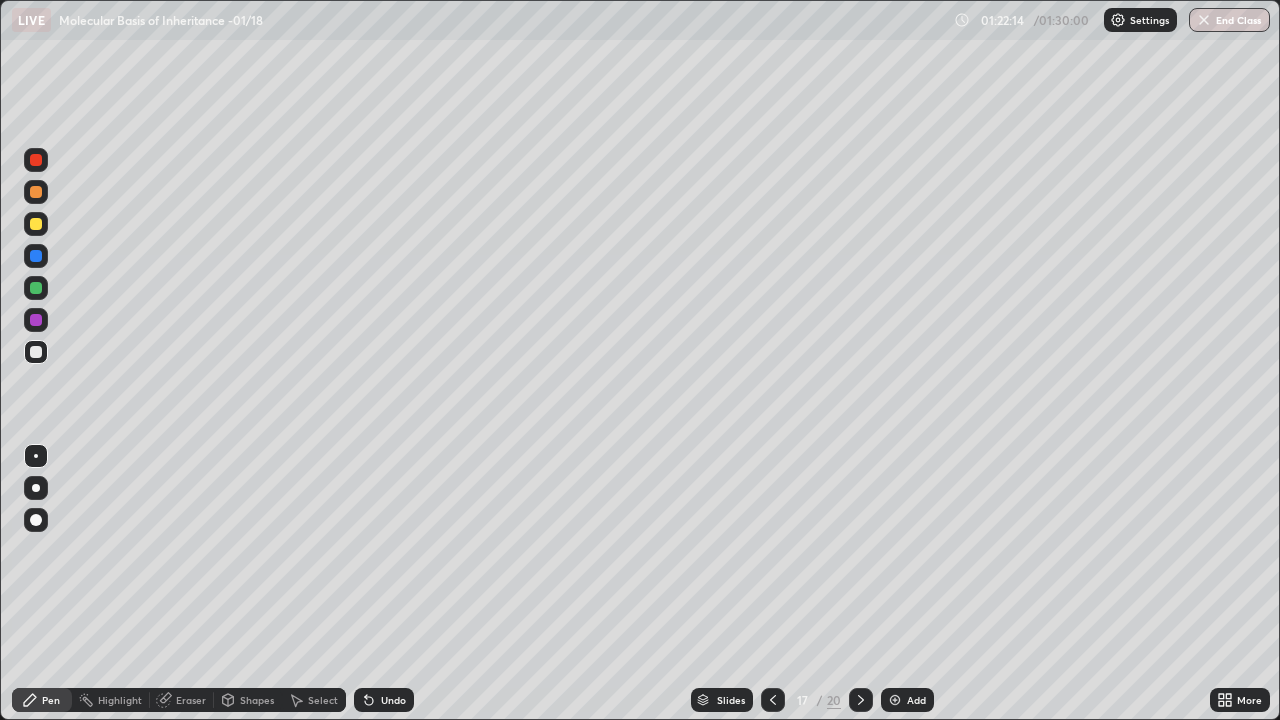 click on "Eraser" at bounding box center (191, 700) 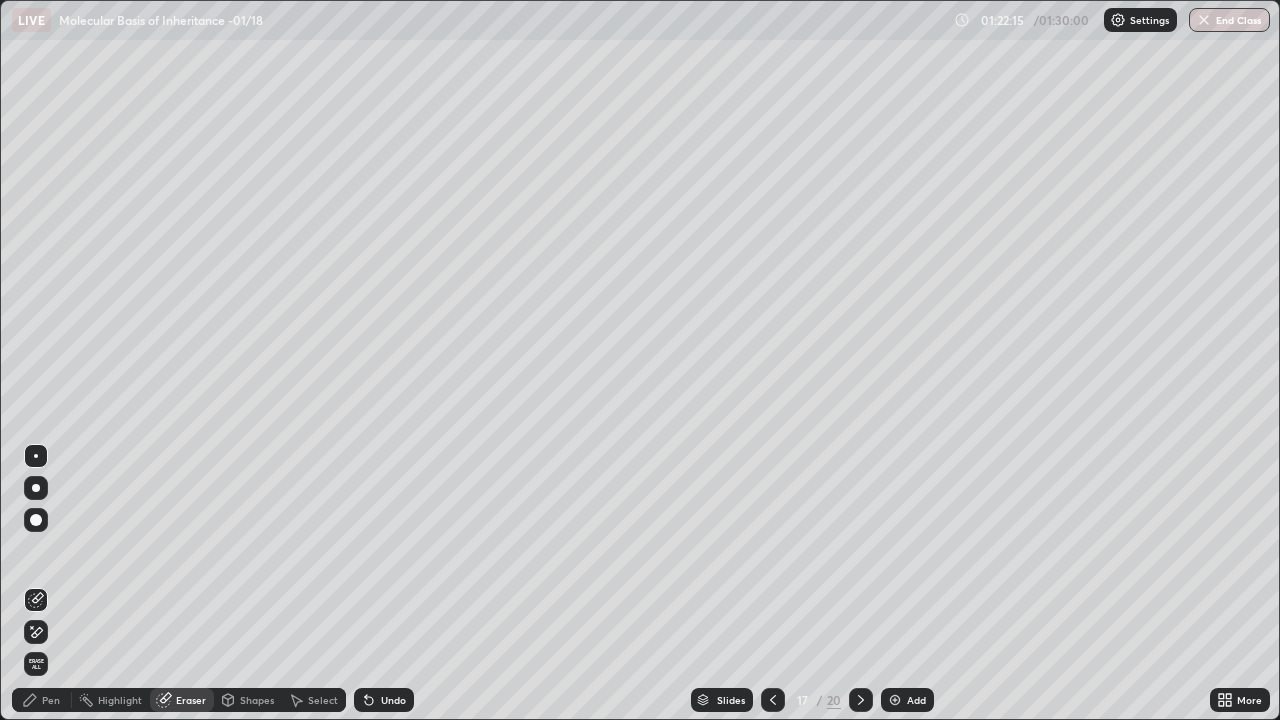 click 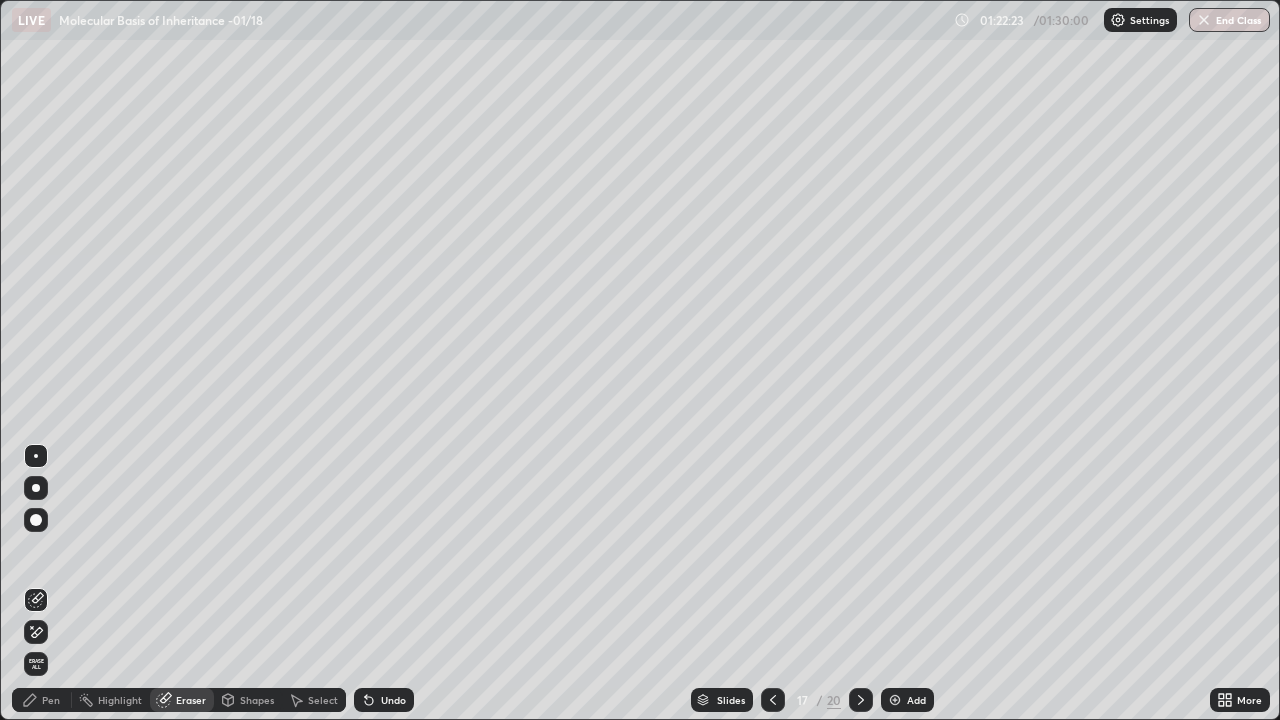 click on "Pen" at bounding box center [51, 700] 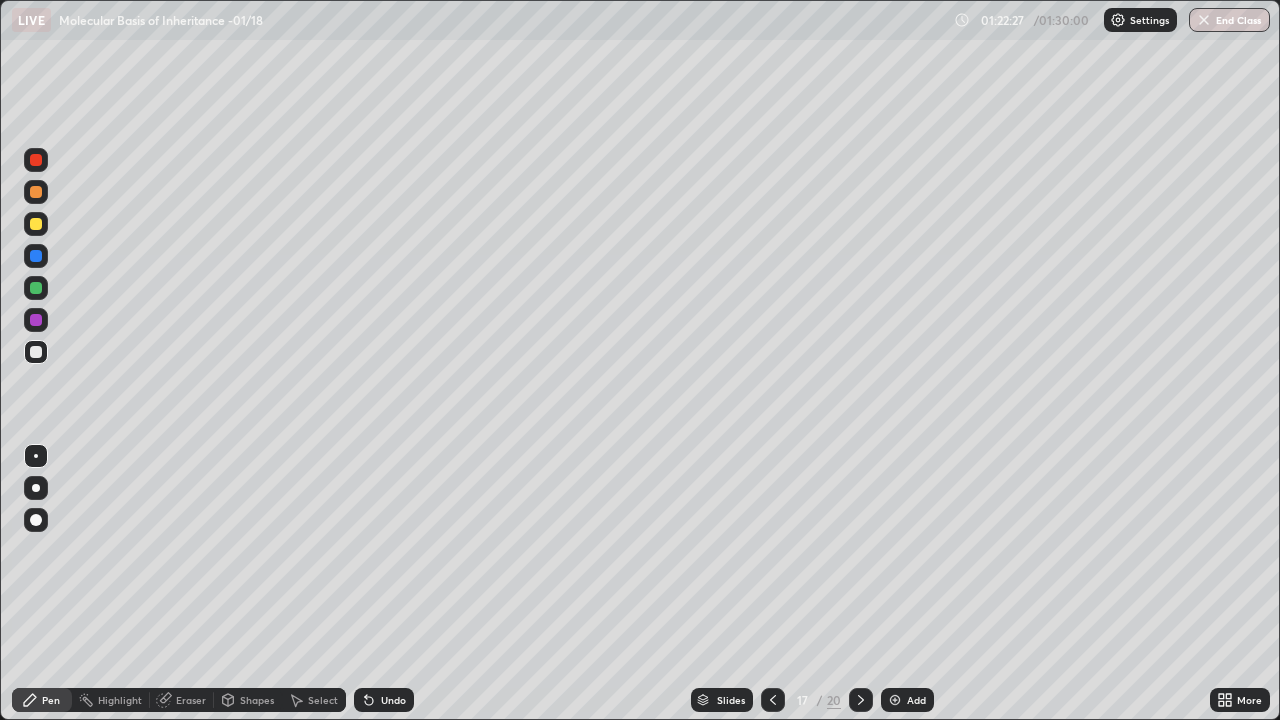 click on "Eraser" at bounding box center [191, 700] 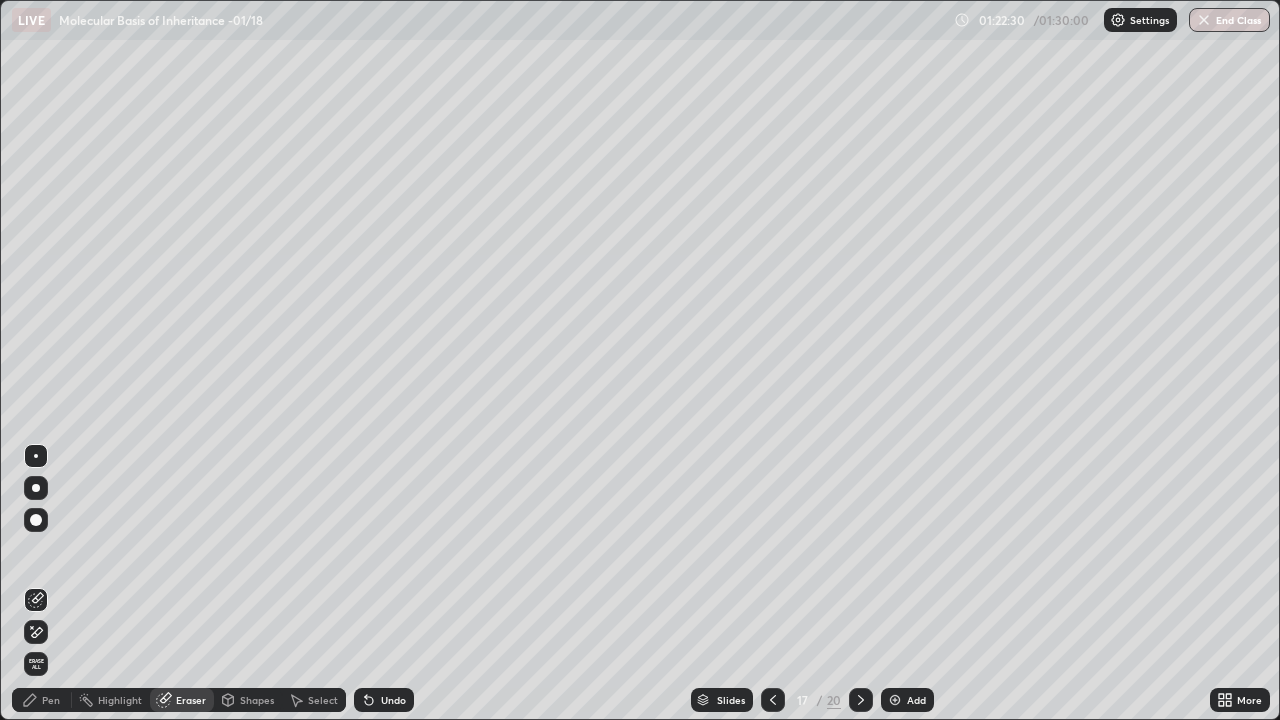 click on "Pen" at bounding box center (51, 700) 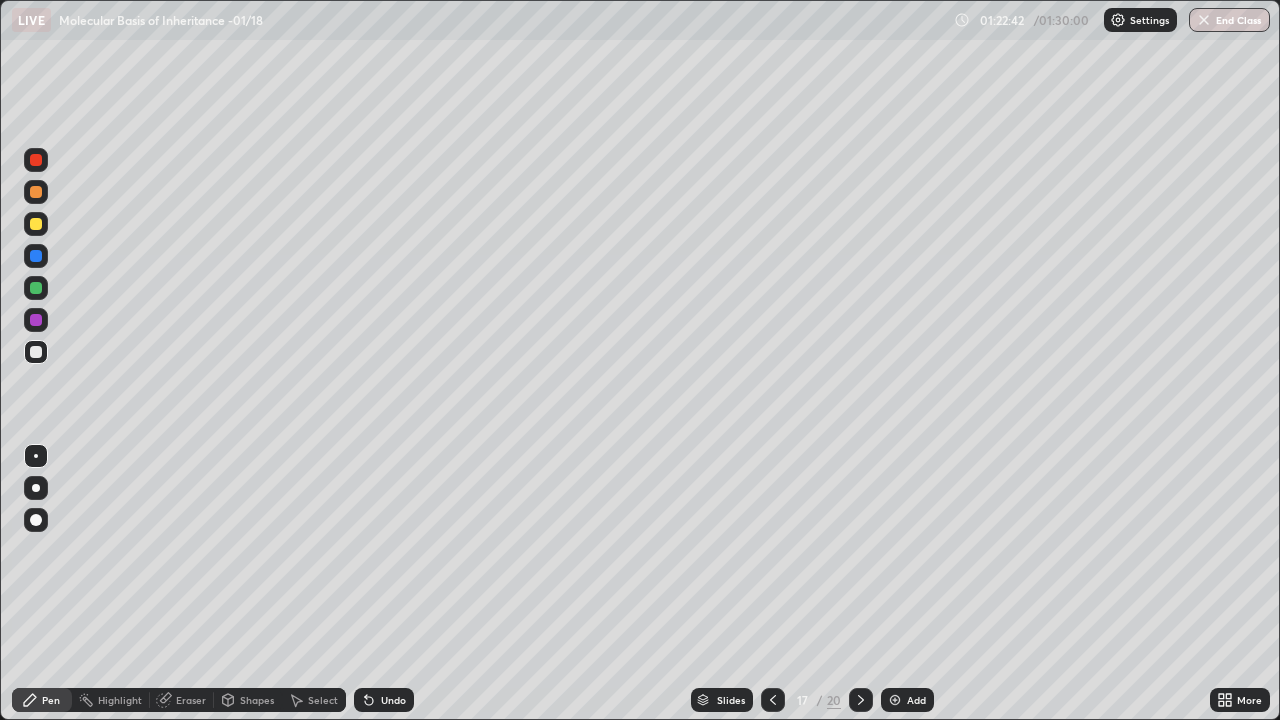 click at bounding box center [36, 488] 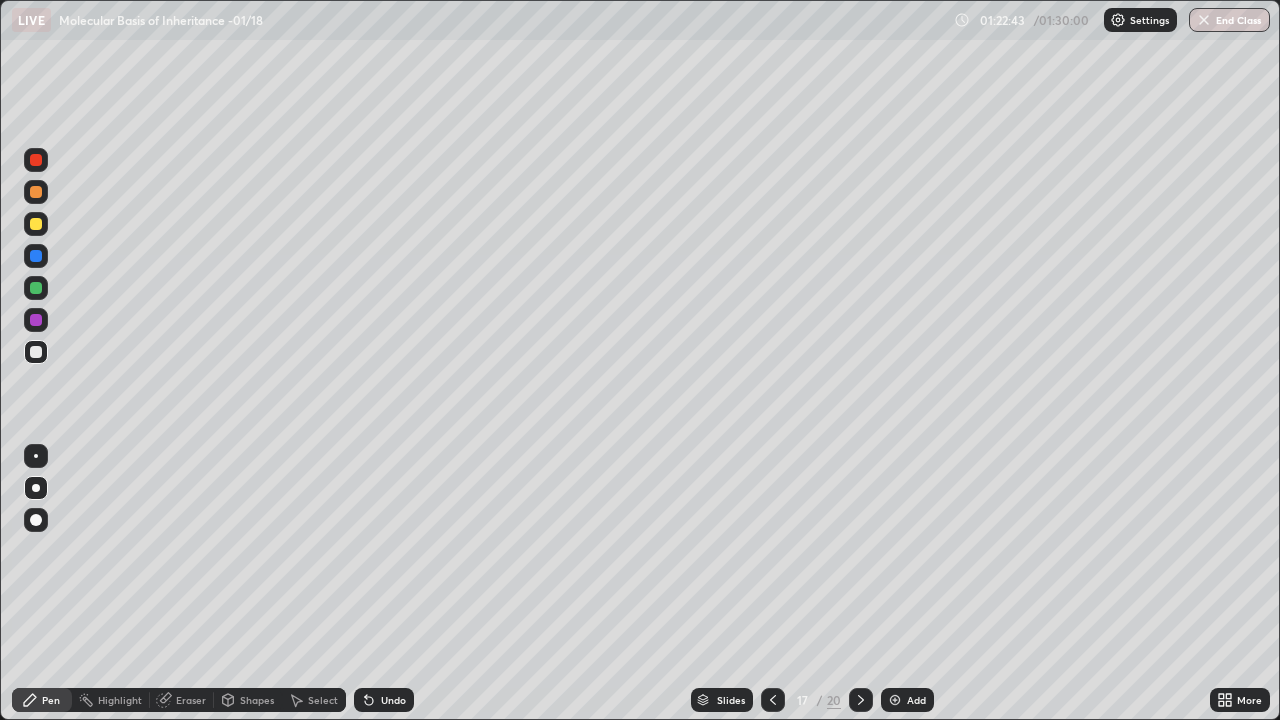 click at bounding box center (36, 456) 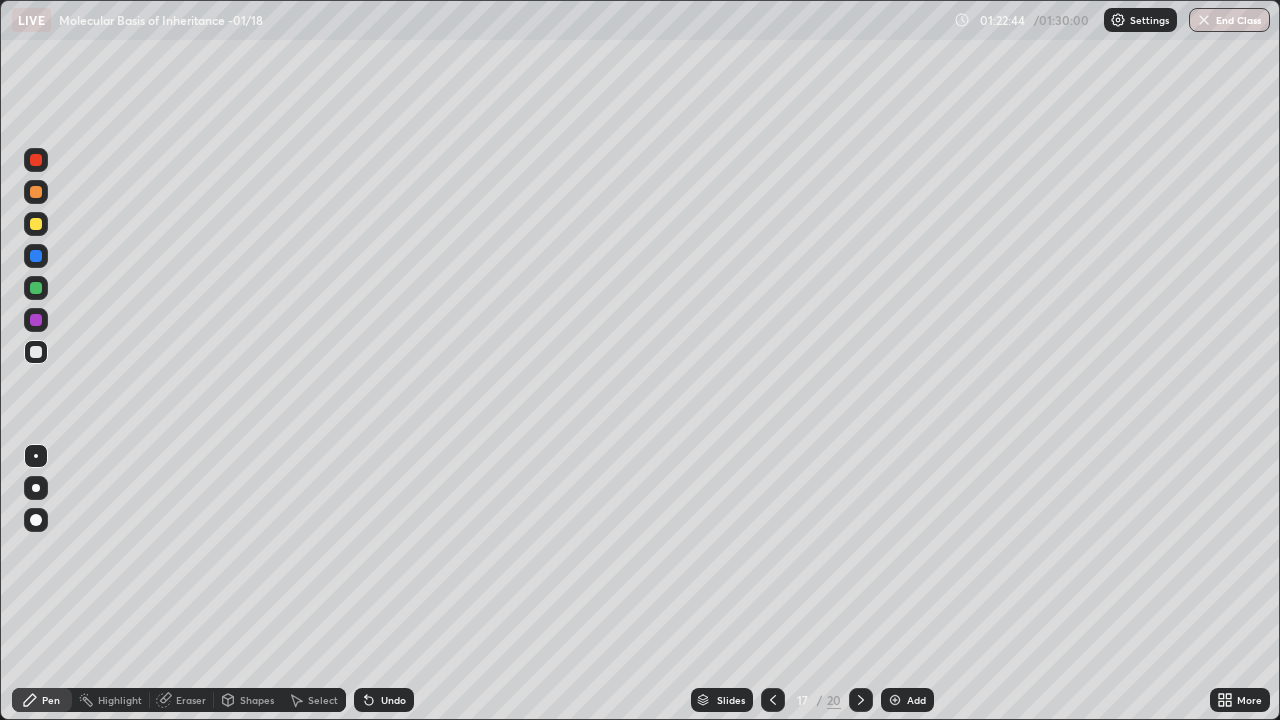click at bounding box center (36, 160) 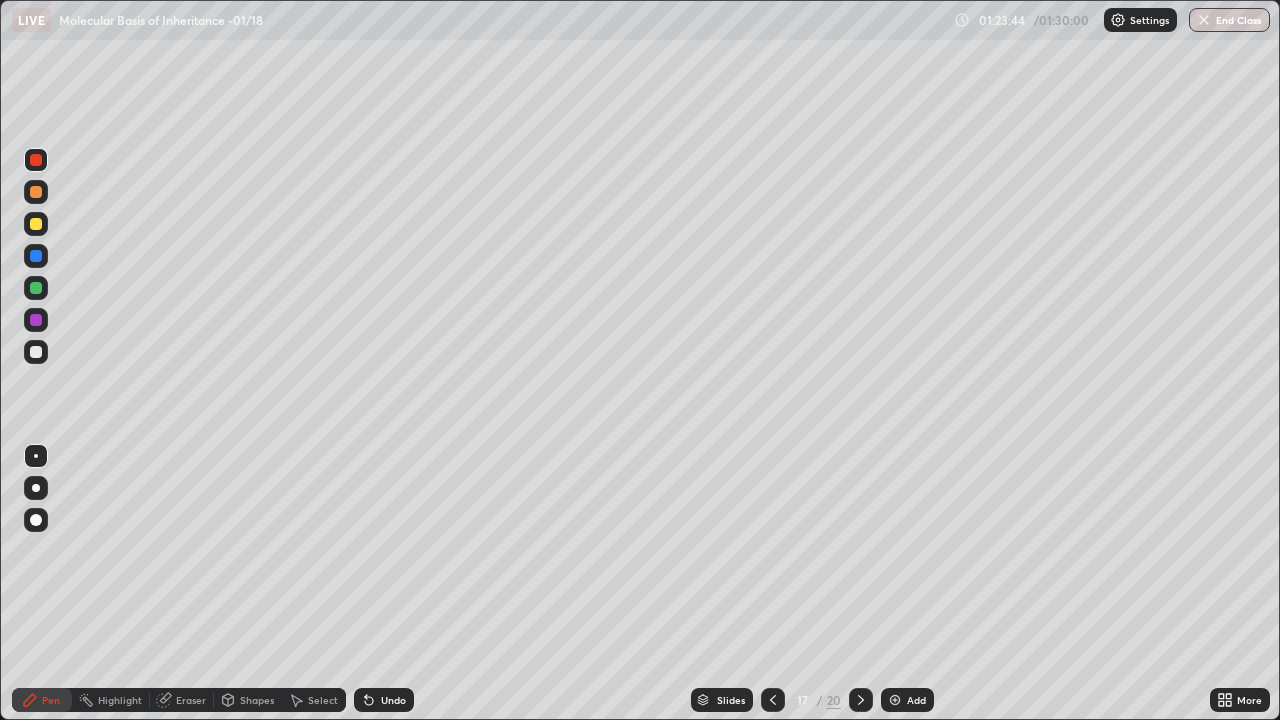 click at bounding box center [36, 520] 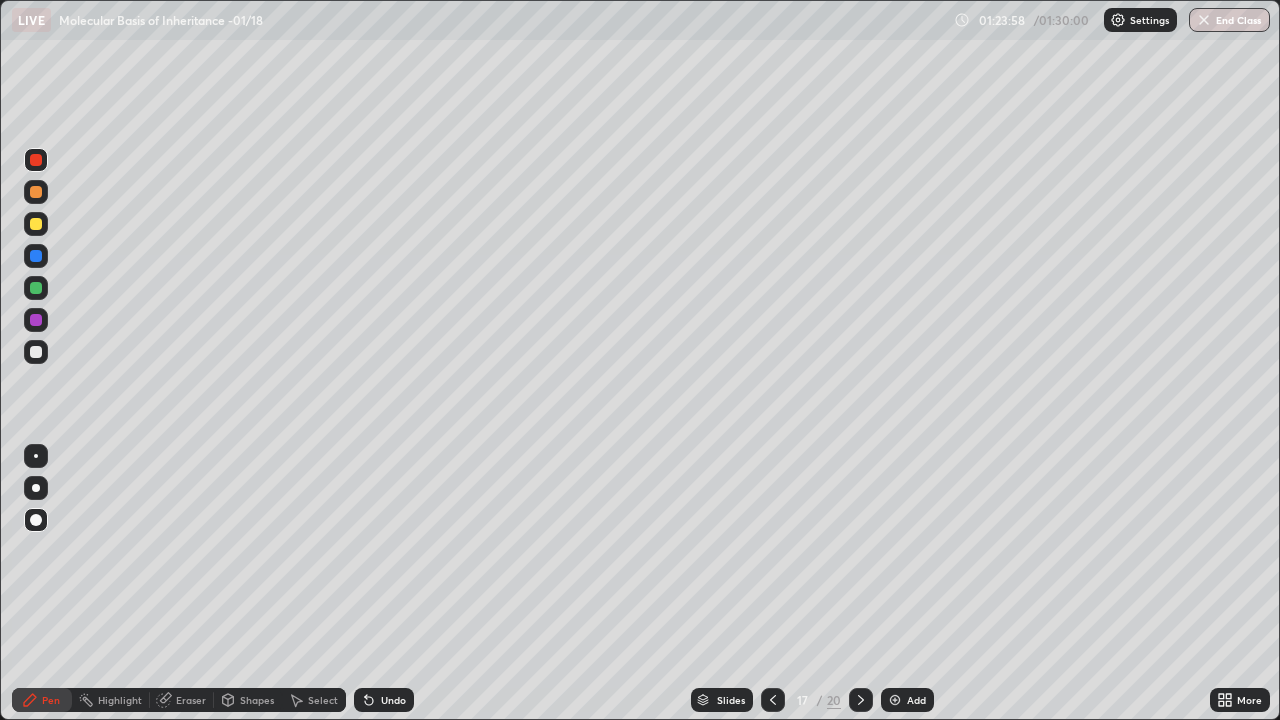 click 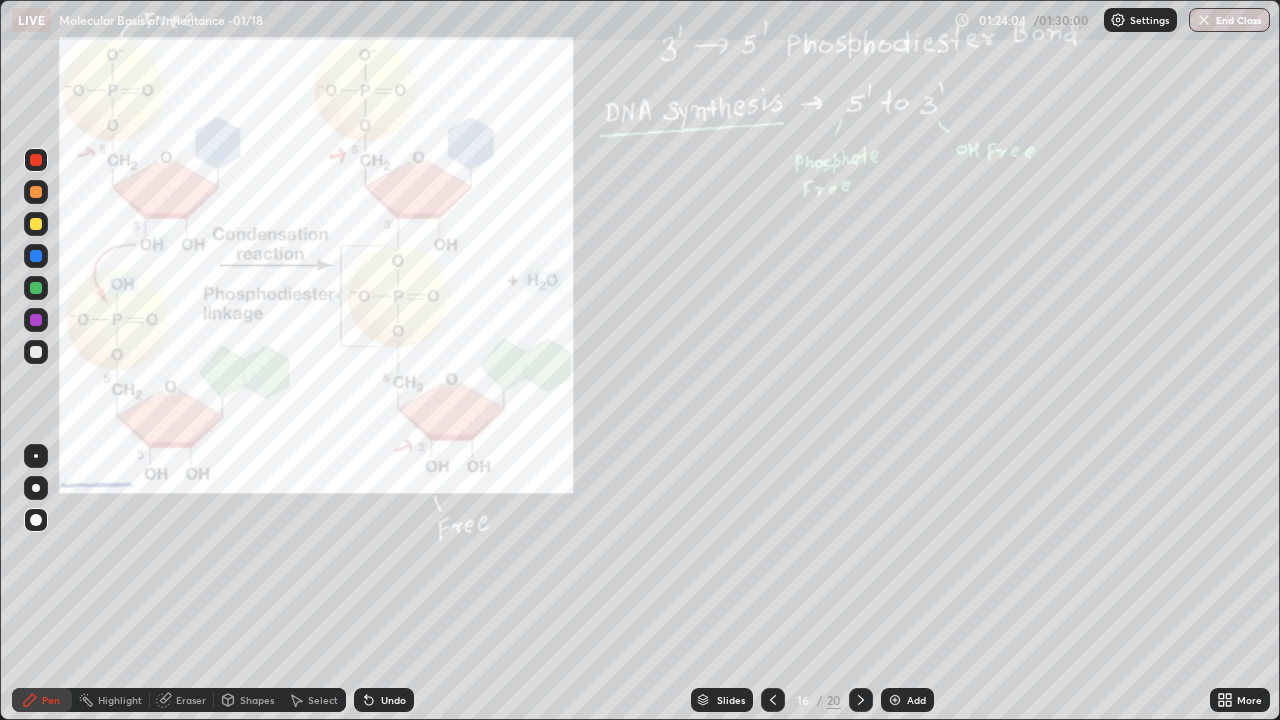 click 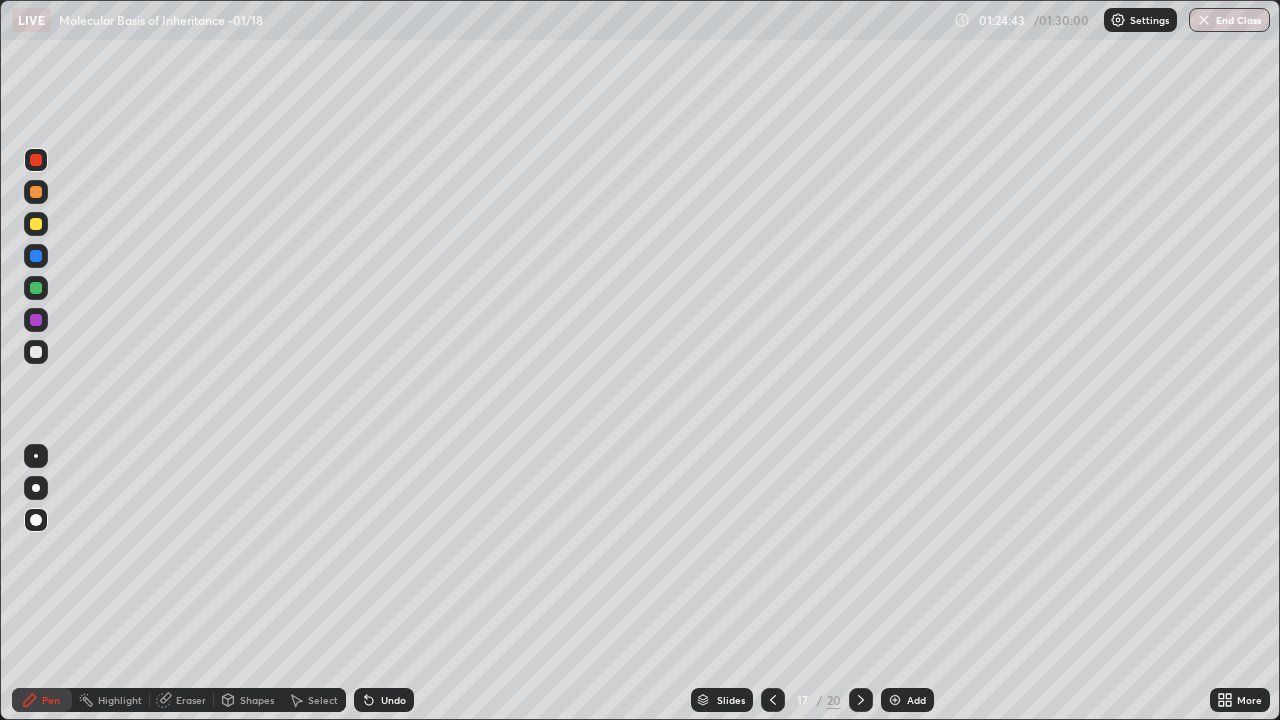 click at bounding box center (36, 488) 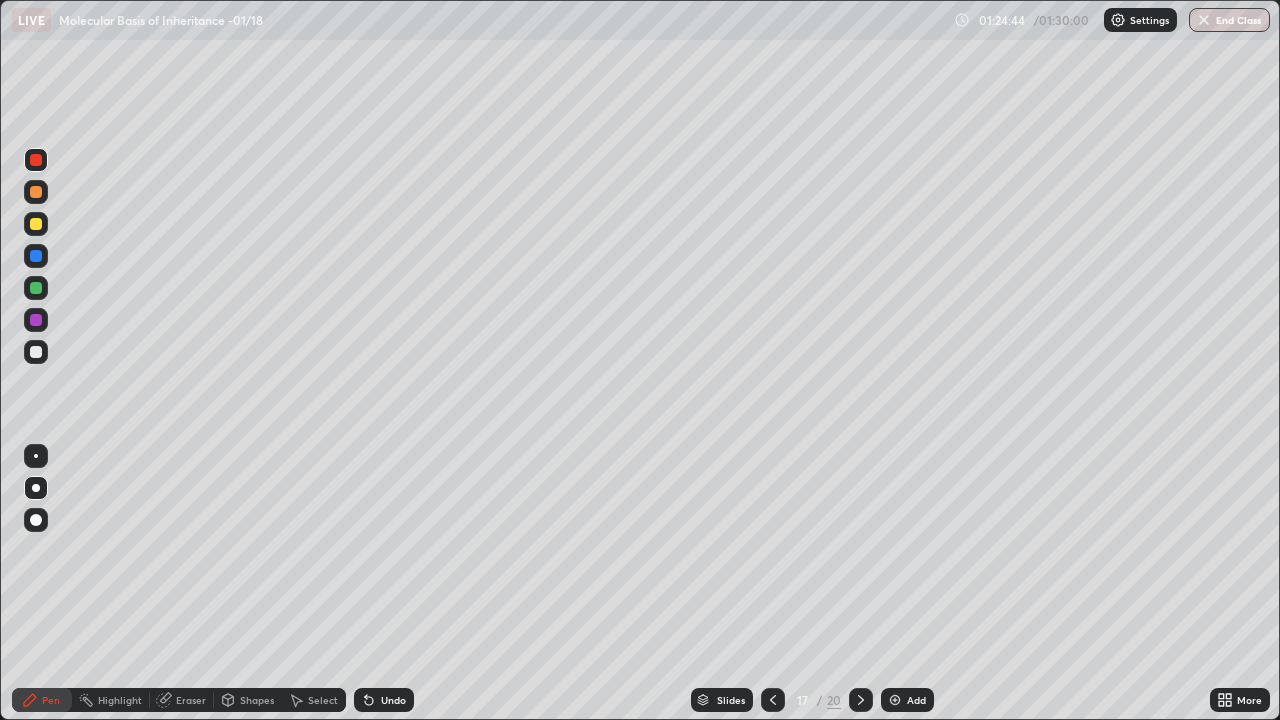click at bounding box center [36, 352] 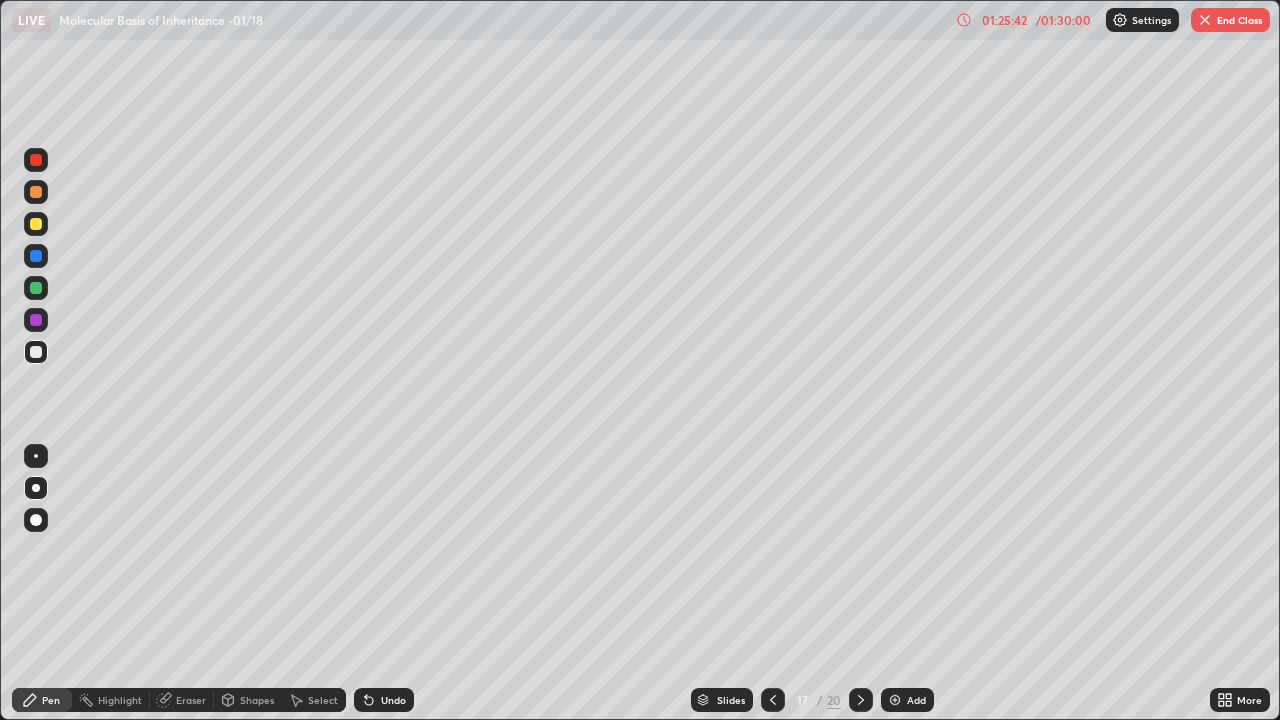 click at bounding box center [36, 456] 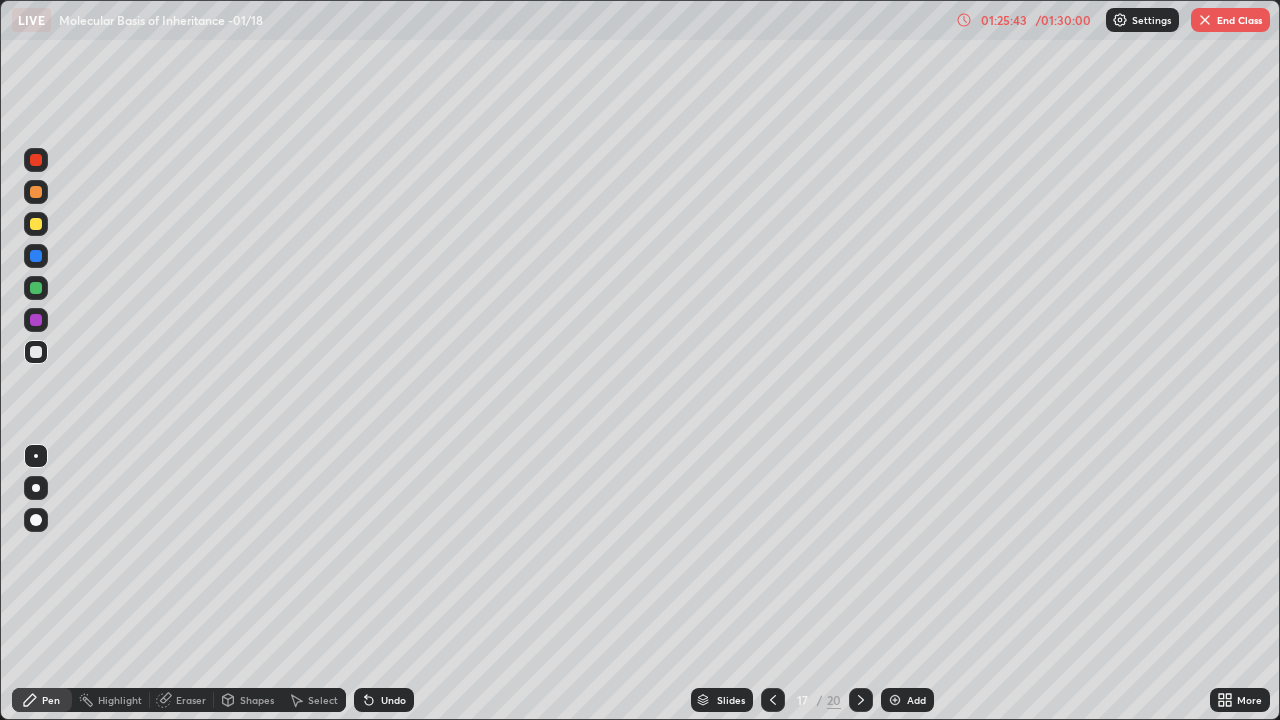 click at bounding box center (36, 352) 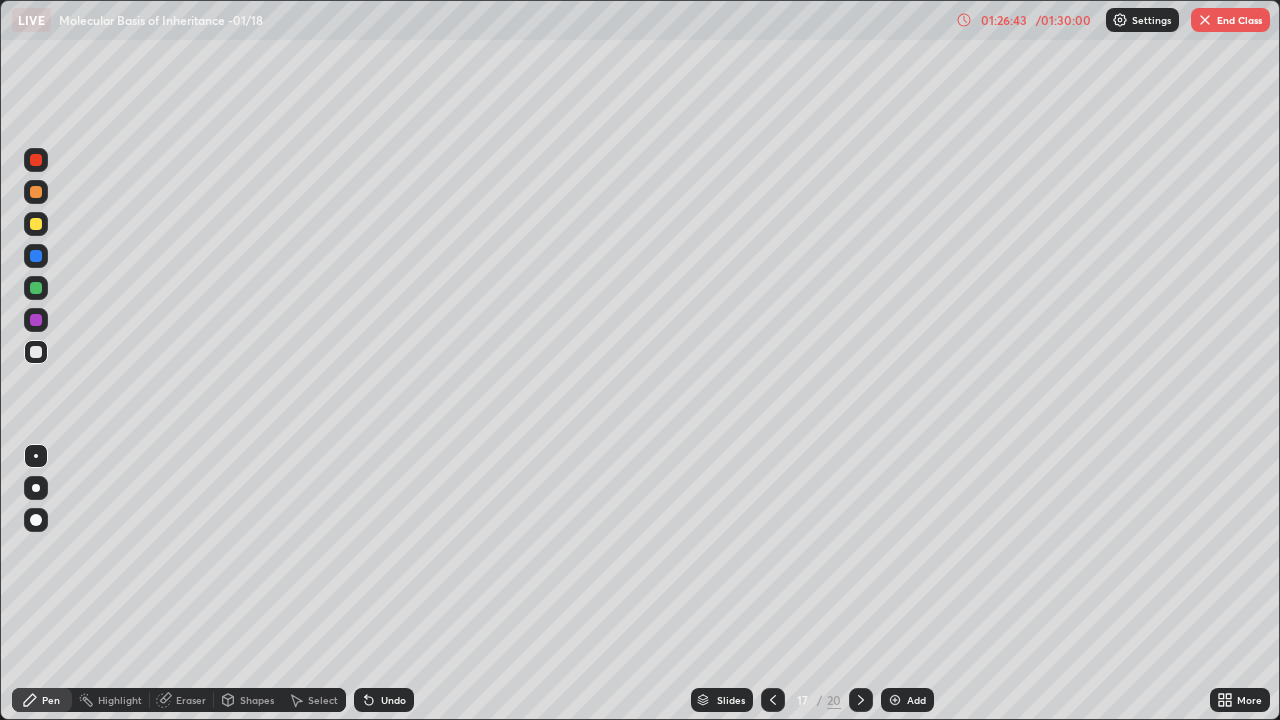 click on "Eraser" at bounding box center [182, 700] 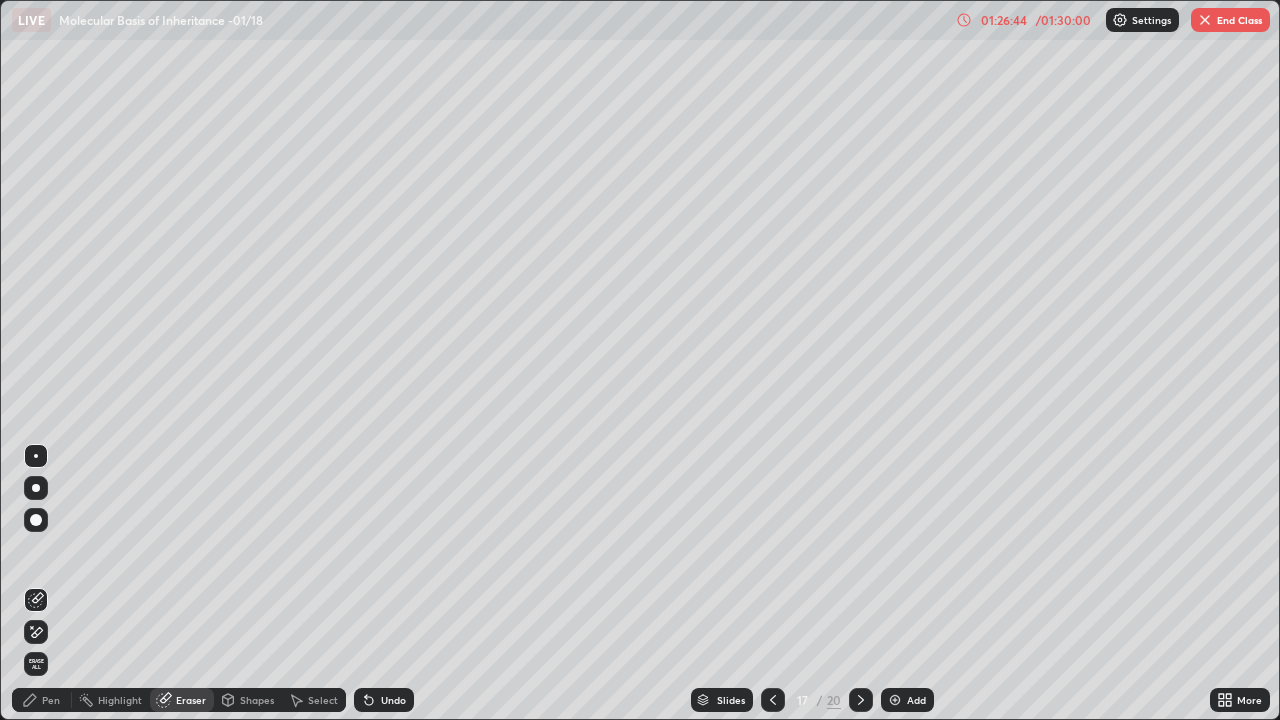 click 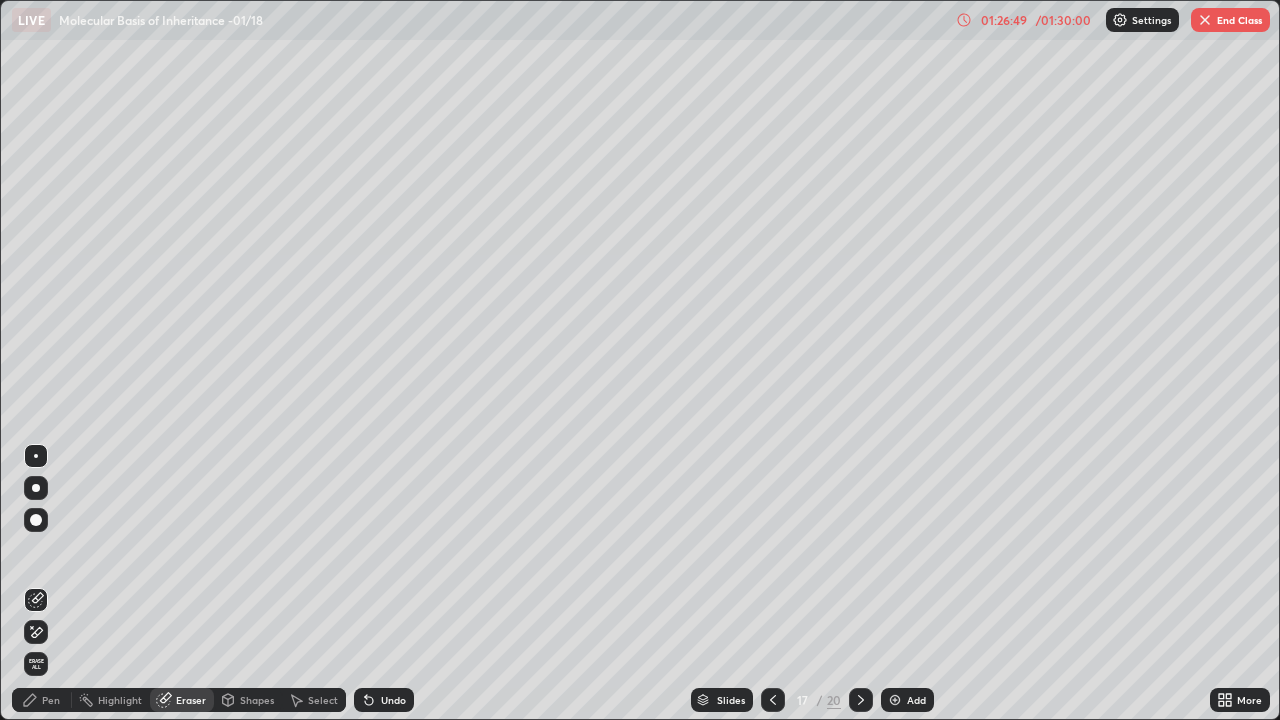 click on "Undo" at bounding box center [384, 700] 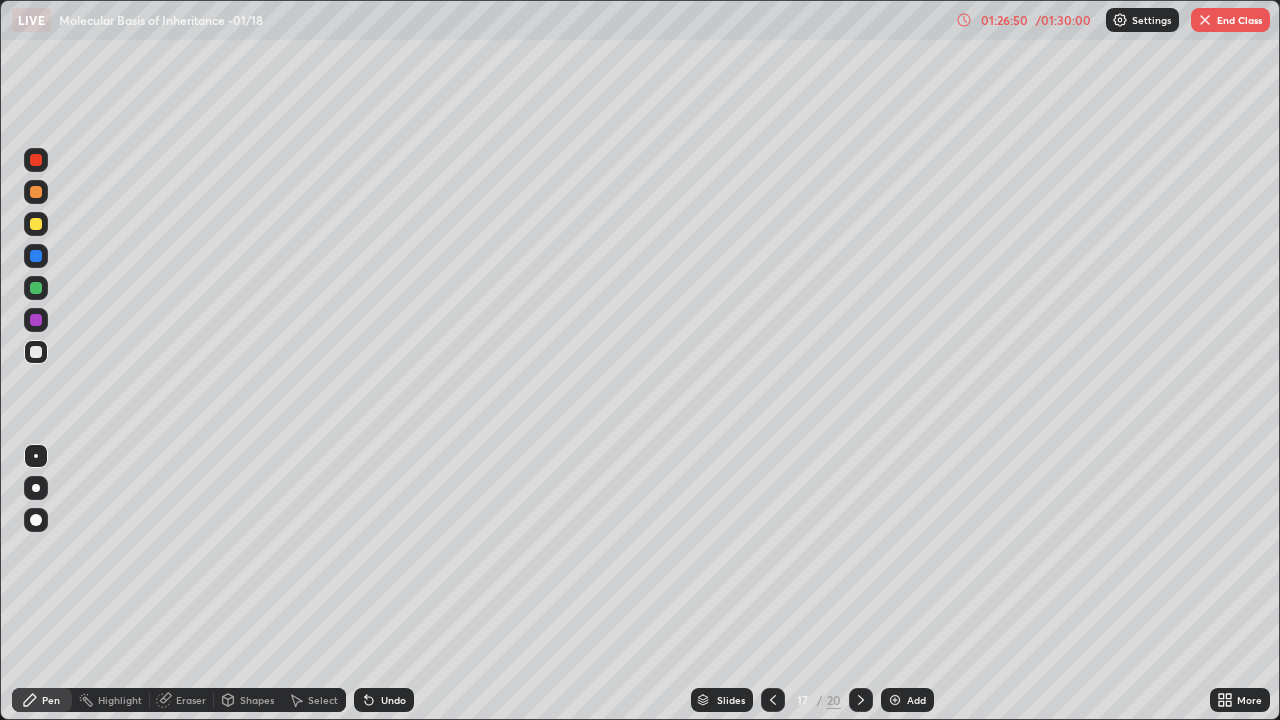 click at bounding box center [36, 456] 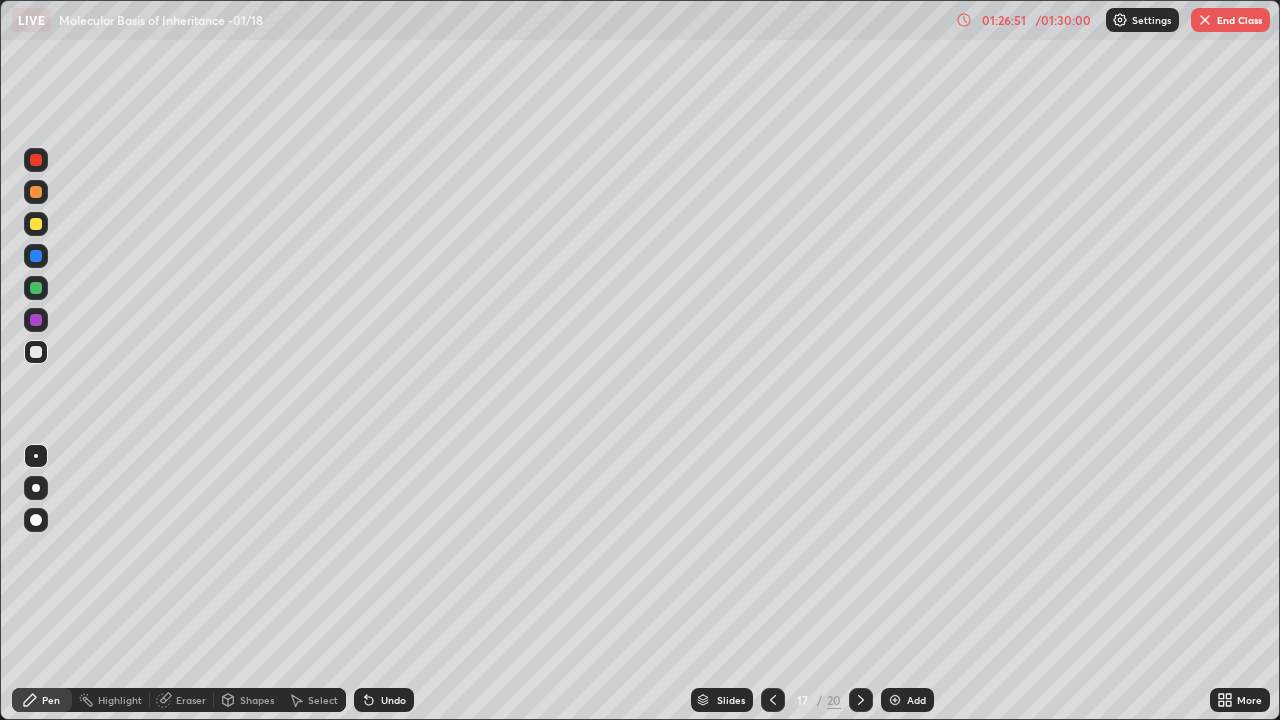 click at bounding box center [36, 352] 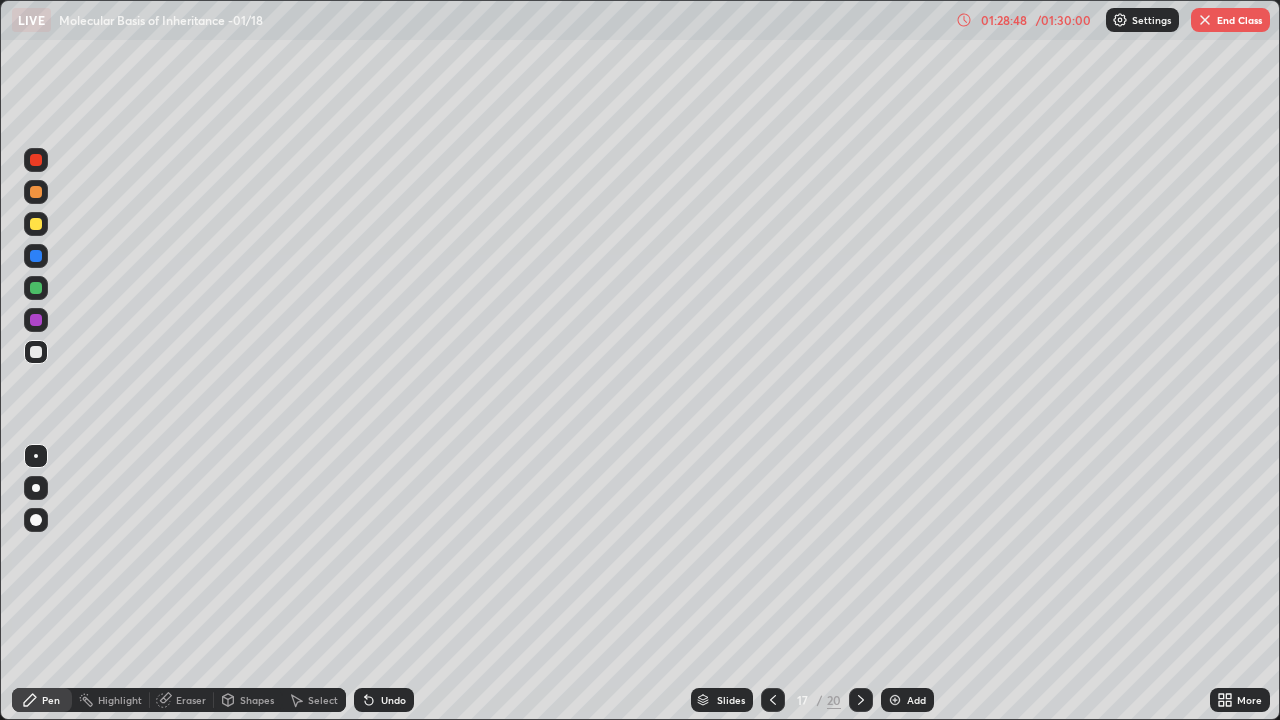 click at bounding box center [36, 320] 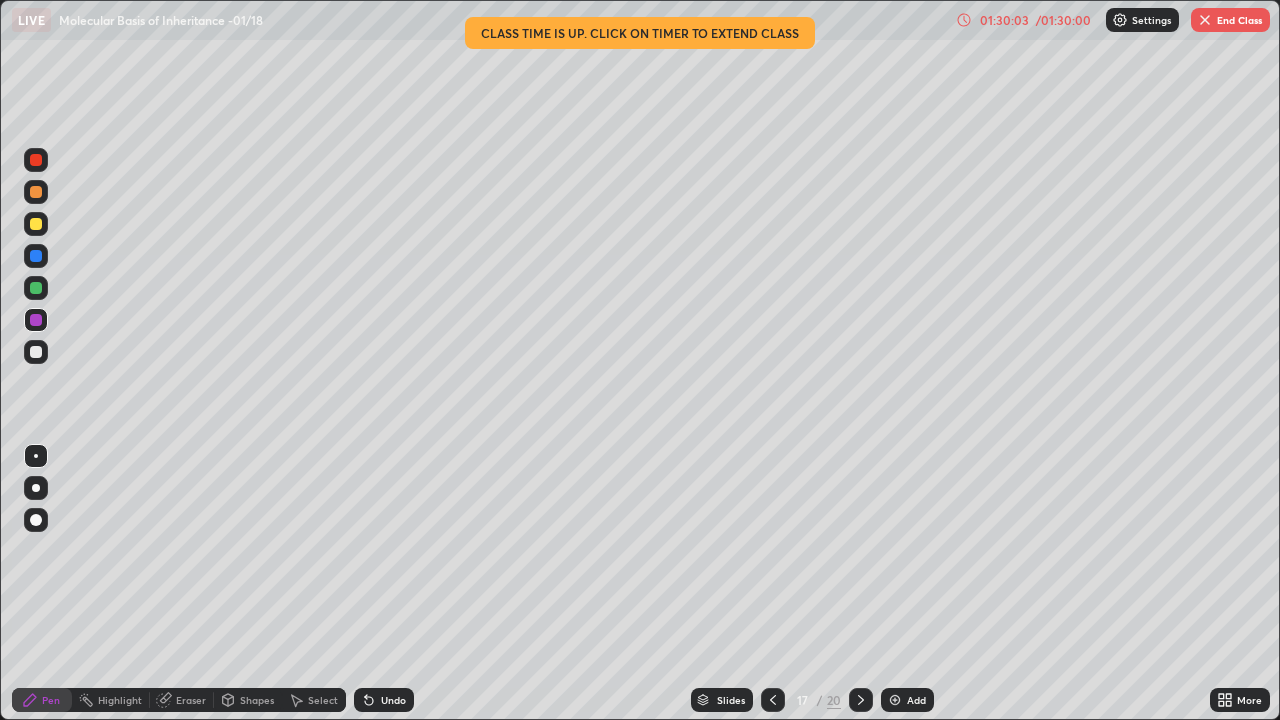 click on "End Class" at bounding box center [1230, 20] 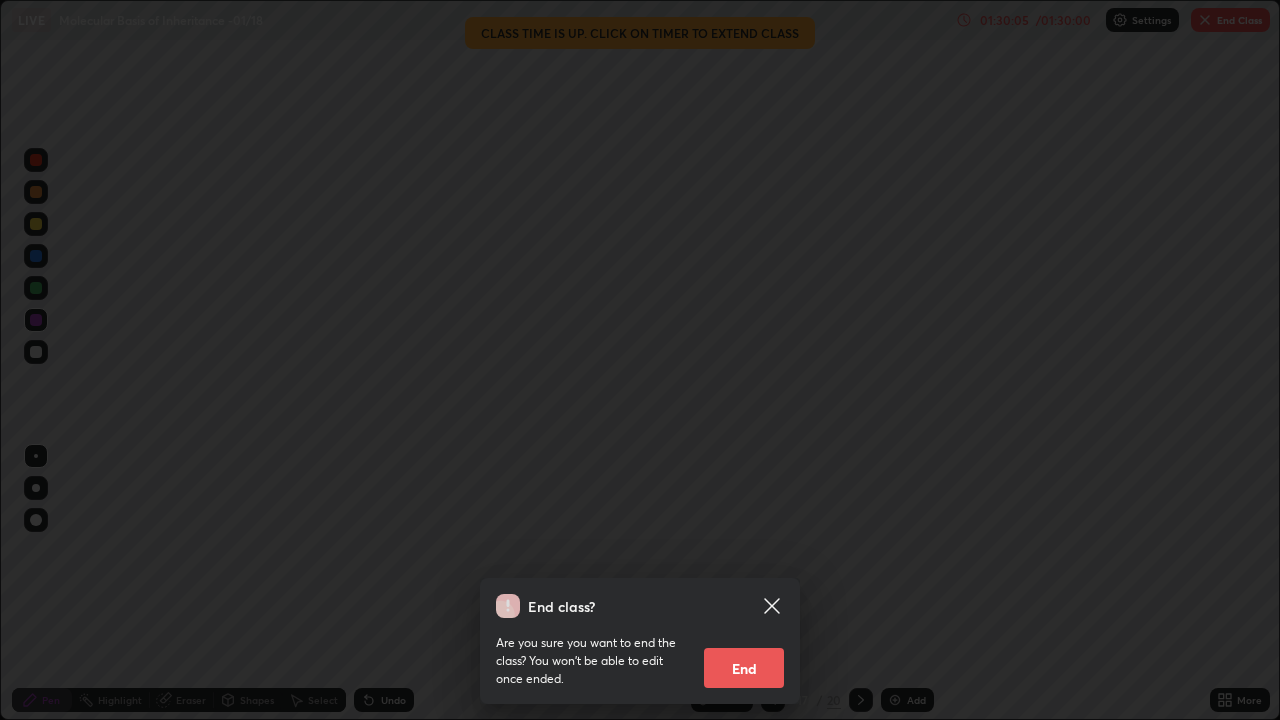 click on "End" at bounding box center (744, 668) 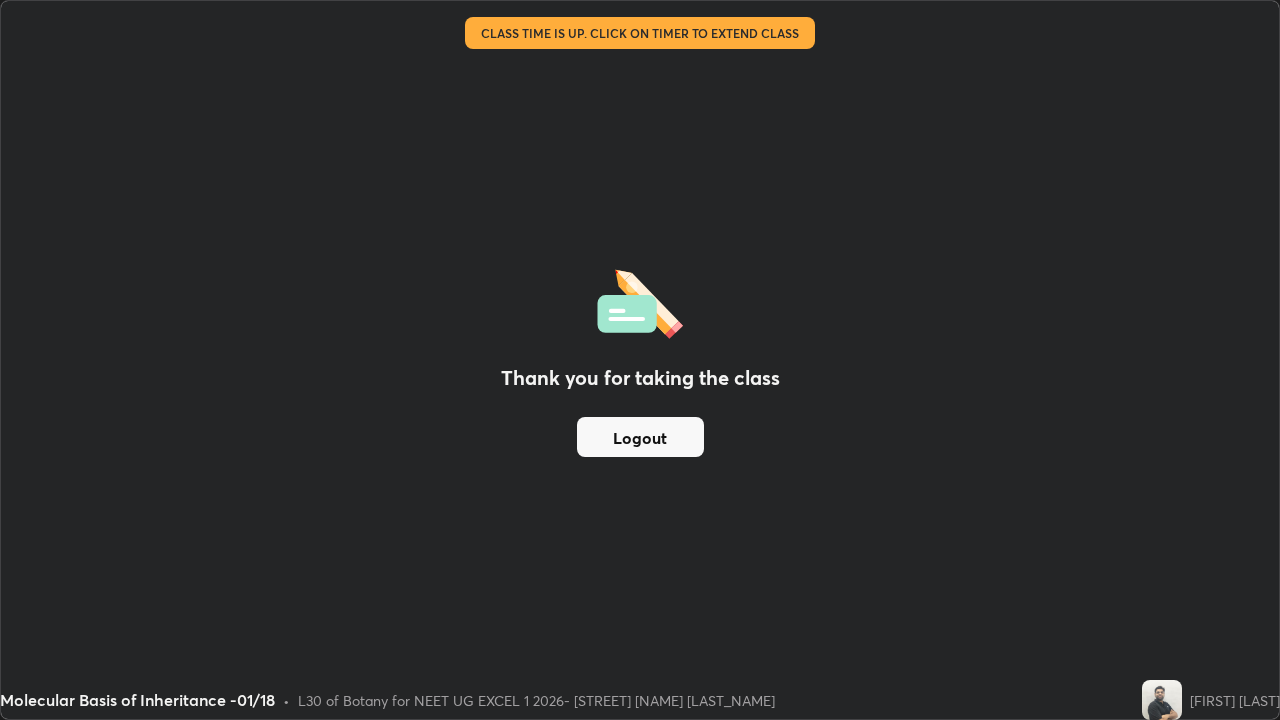 click on "Logout" at bounding box center [640, 437] 